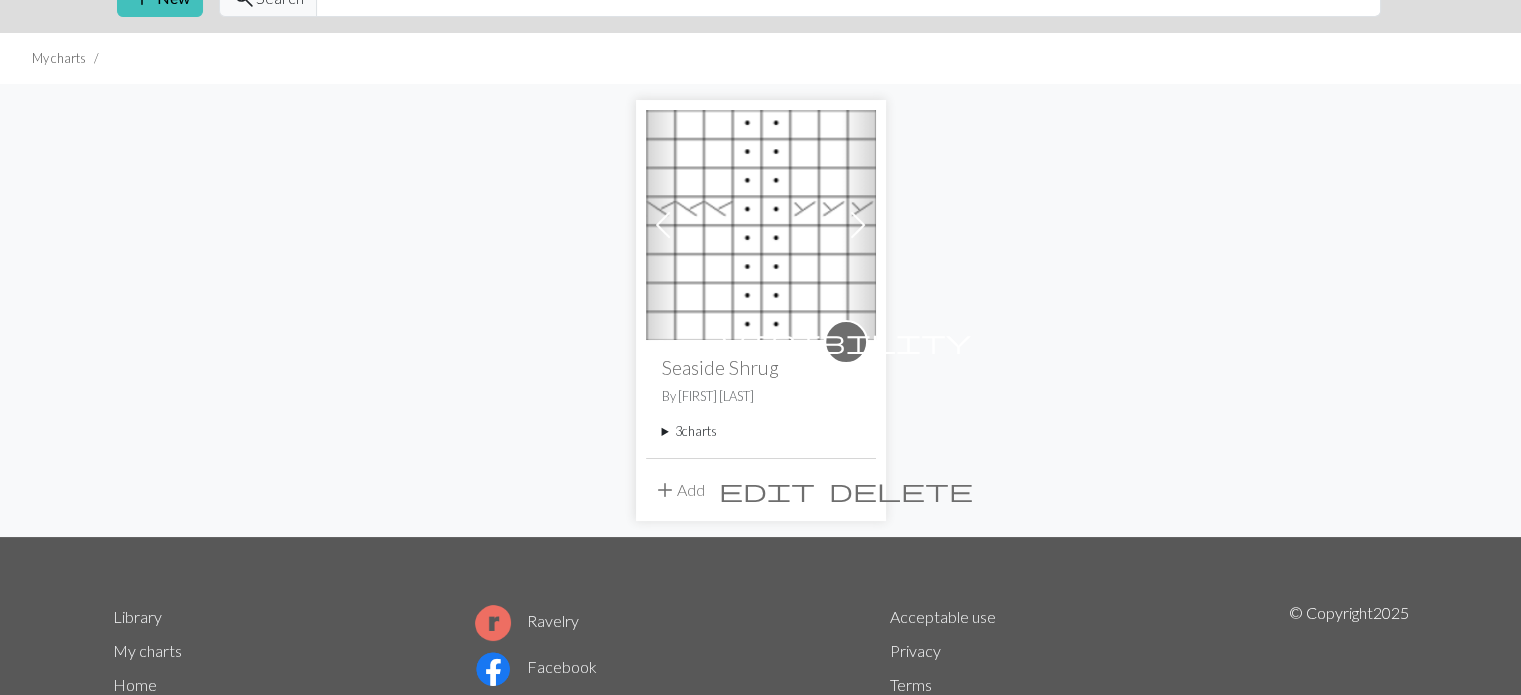 scroll, scrollTop: 0, scrollLeft: 0, axis: both 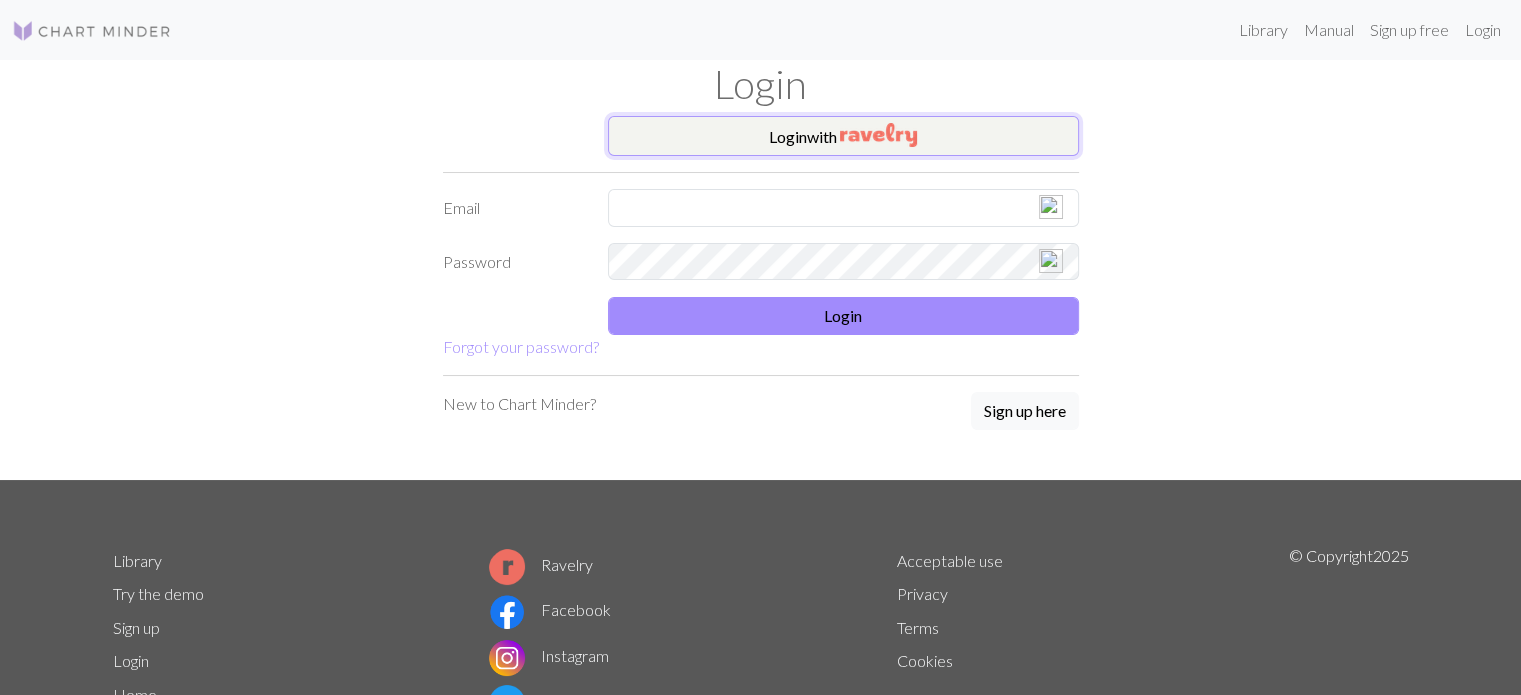 click at bounding box center [878, 135] 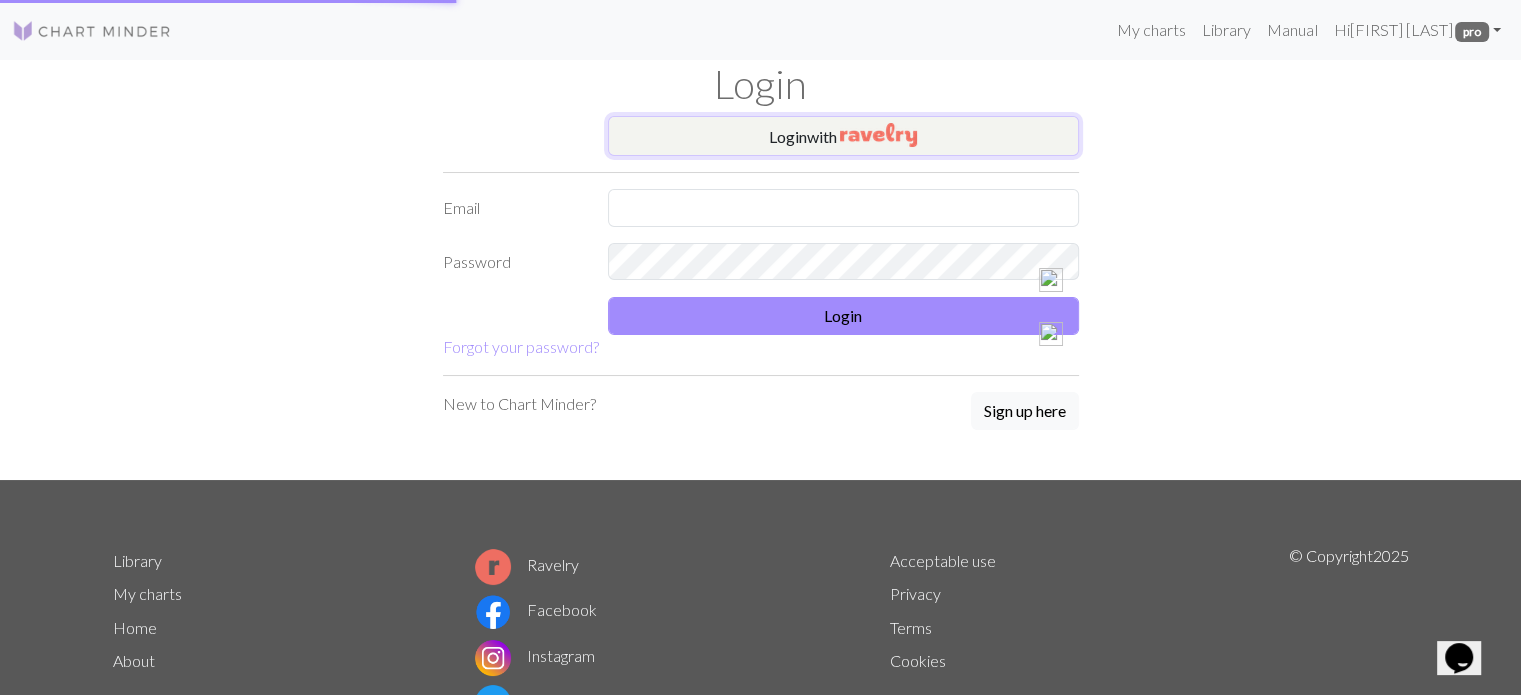 scroll, scrollTop: 0, scrollLeft: 0, axis: both 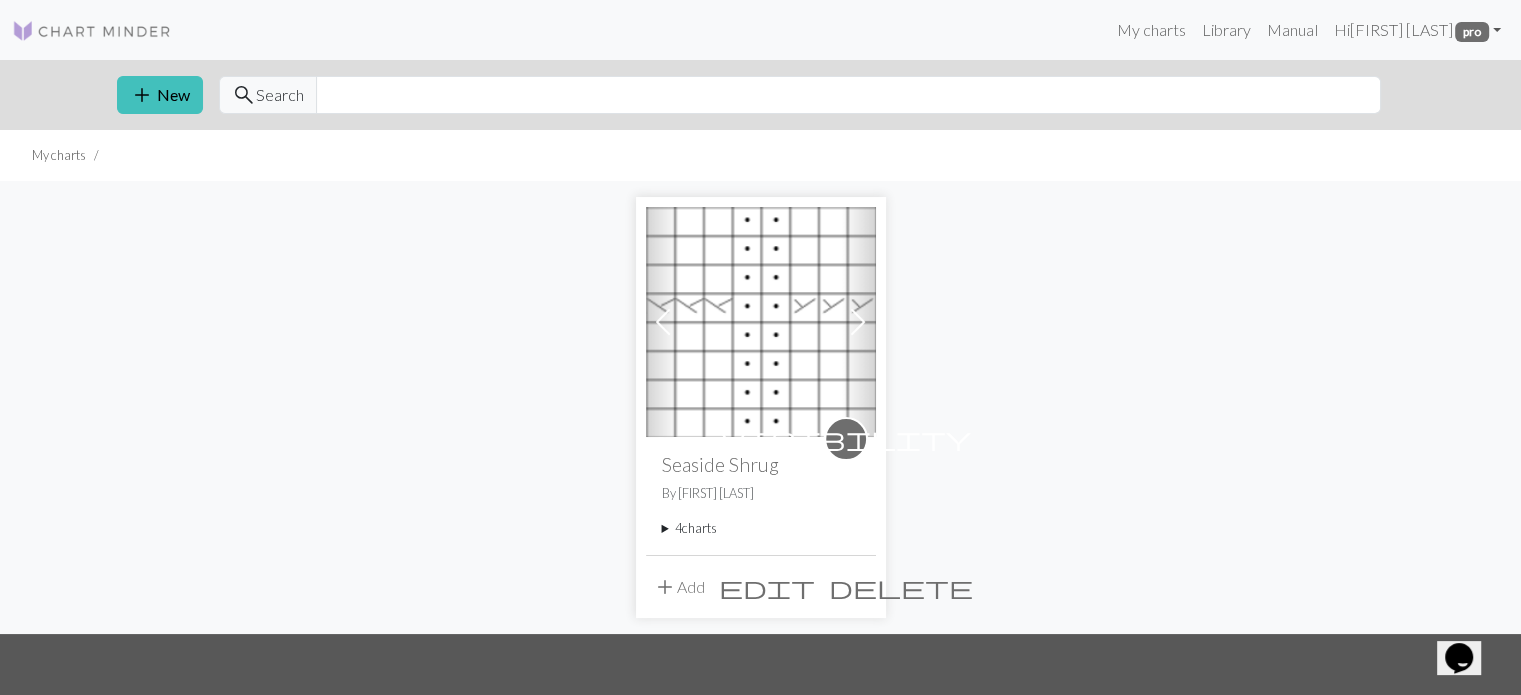 click on "4  charts" at bounding box center (761, 528) 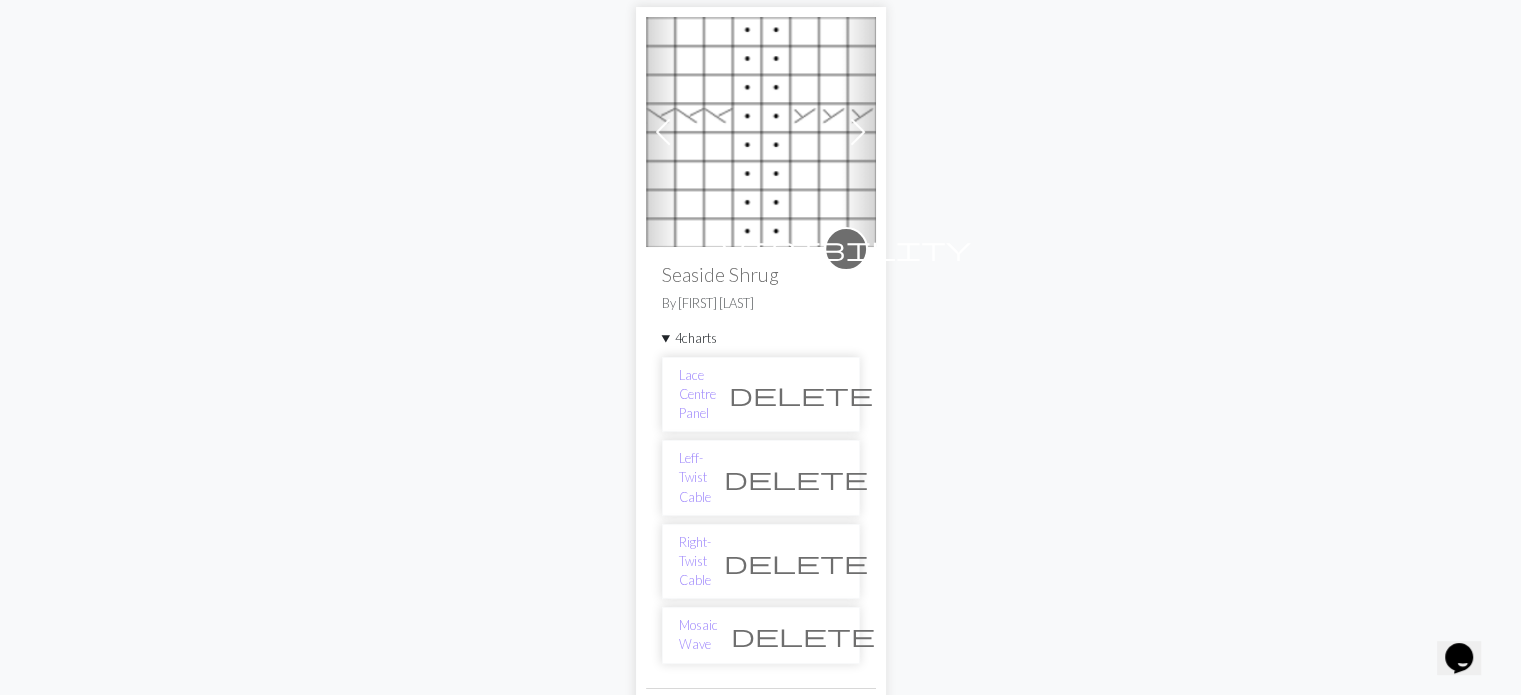 scroll, scrollTop: 200, scrollLeft: 0, axis: vertical 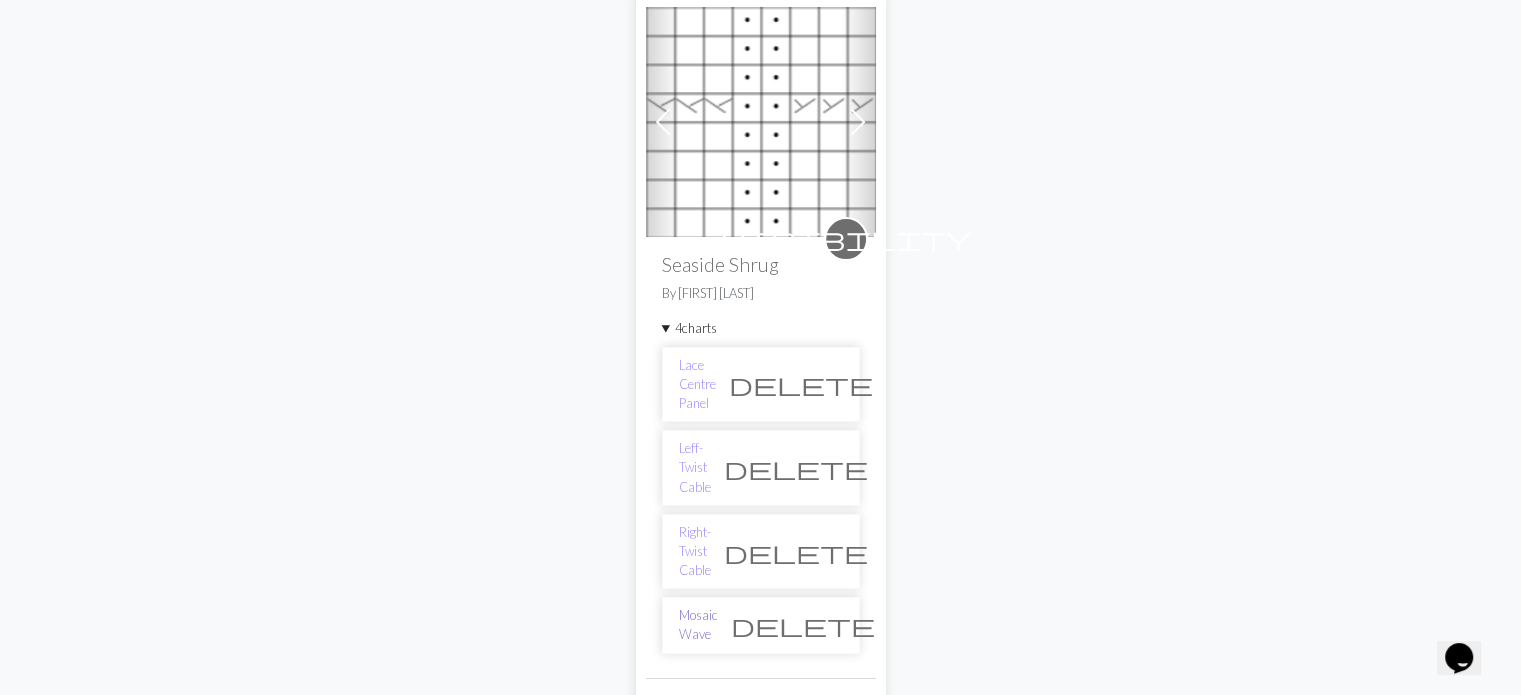 click on "Mosaic Wave" at bounding box center (698, 625) 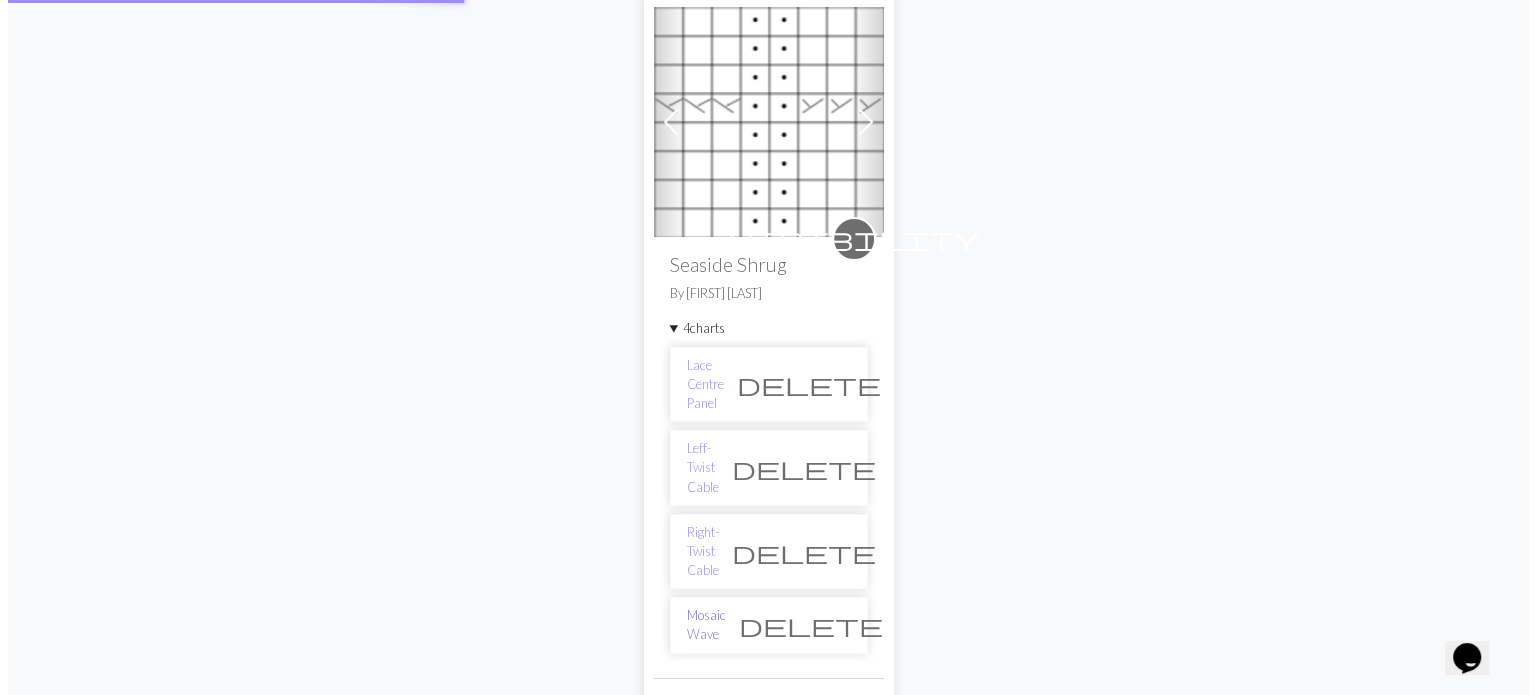 scroll, scrollTop: 0, scrollLeft: 0, axis: both 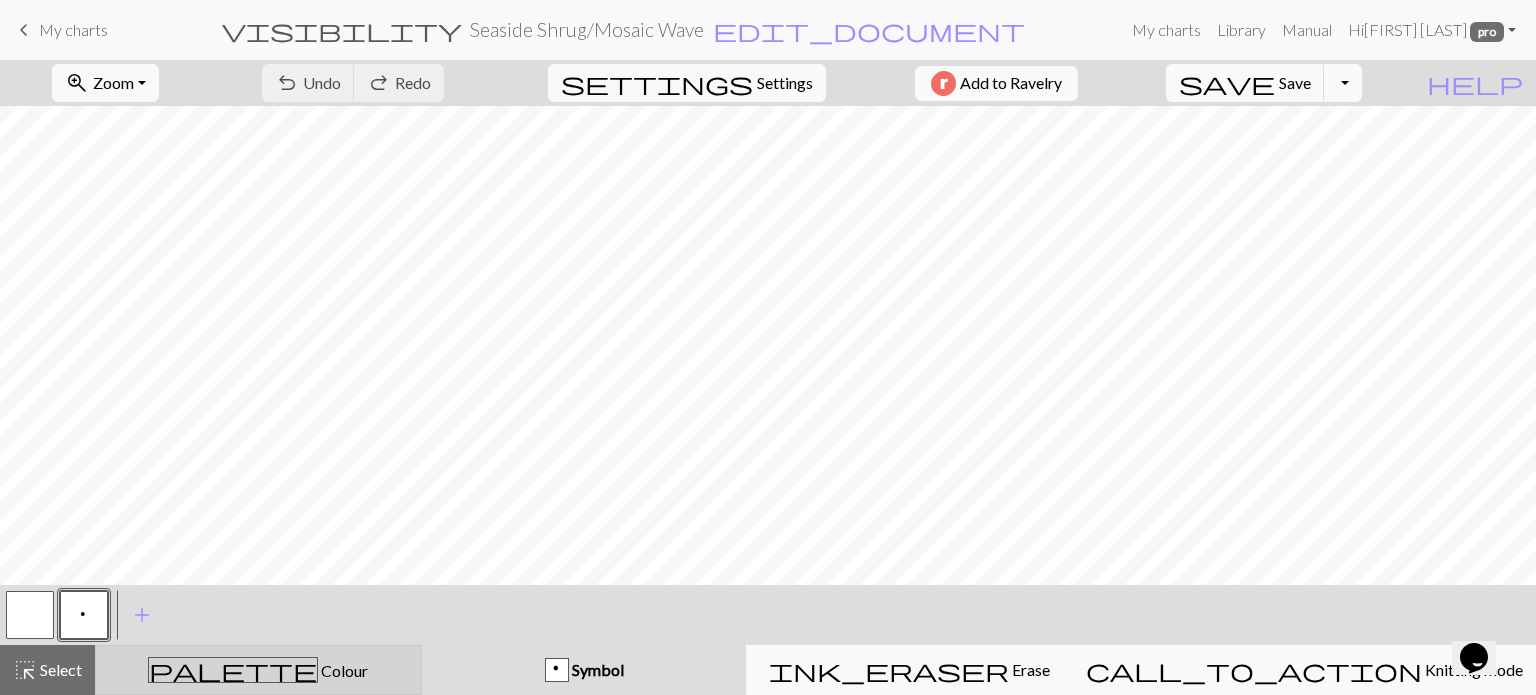 click on "palette   Colour   Colour" at bounding box center [258, 670] 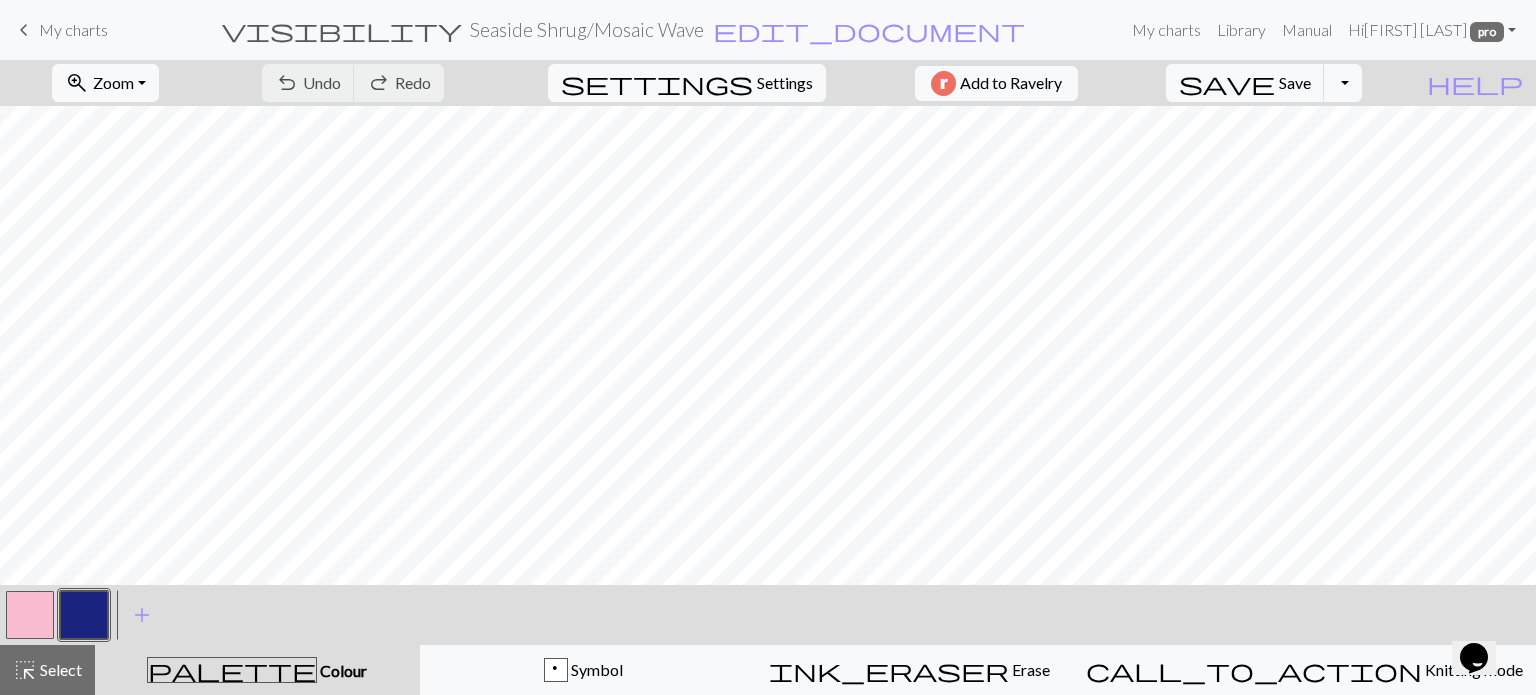 click at bounding box center [30, 615] 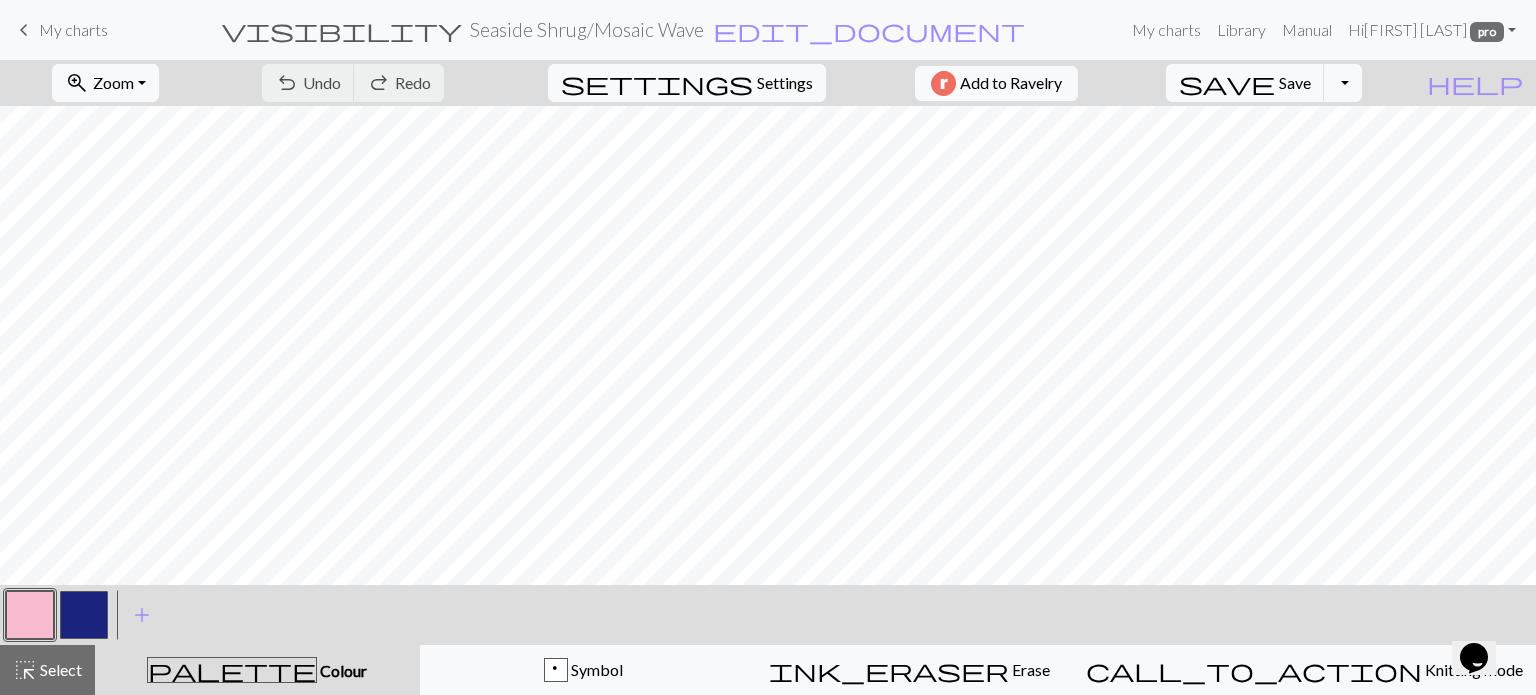 click at bounding box center (30, 615) 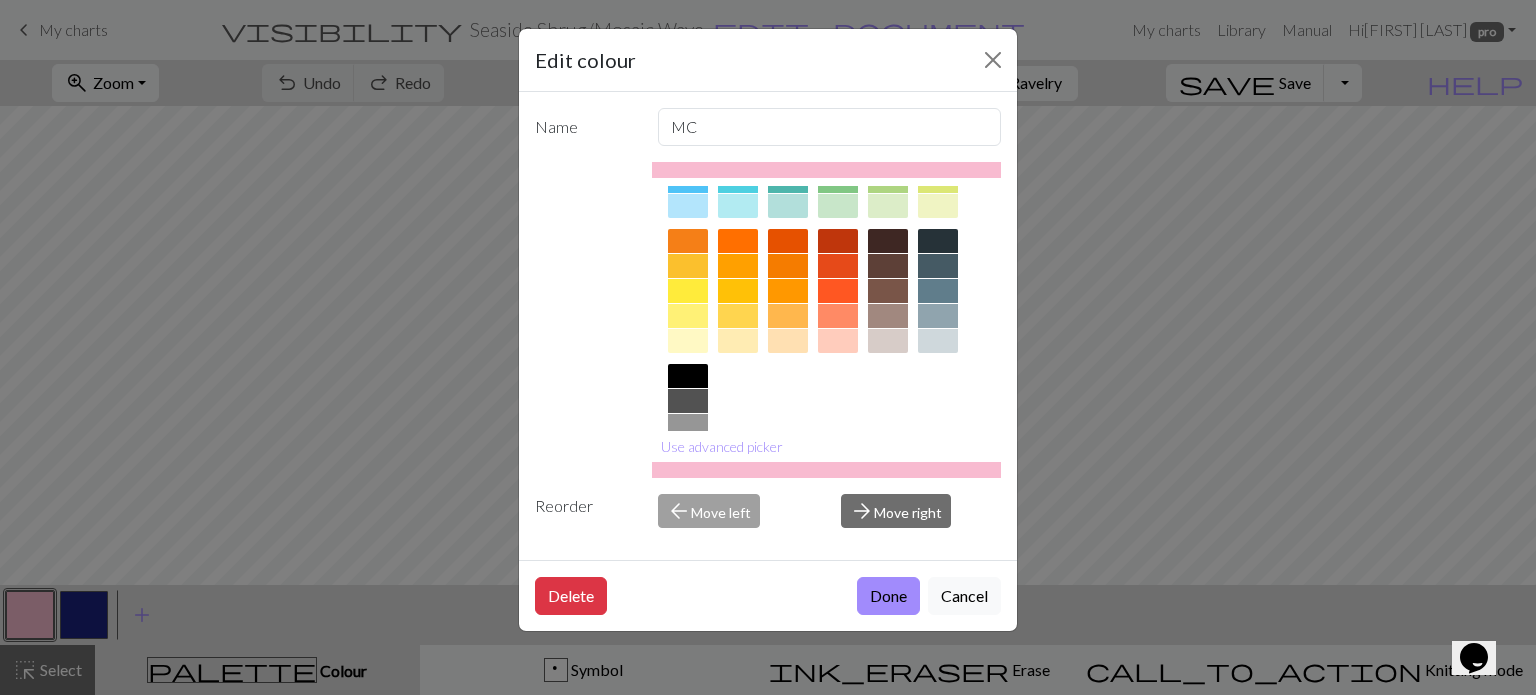scroll, scrollTop: 322, scrollLeft: 0, axis: vertical 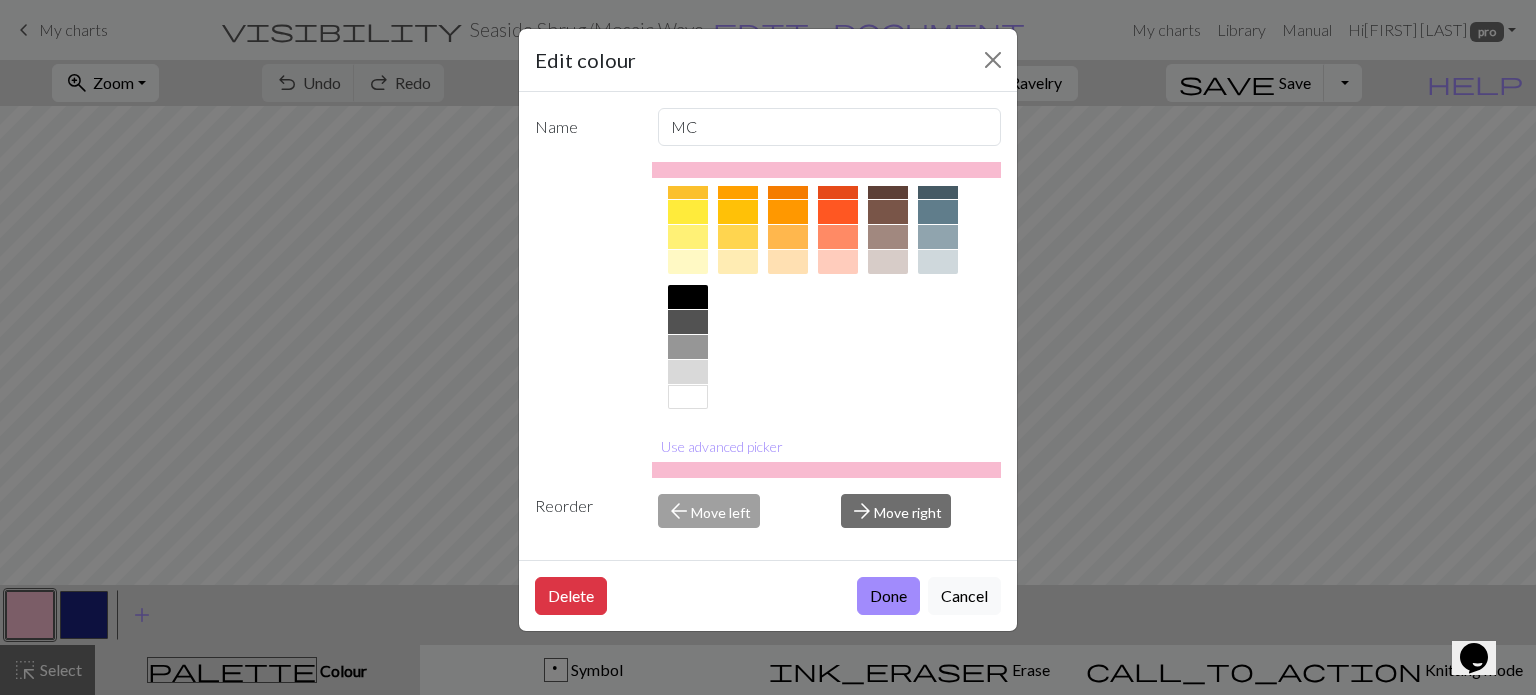 click at bounding box center [688, 397] 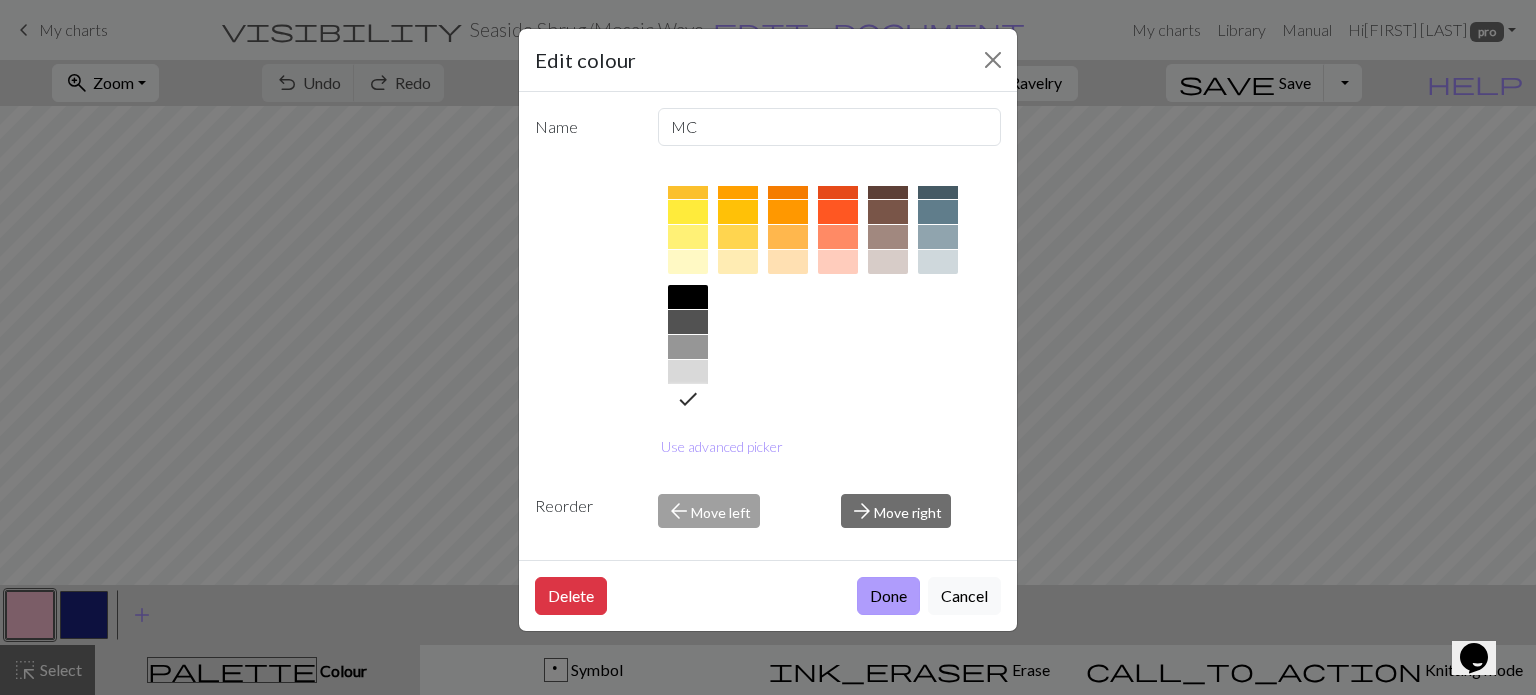click on "Done" at bounding box center [888, 596] 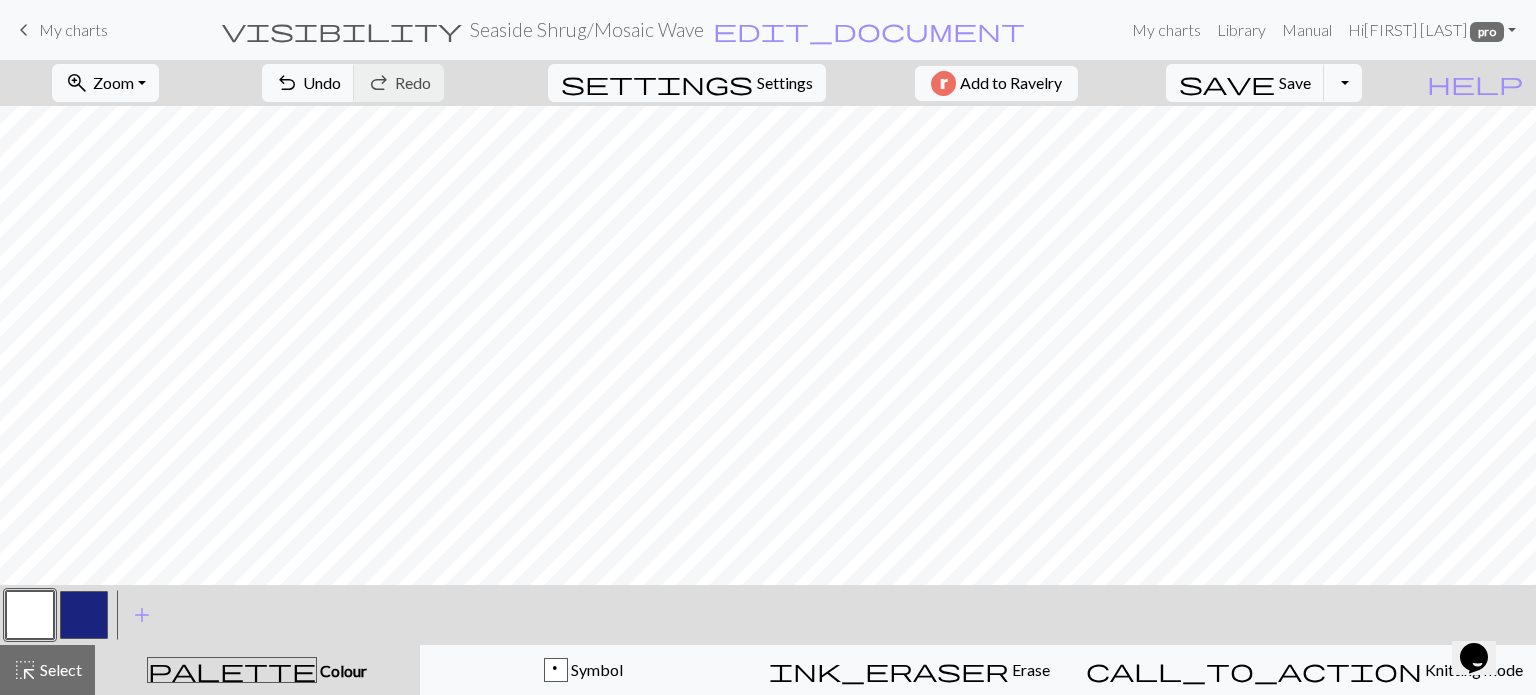 click at bounding box center [84, 615] 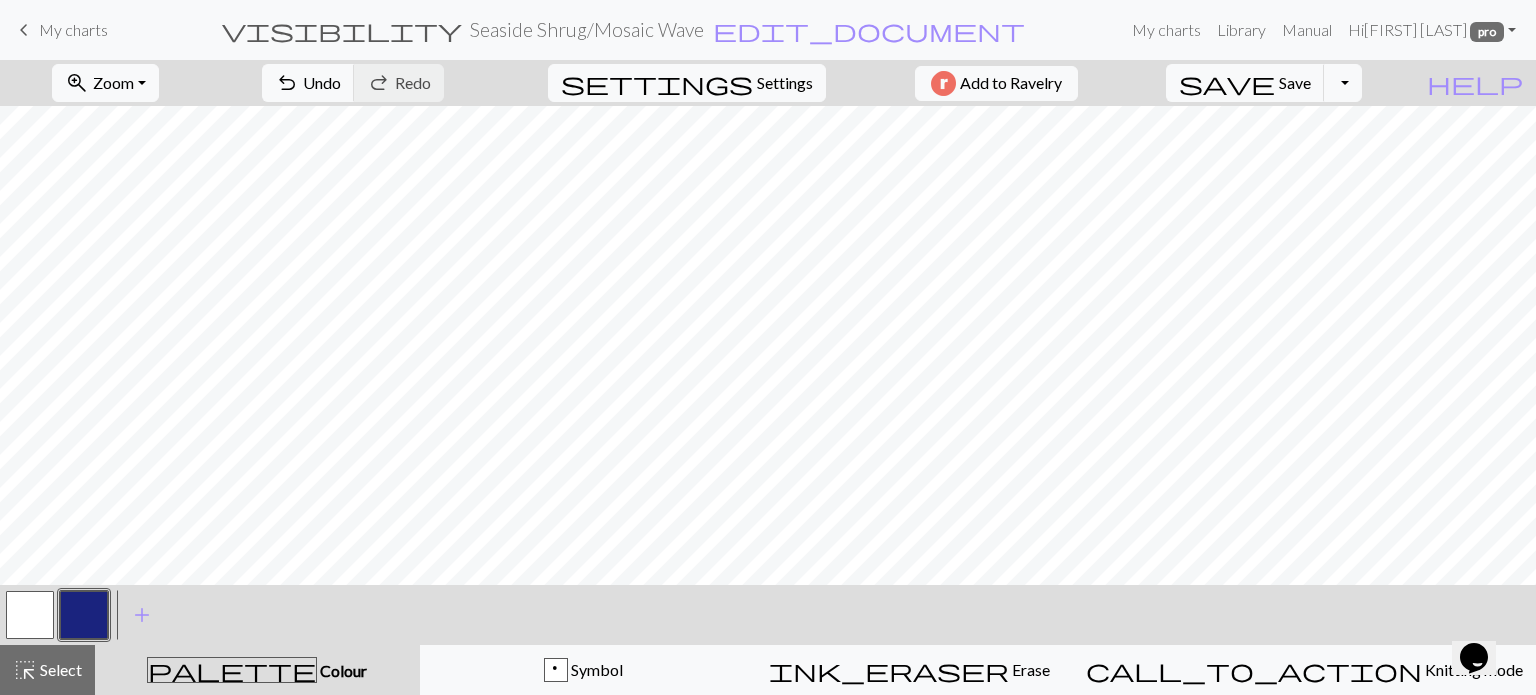click at bounding box center [84, 615] 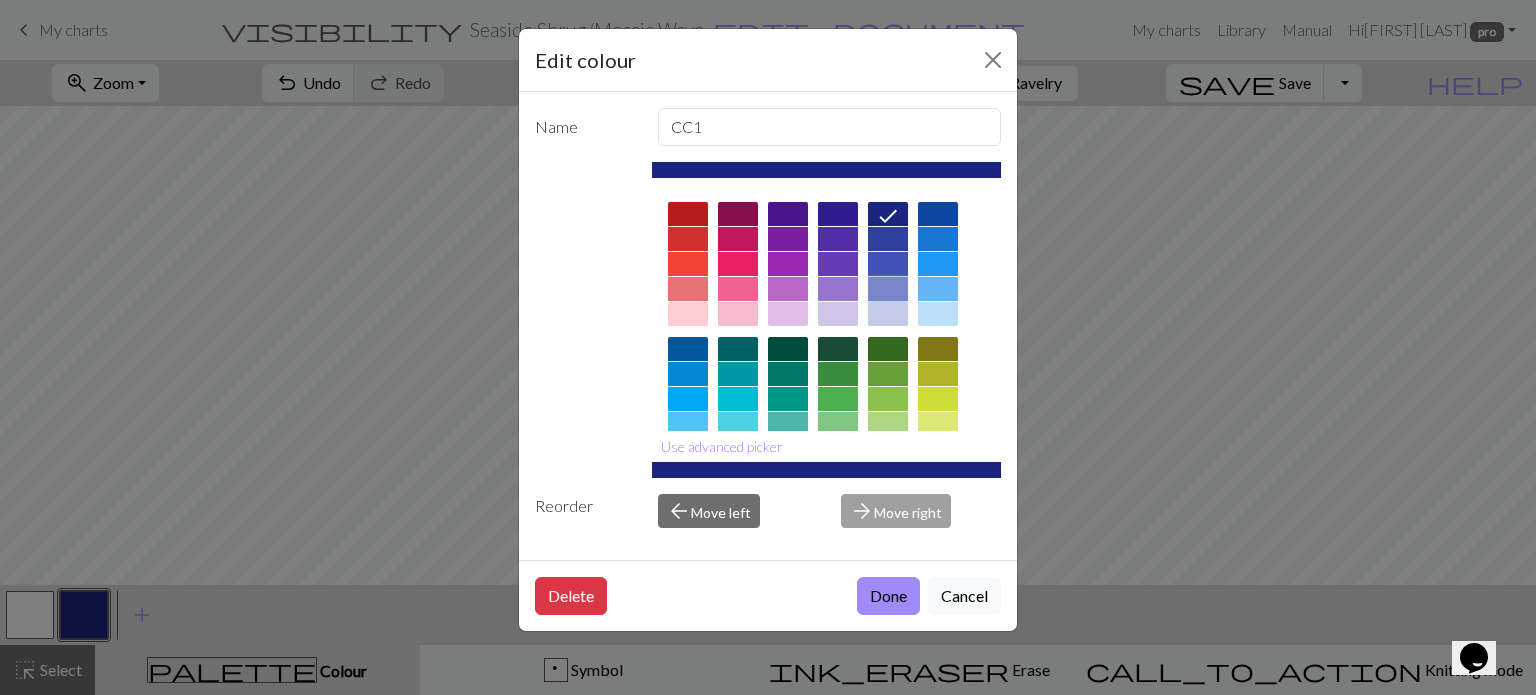 click at bounding box center (888, 289) 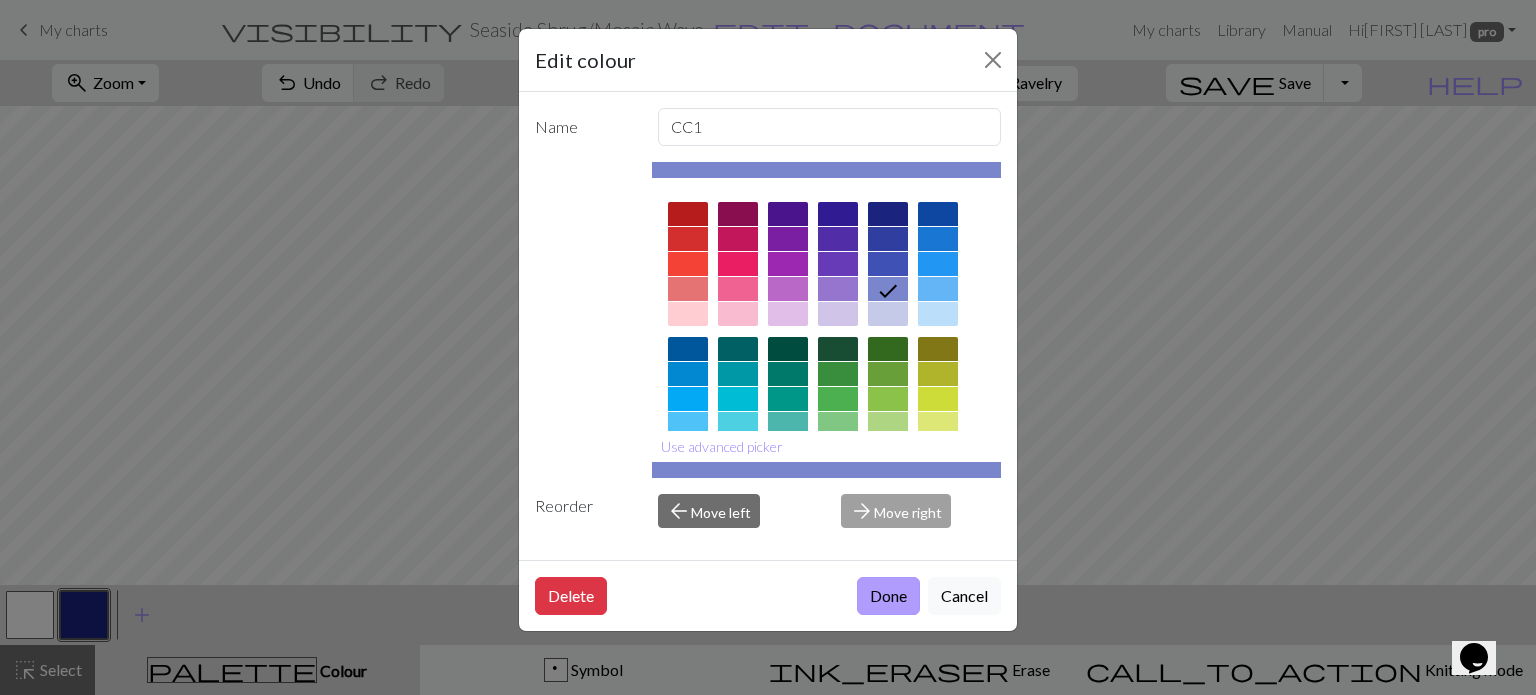 click on "Done" at bounding box center [888, 596] 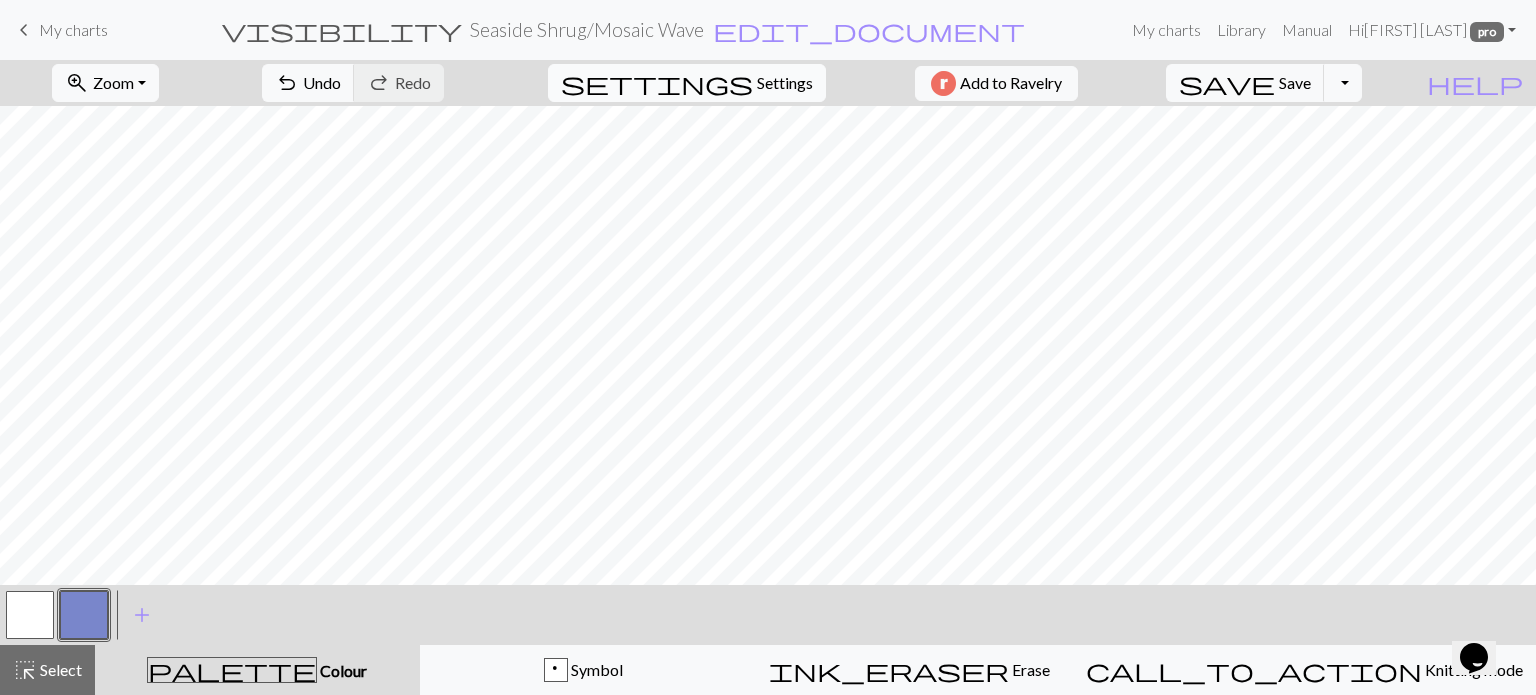 click on "Settings" at bounding box center [785, 83] 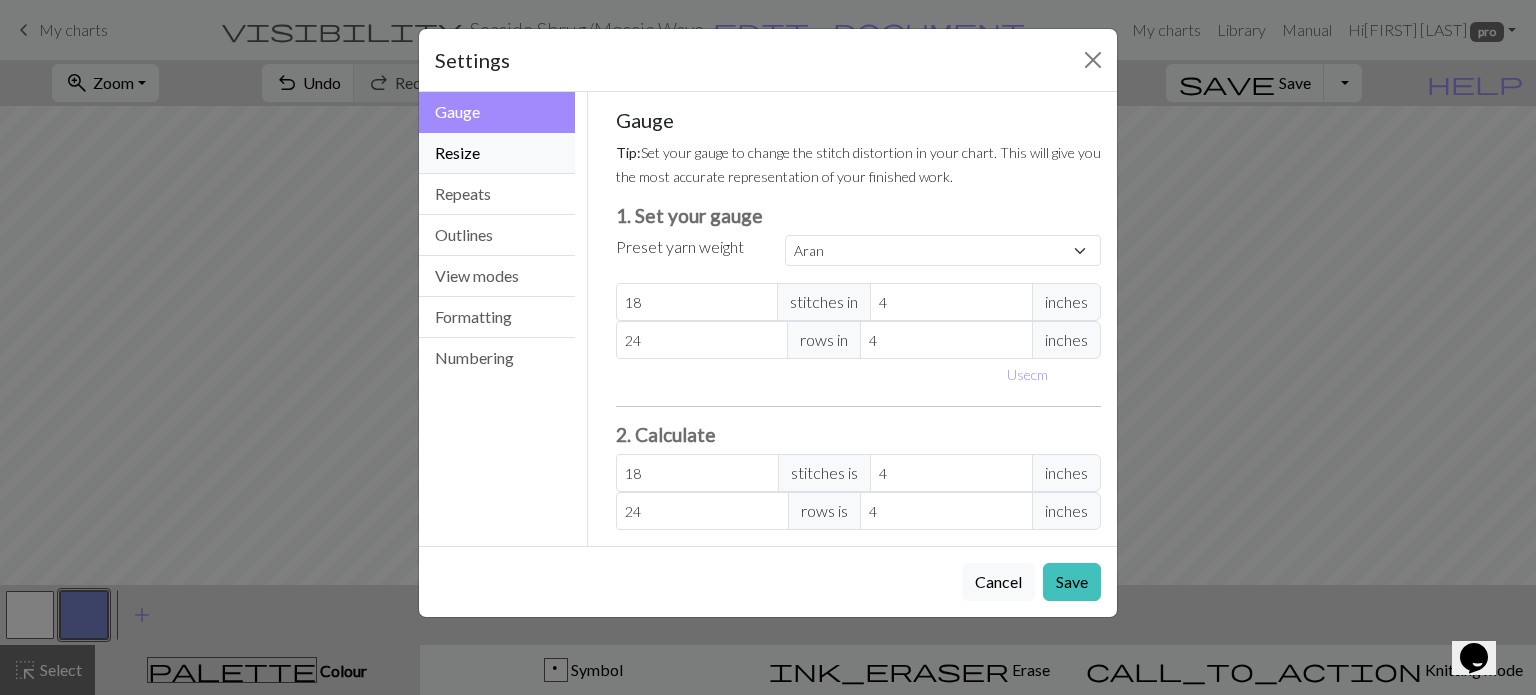 click on "Resize" at bounding box center (497, 153) 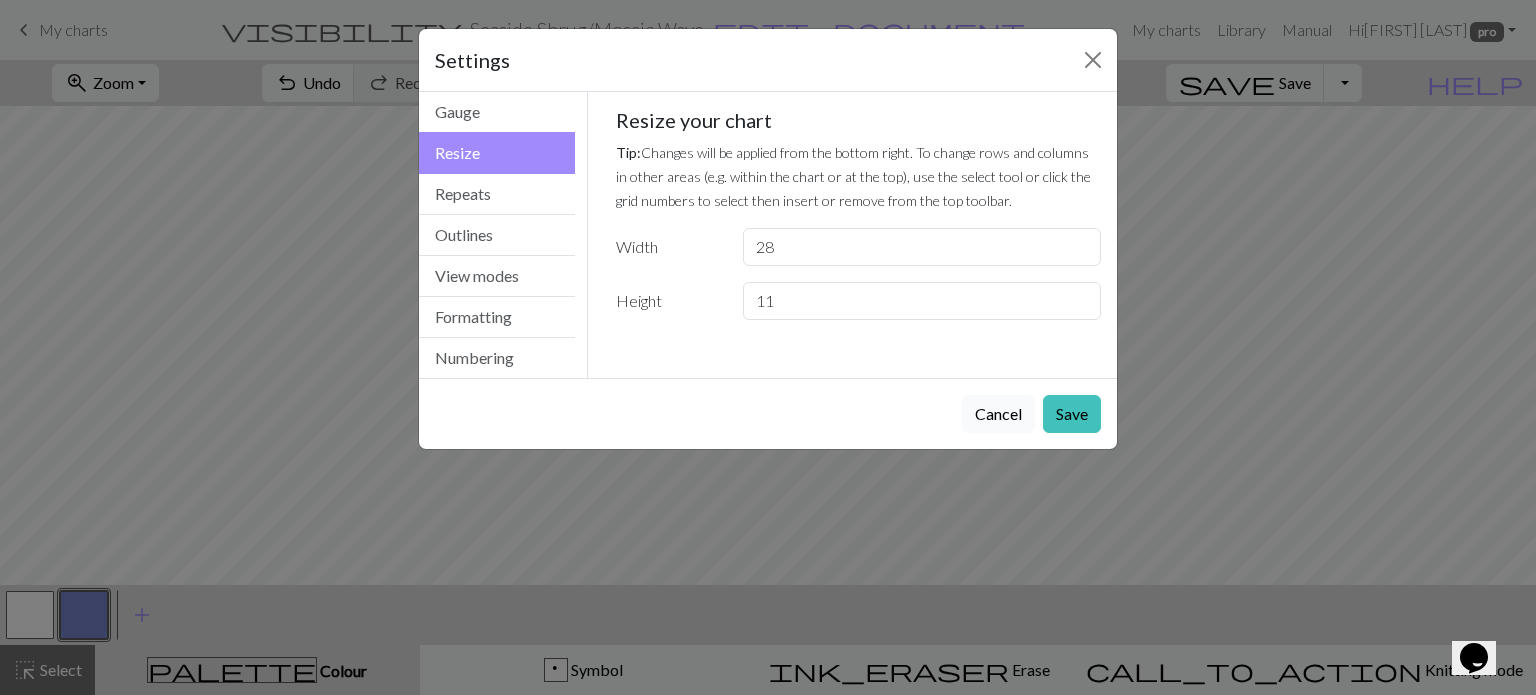 click on "Cancel" at bounding box center [998, 414] 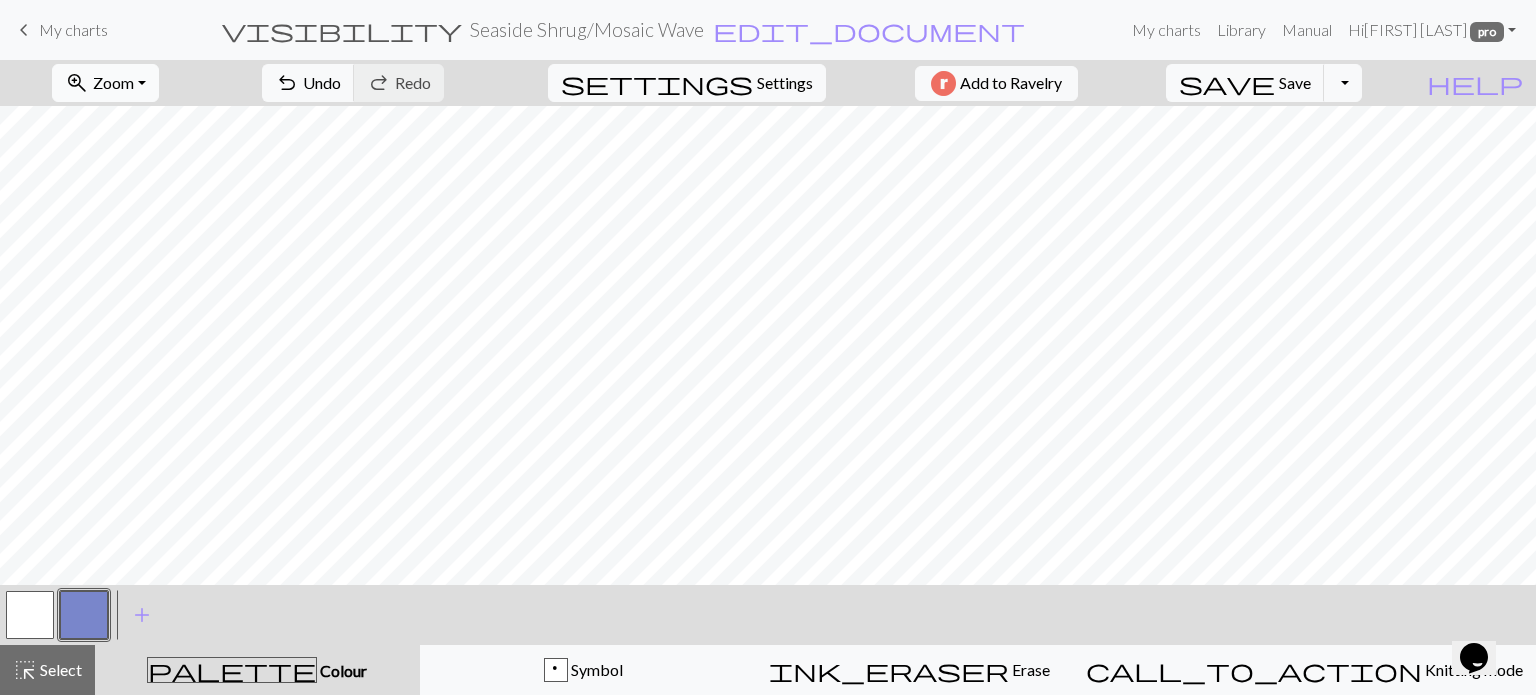 click on "Zoom" at bounding box center (113, 82) 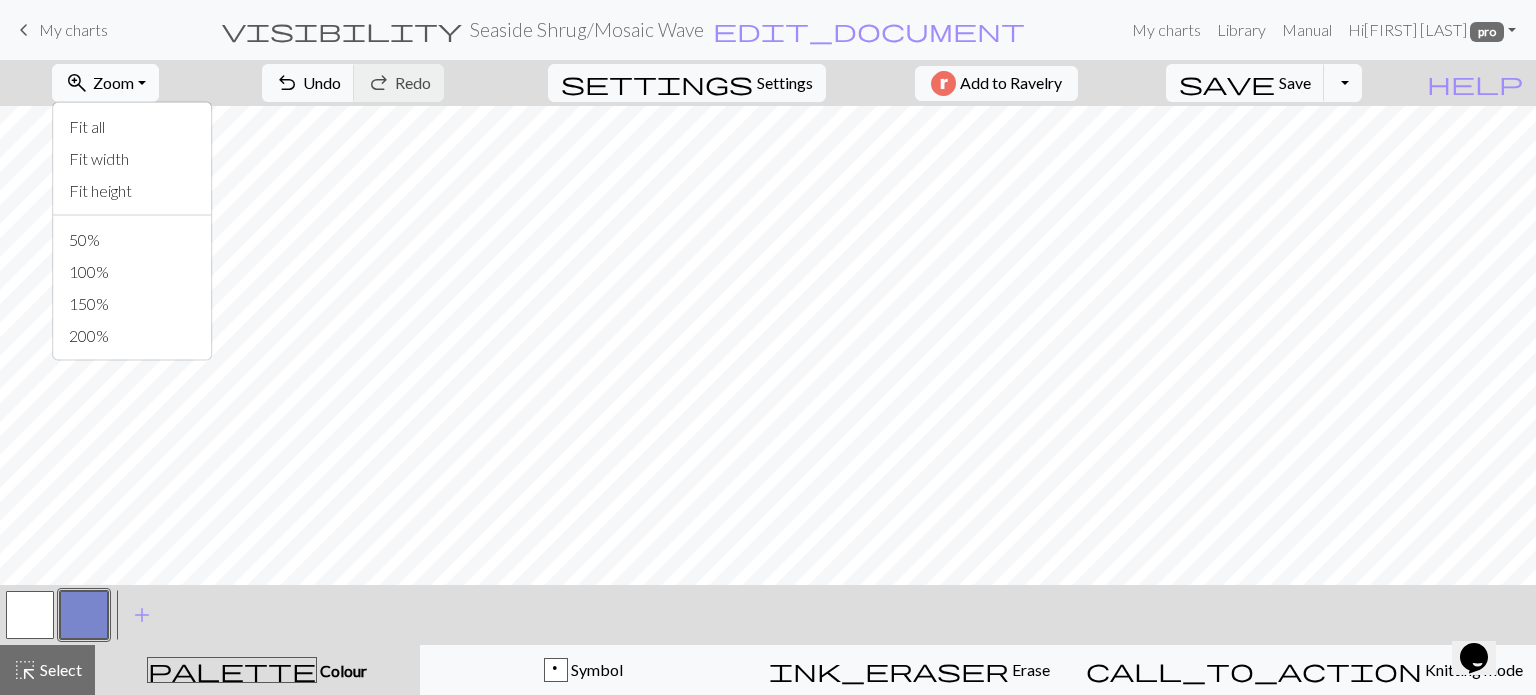click on "Zoom" at bounding box center [113, 82] 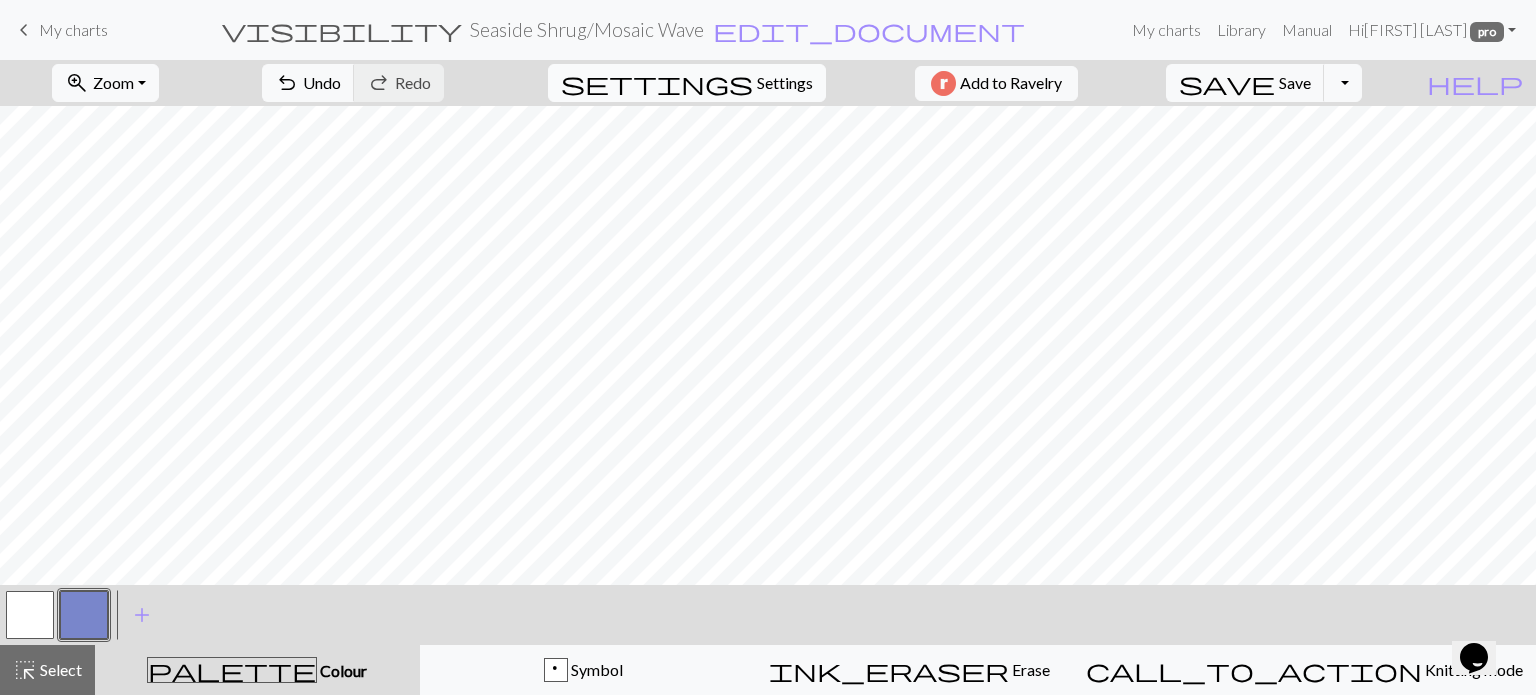 click on "Settings" at bounding box center [785, 83] 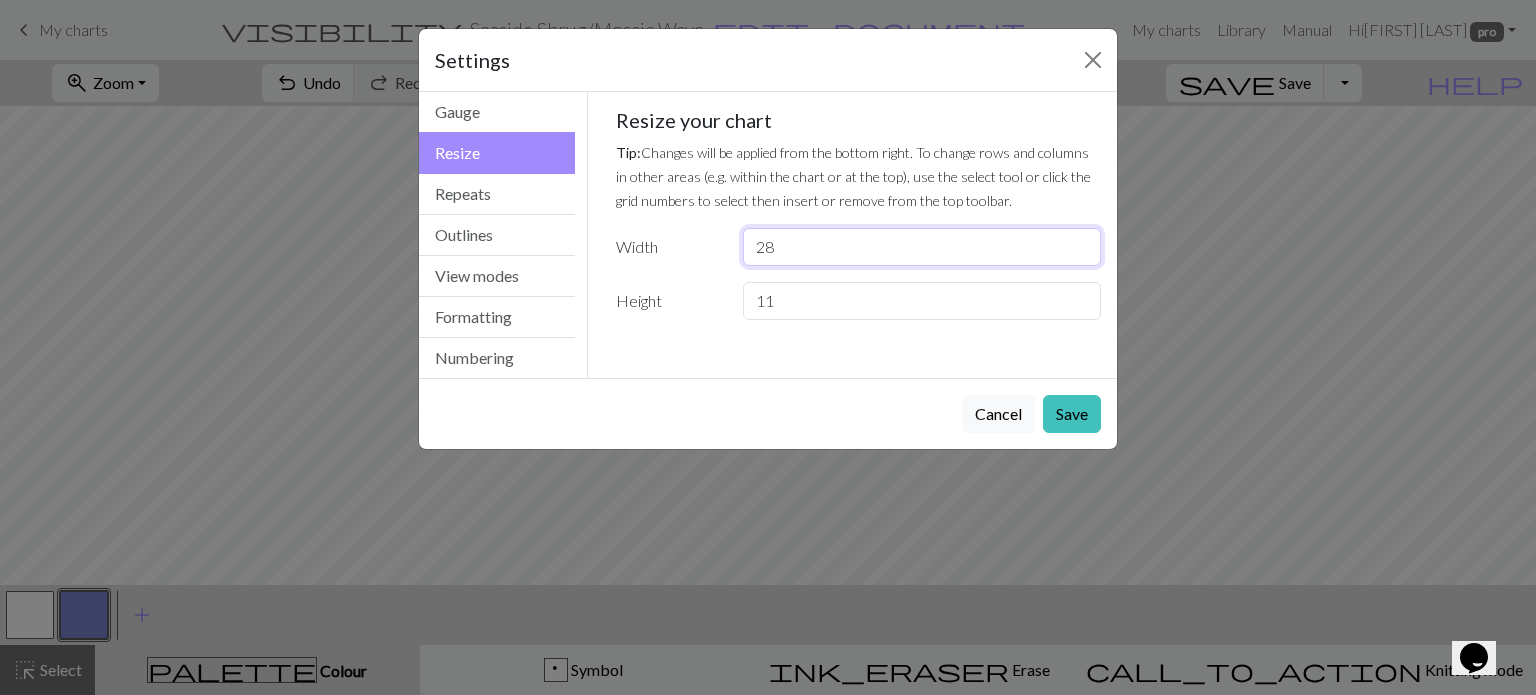drag, startPoint x: 792, startPoint y: 237, endPoint x: 682, endPoint y: 215, distance: 112.17843 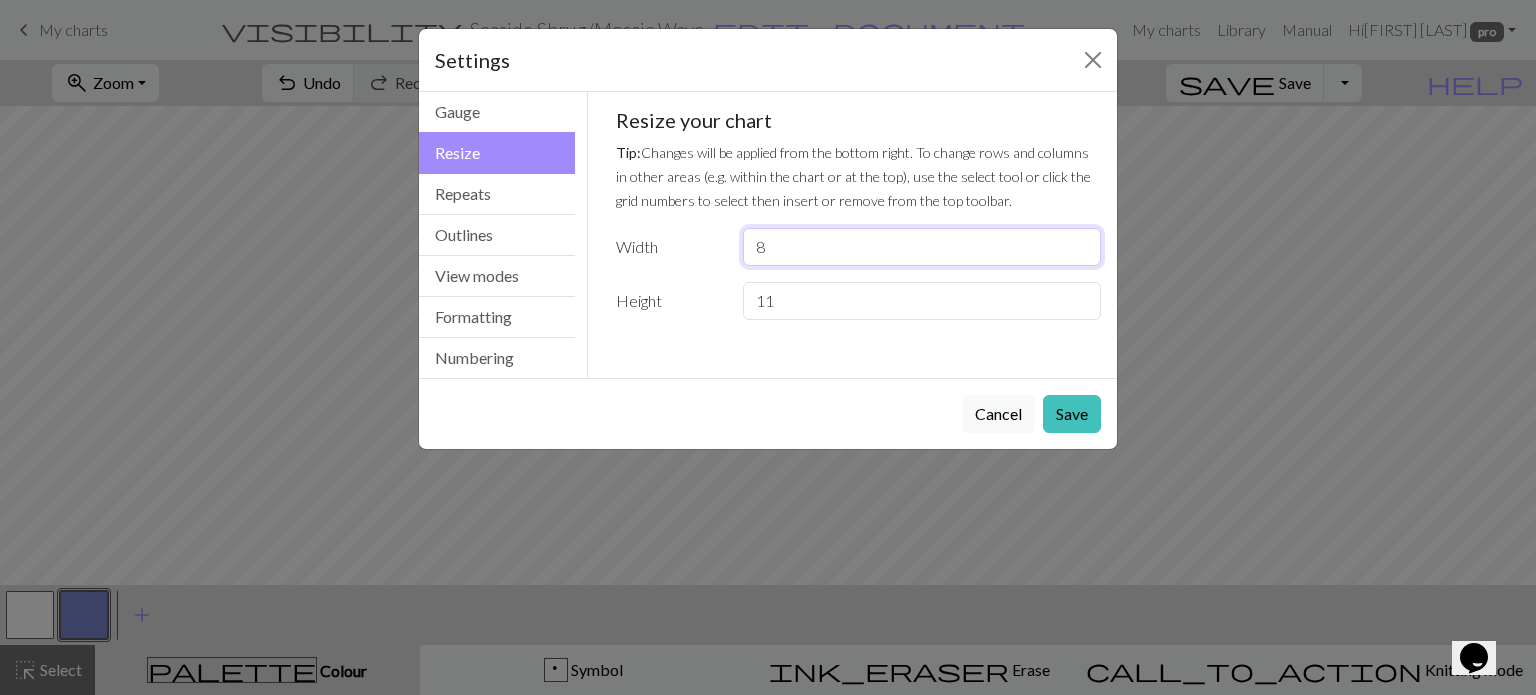 type on "8" 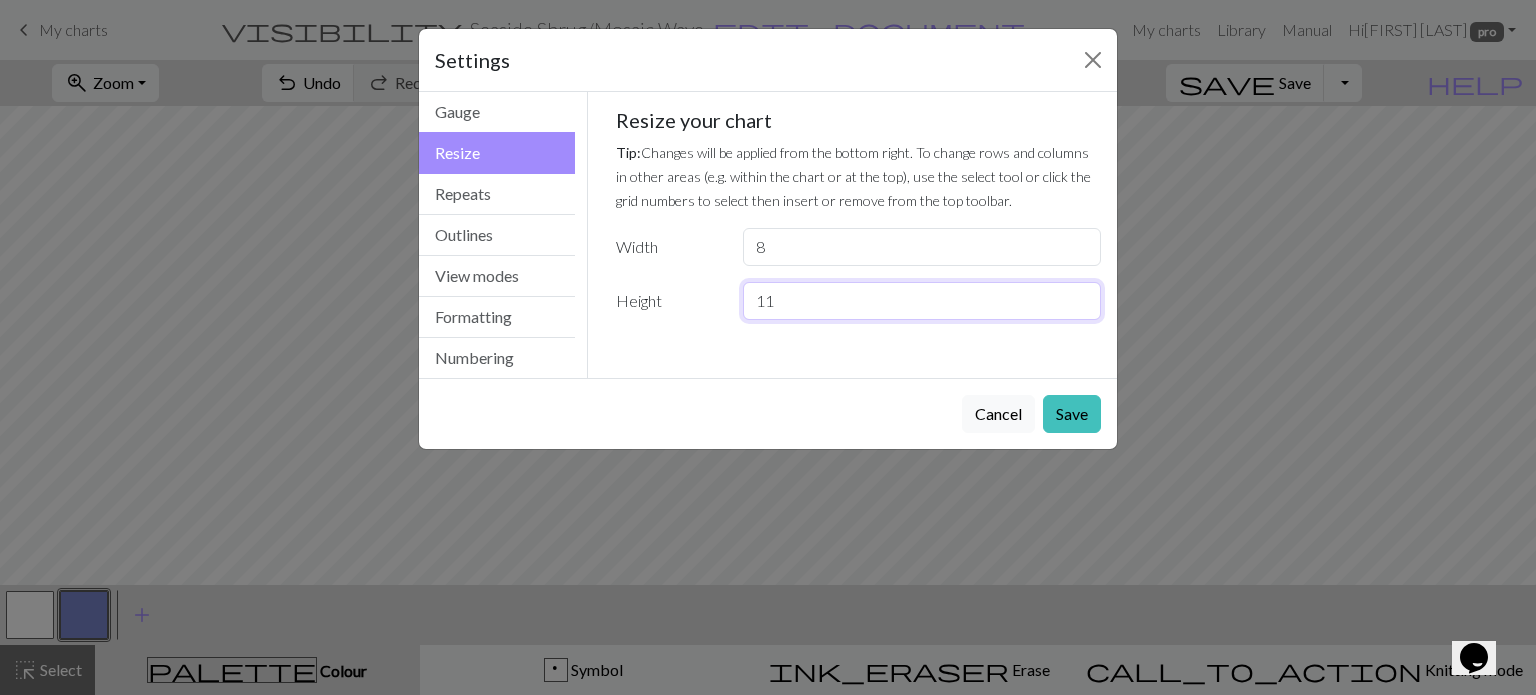 click on "11" at bounding box center (922, 301) 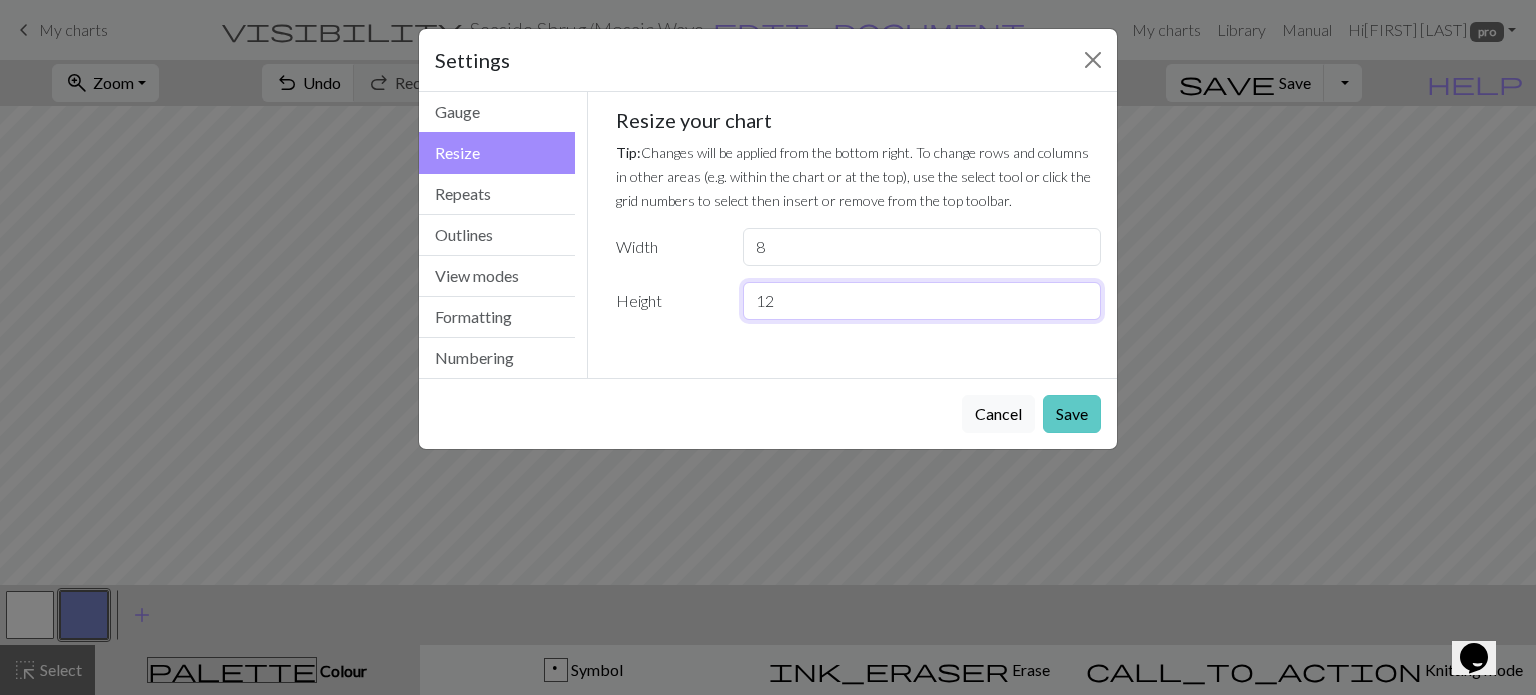 type on "12" 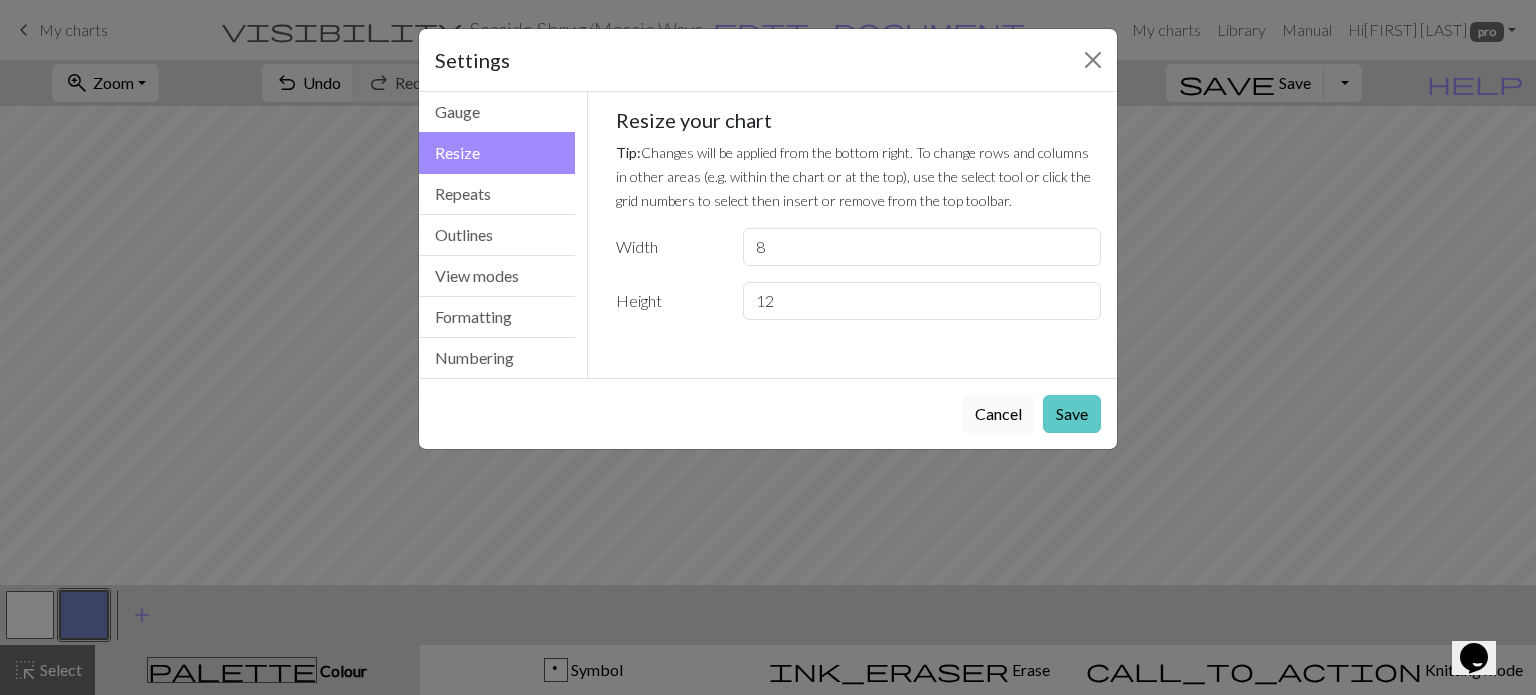 click on "Save" at bounding box center (1072, 414) 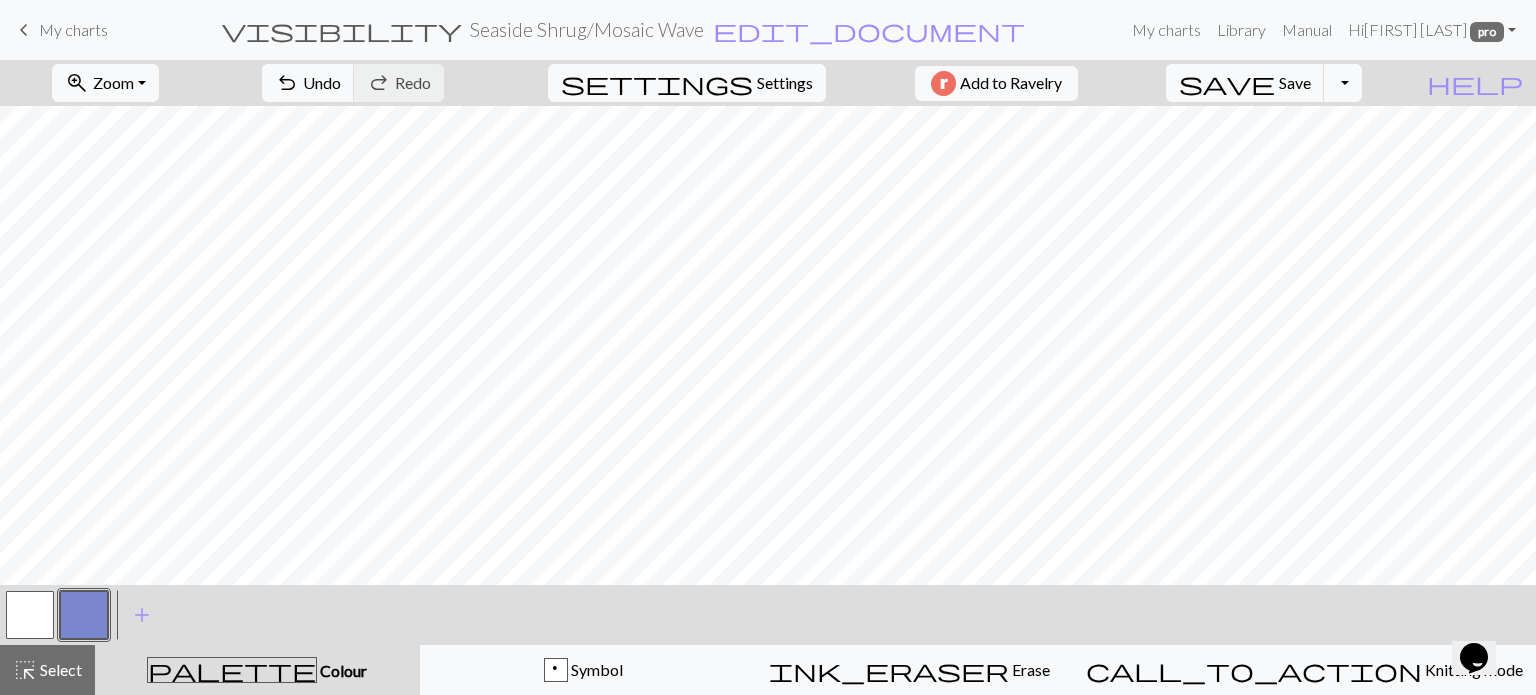 click at bounding box center [30, 615] 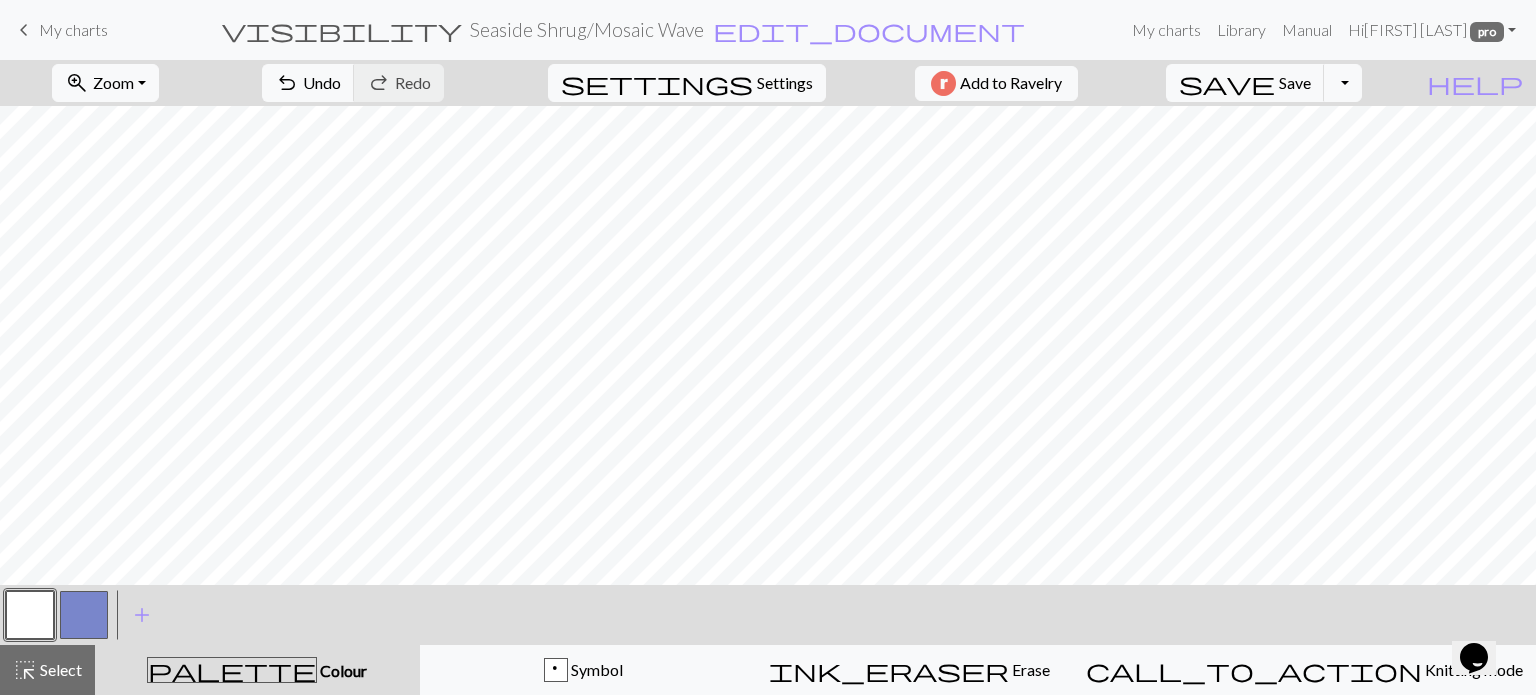 click at bounding box center [84, 615] 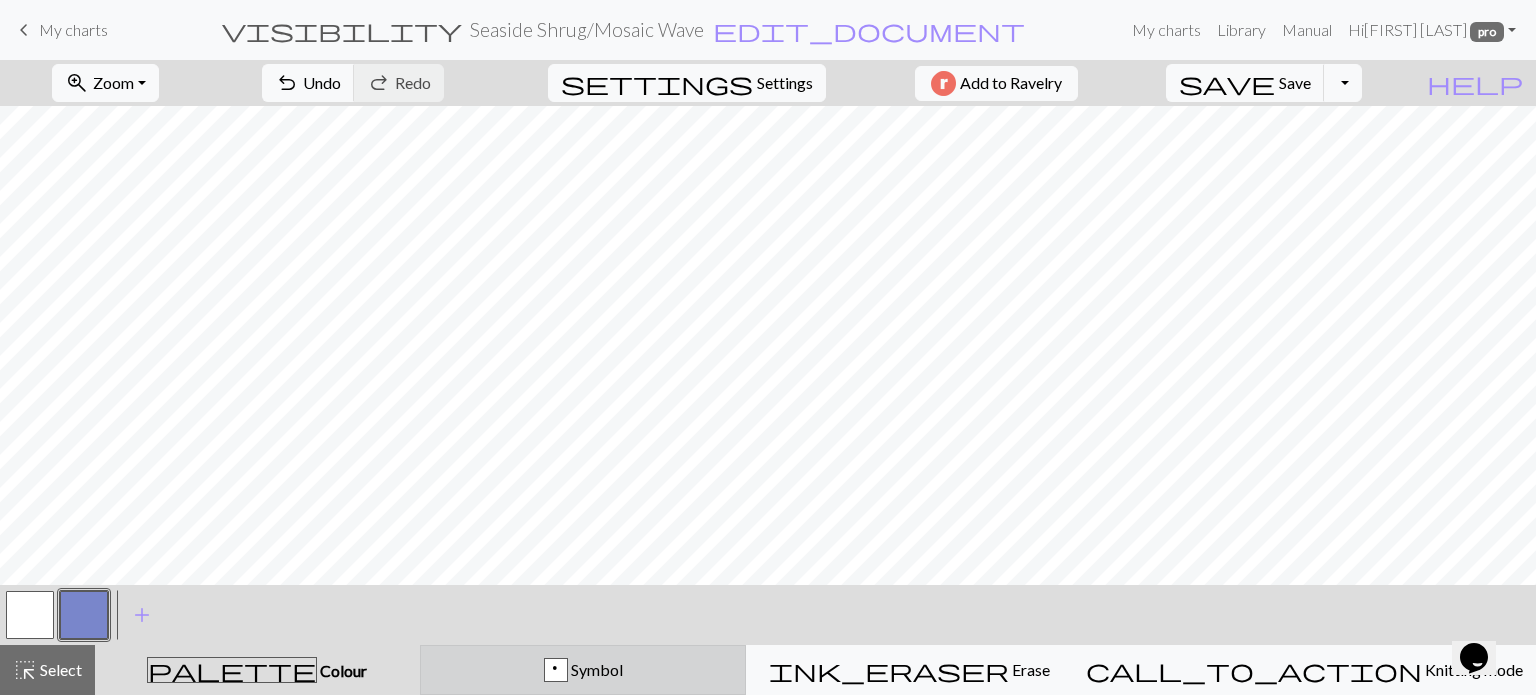 click on "p   Symbol" at bounding box center (583, 670) 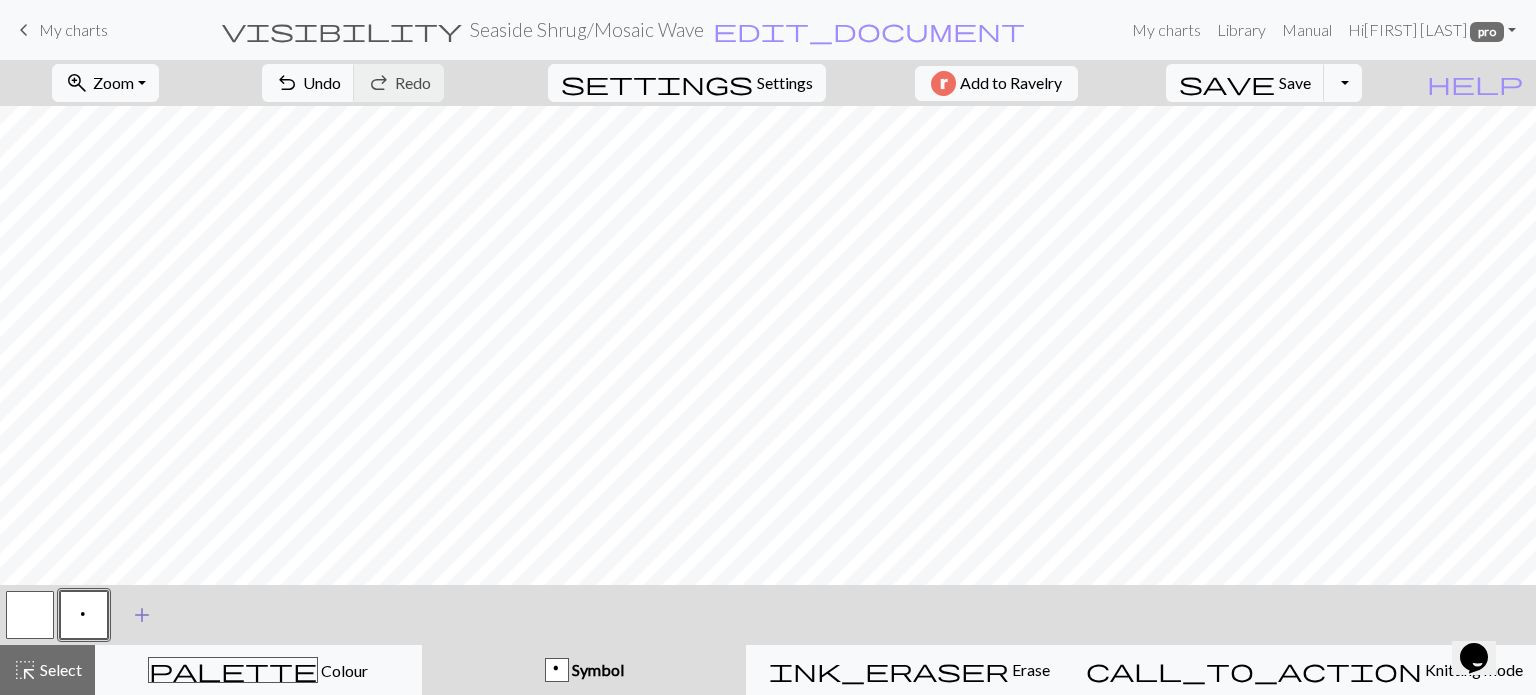 click on "add Add a  symbol" at bounding box center [142, 615] 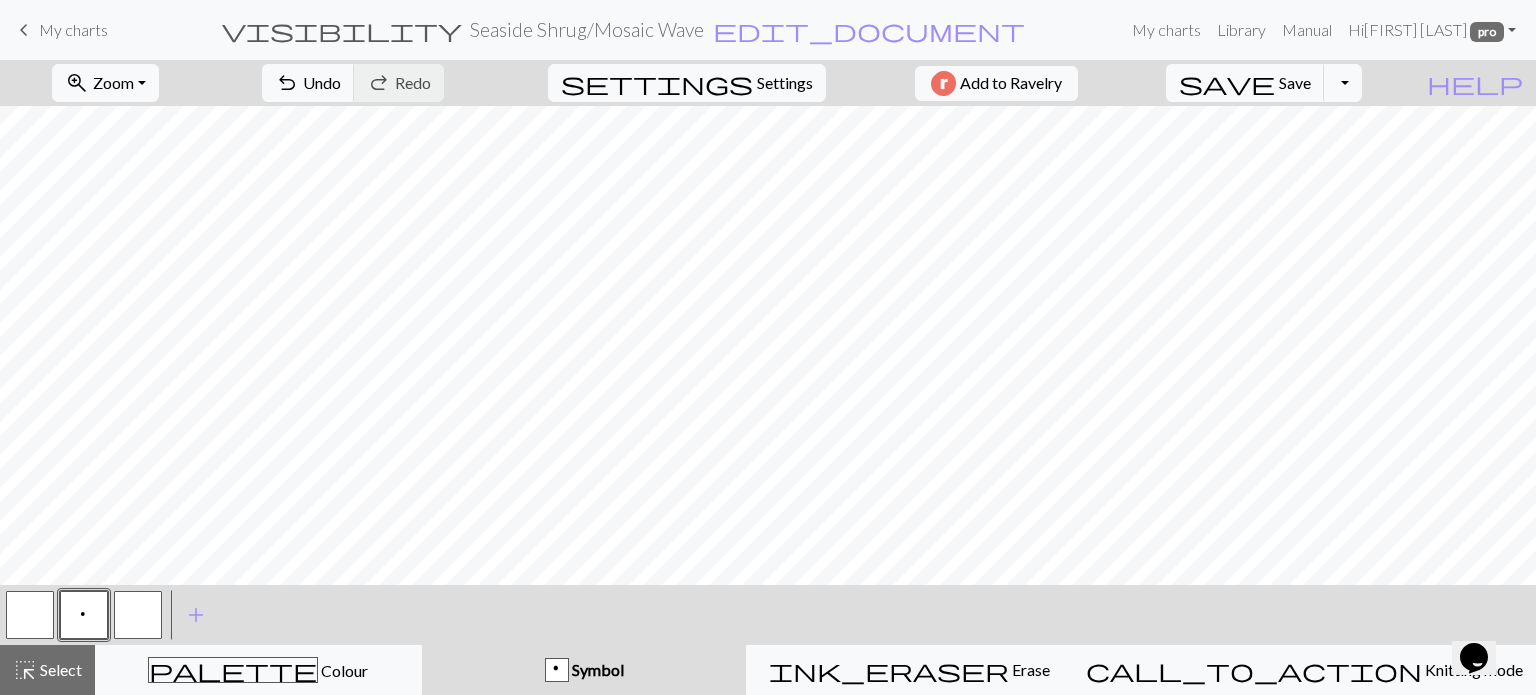 click at bounding box center (138, 615) 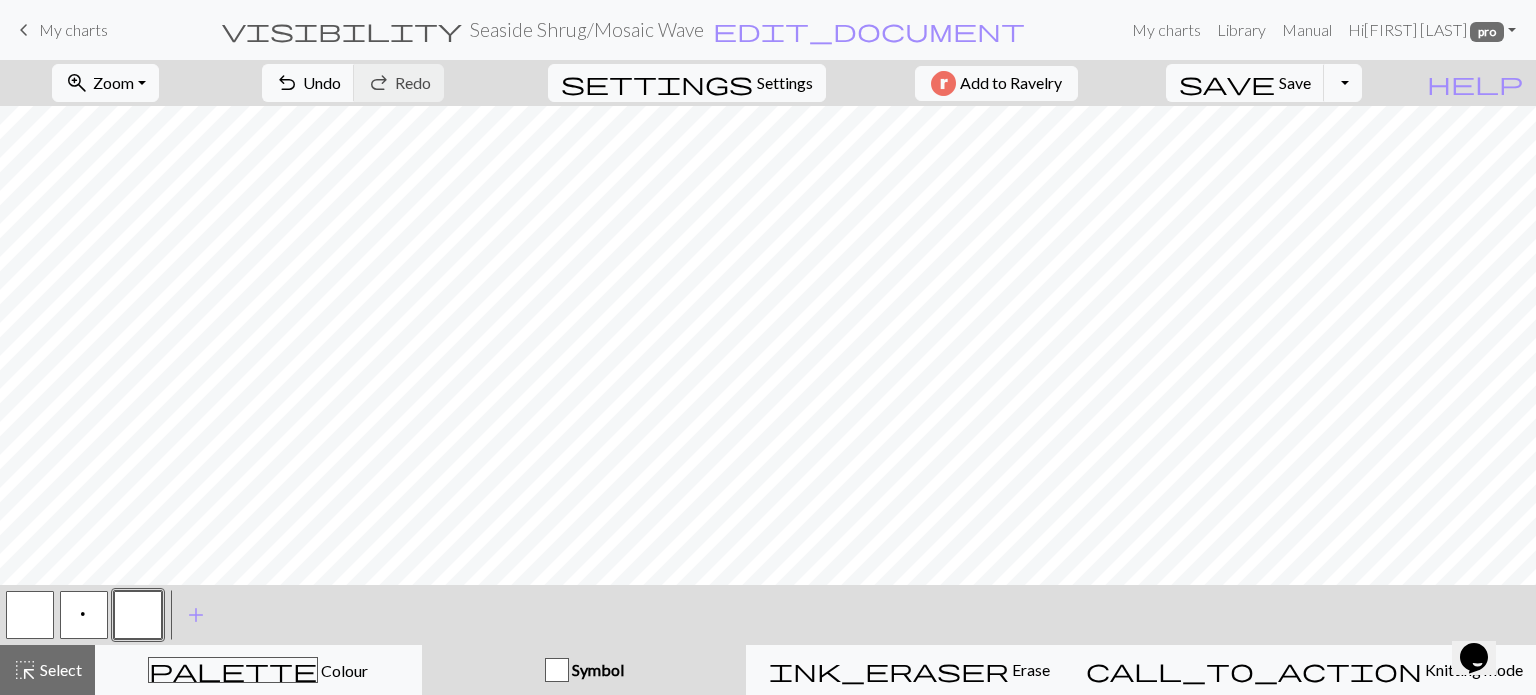 click at bounding box center (138, 615) 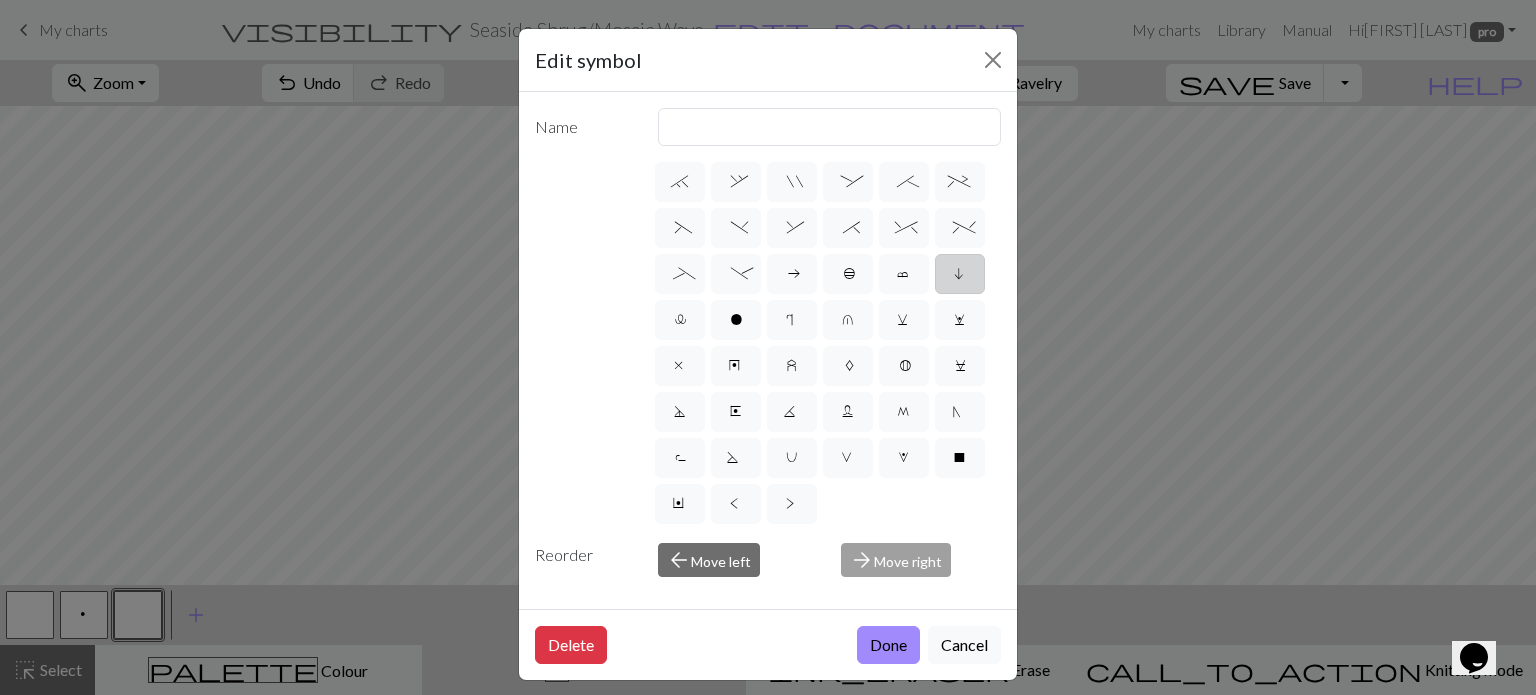 scroll, scrollTop: 400, scrollLeft: 0, axis: vertical 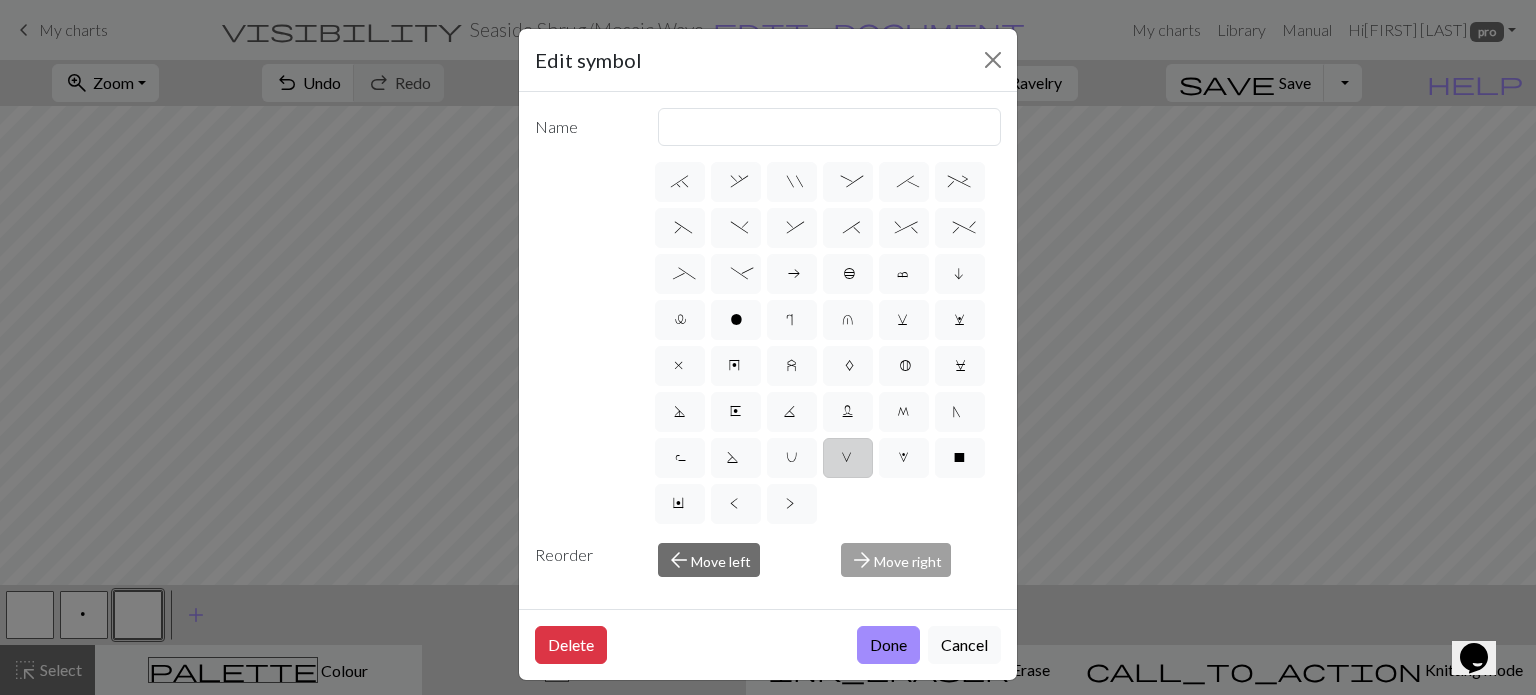click on "V" at bounding box center [848, 458] 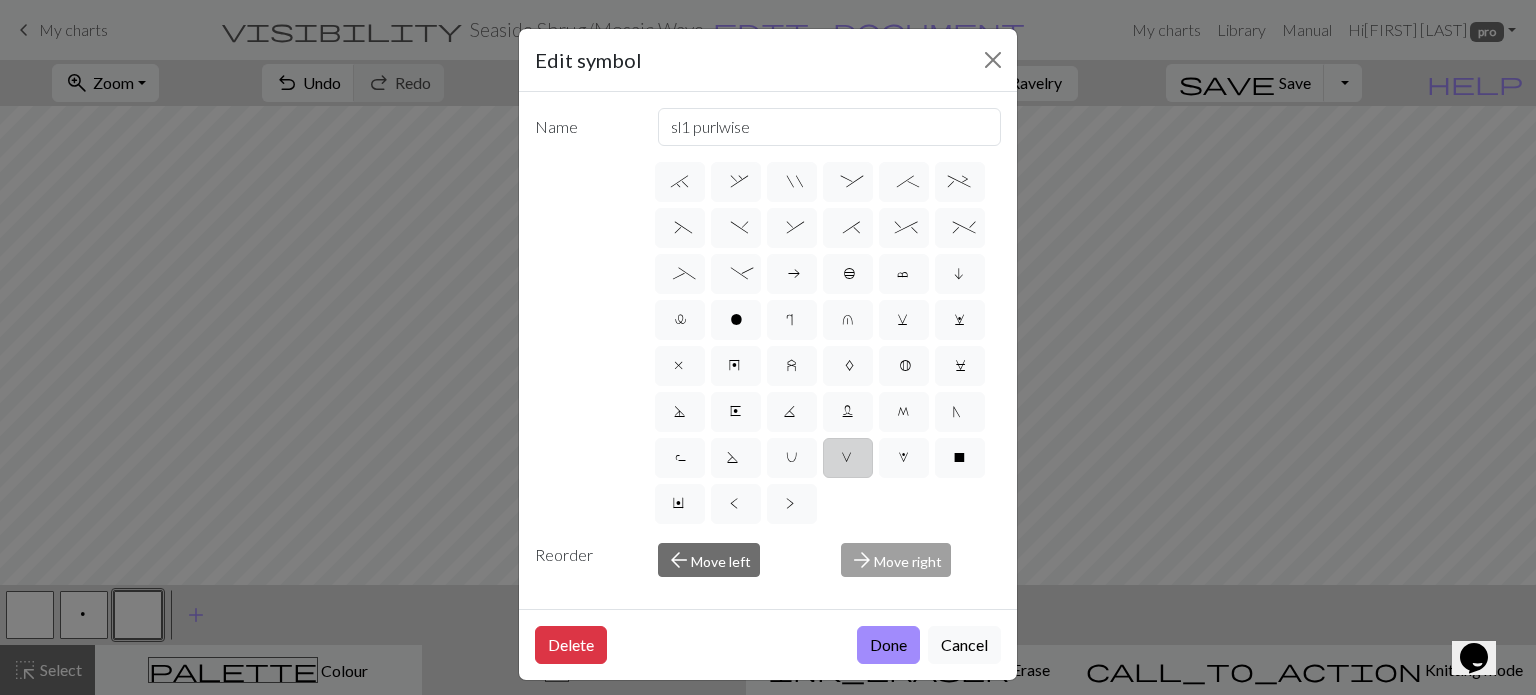 scroll, scrollTop: 225, scrollLeft: 0, axis: vertical 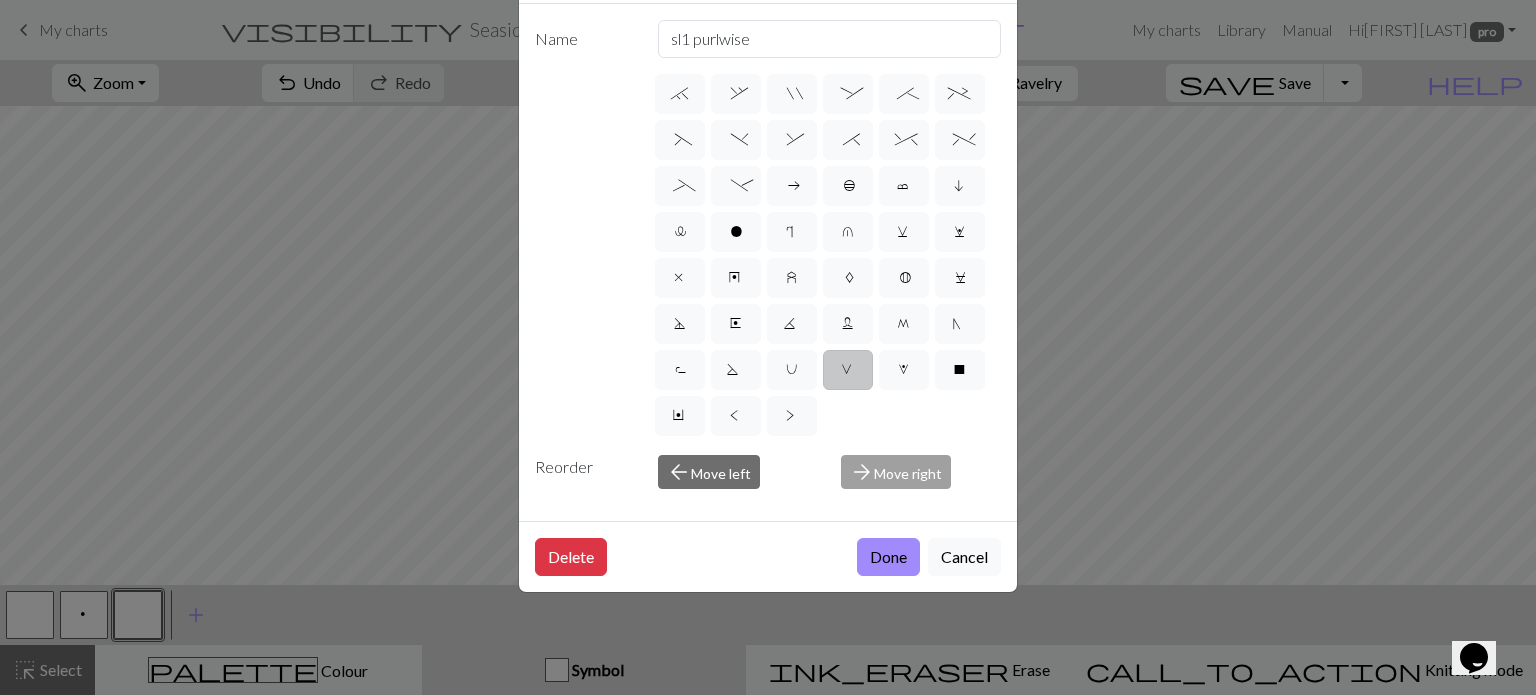 click on "V" at bounding box center (848, 370) 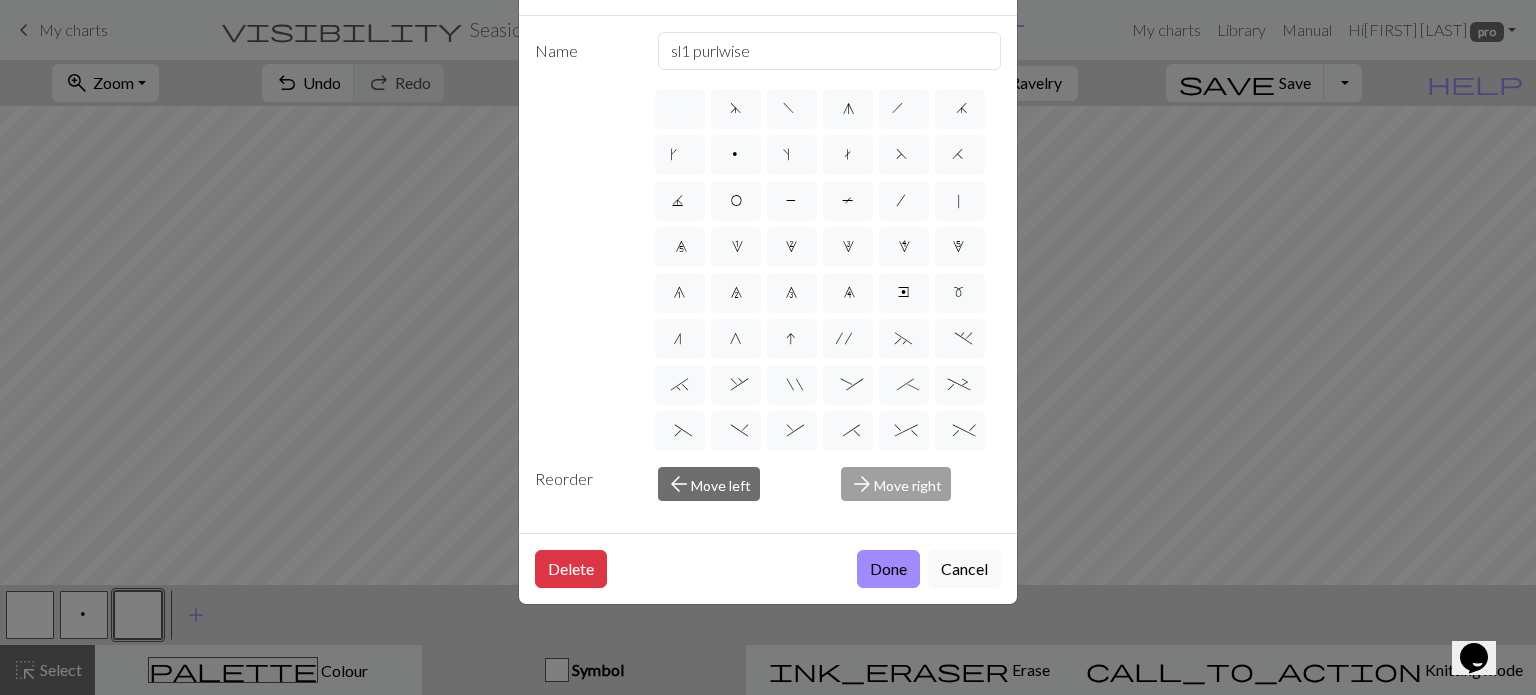 scroll, scrollTop: 0, scrollLeft: 0, axis: both 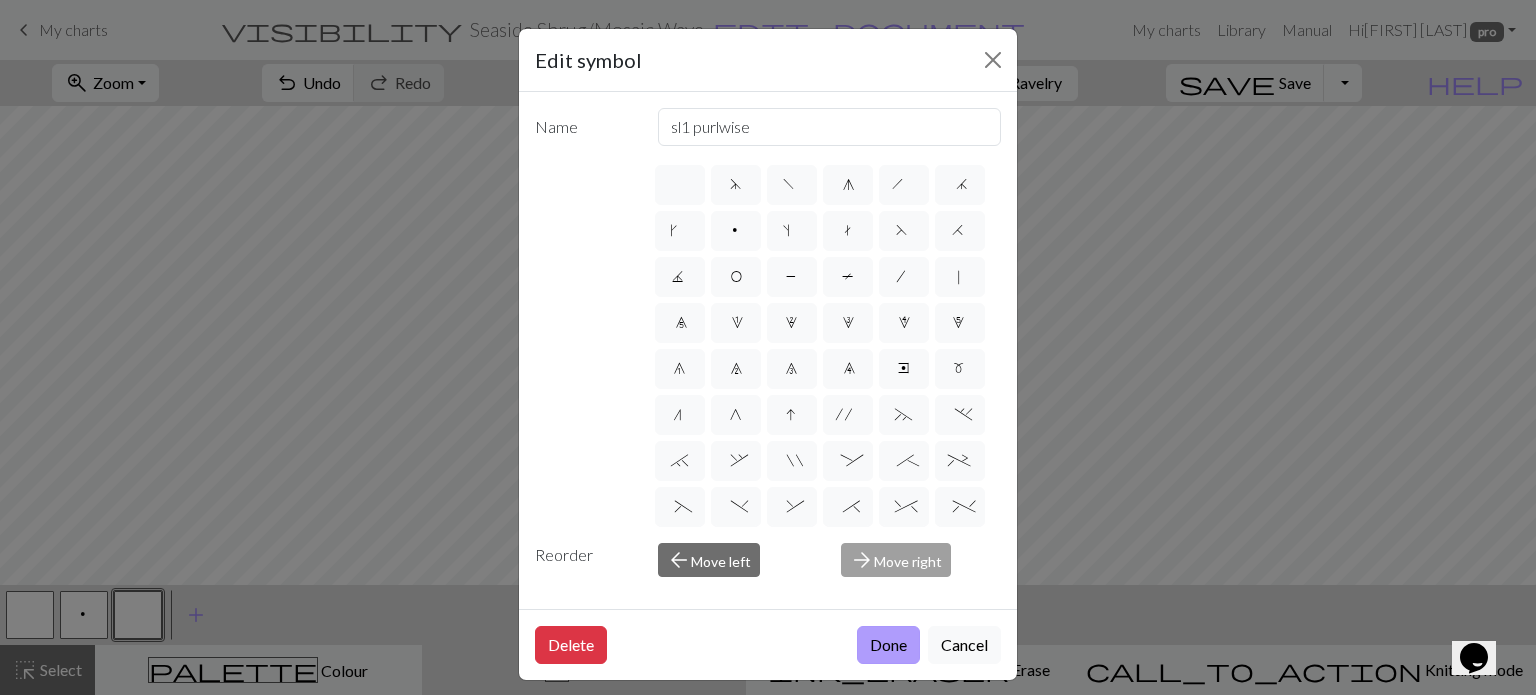 click on "Done" at bounding box center [888, 645] 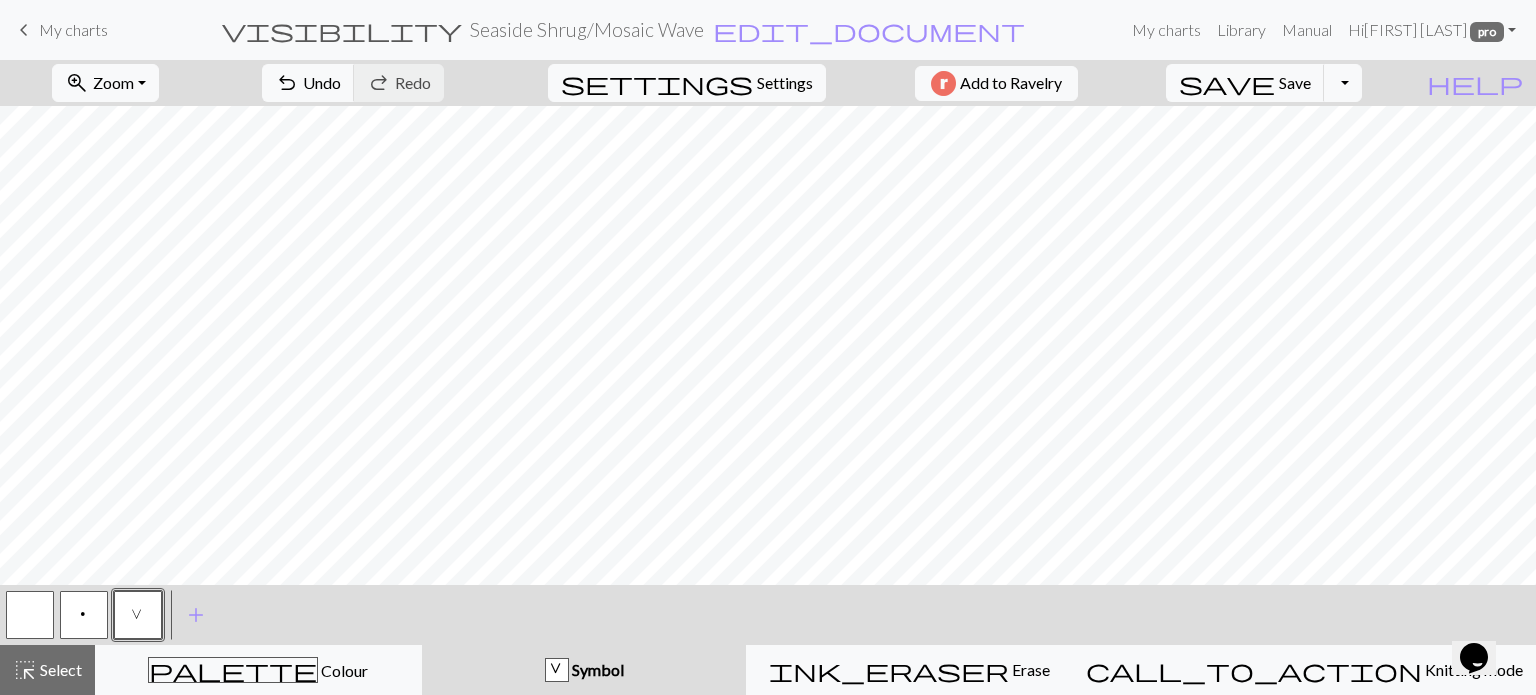 click at bounding box center (30, 615) 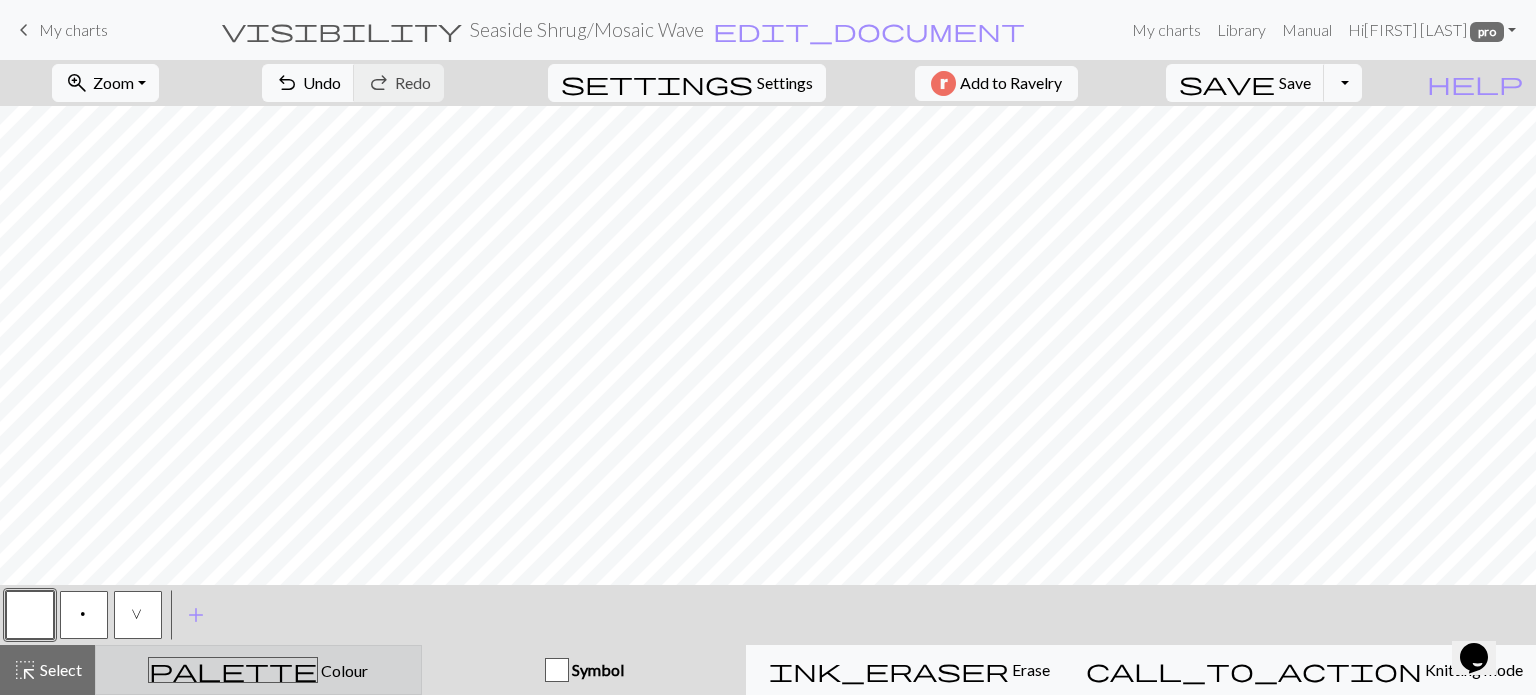 click on "palette   Colour   Colour" at bounding box center (258, 670) 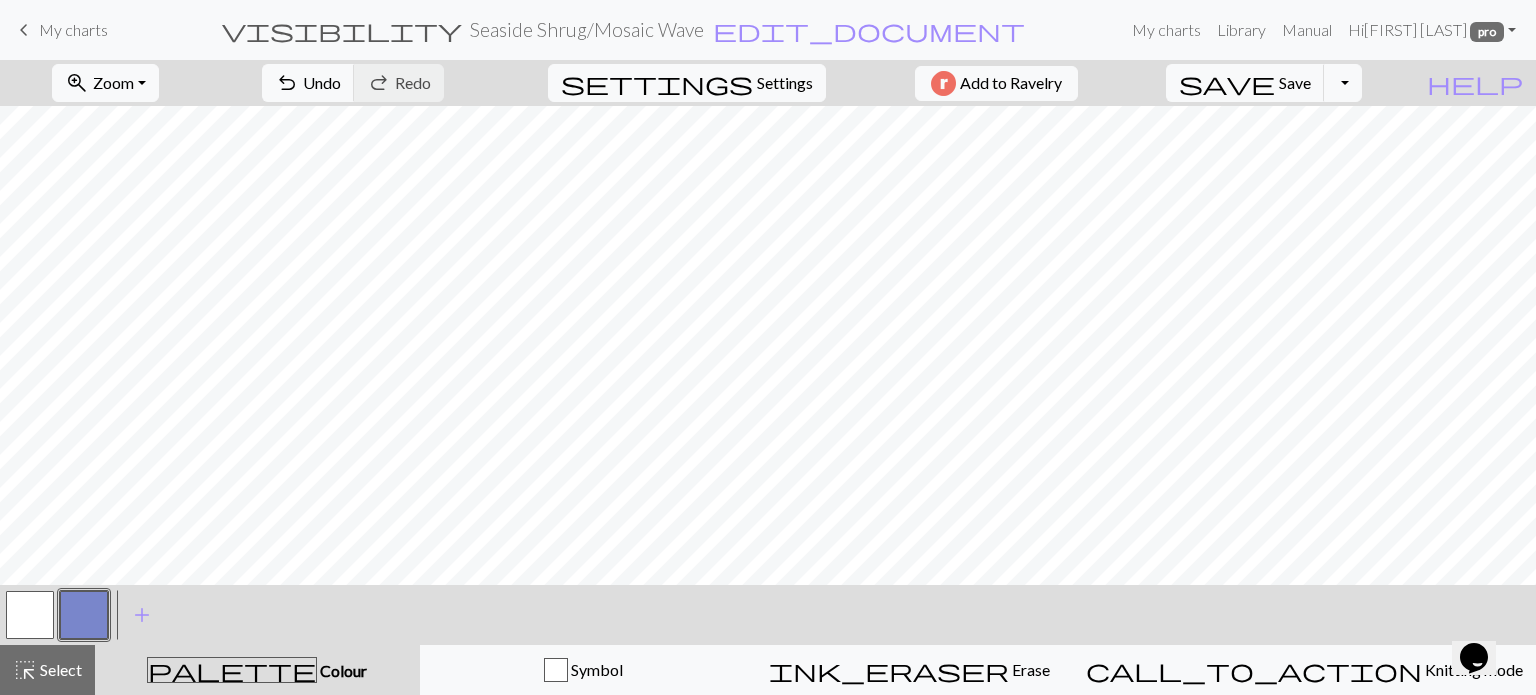 click at bounding box center (84, 615) 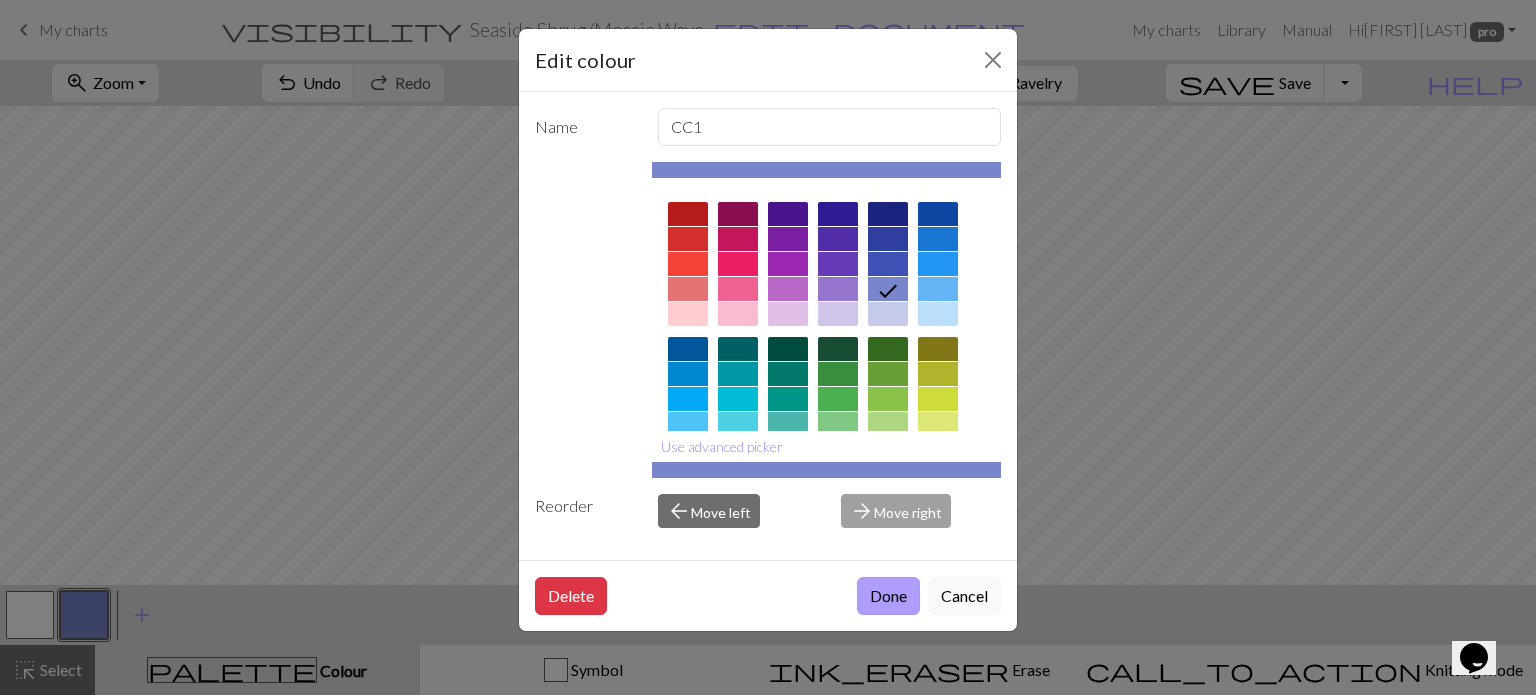 click on "Done" at bounding box center (888, 596) 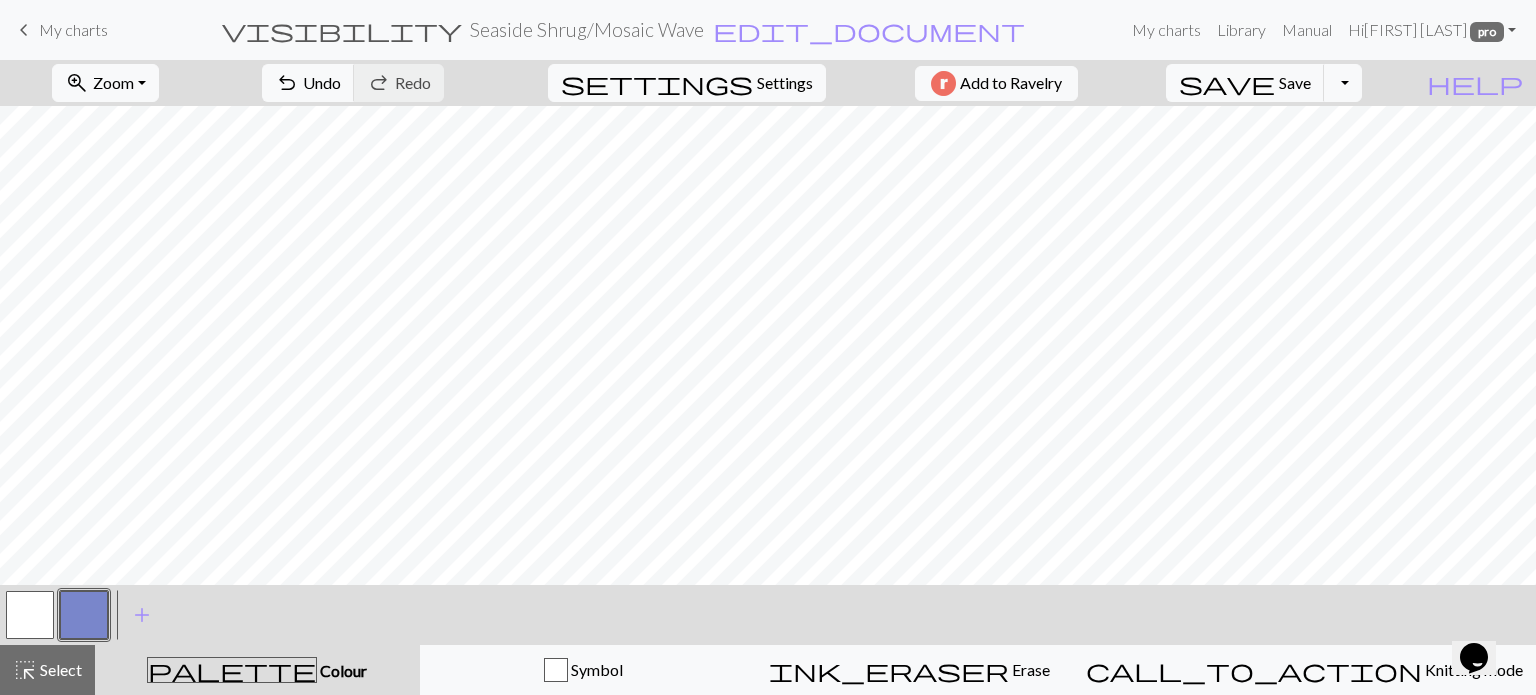 click at bounding box center [30, 615] 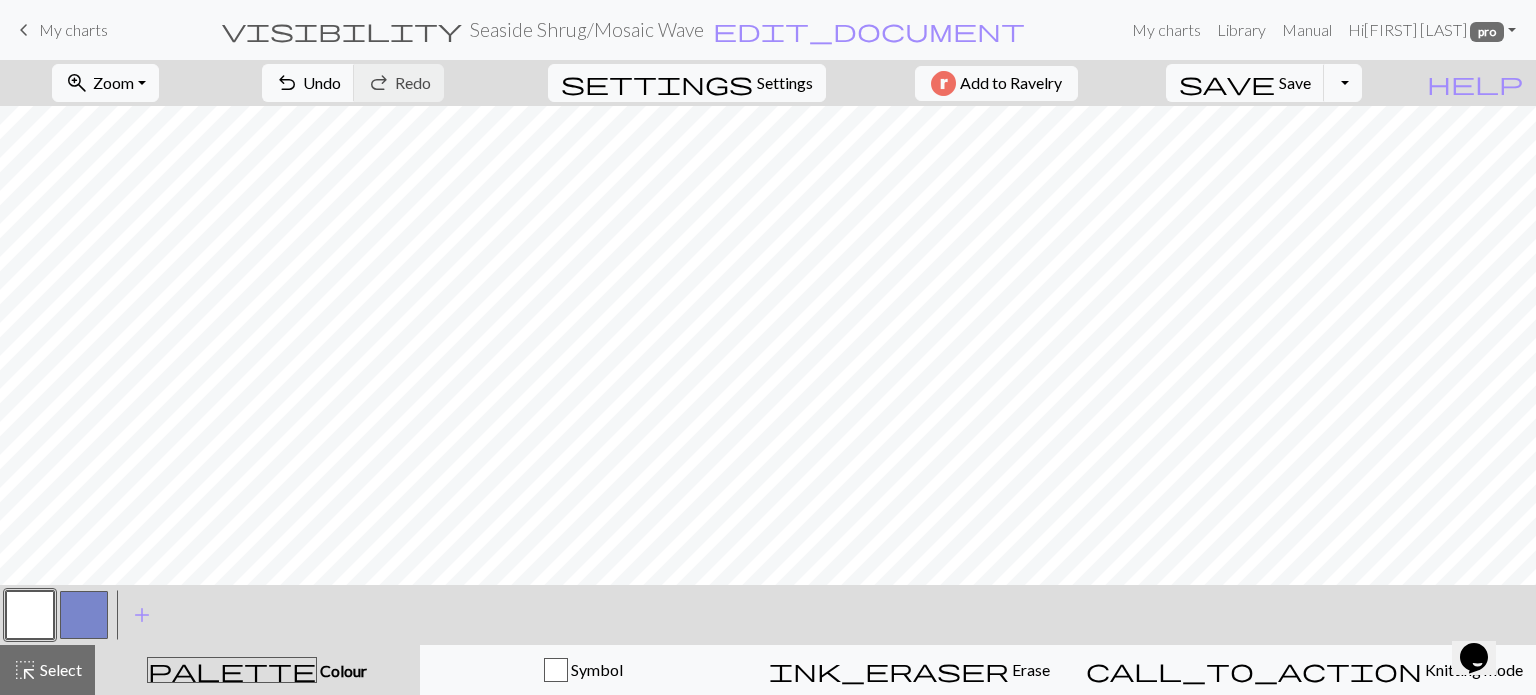 click at bounding box center (84, 615) 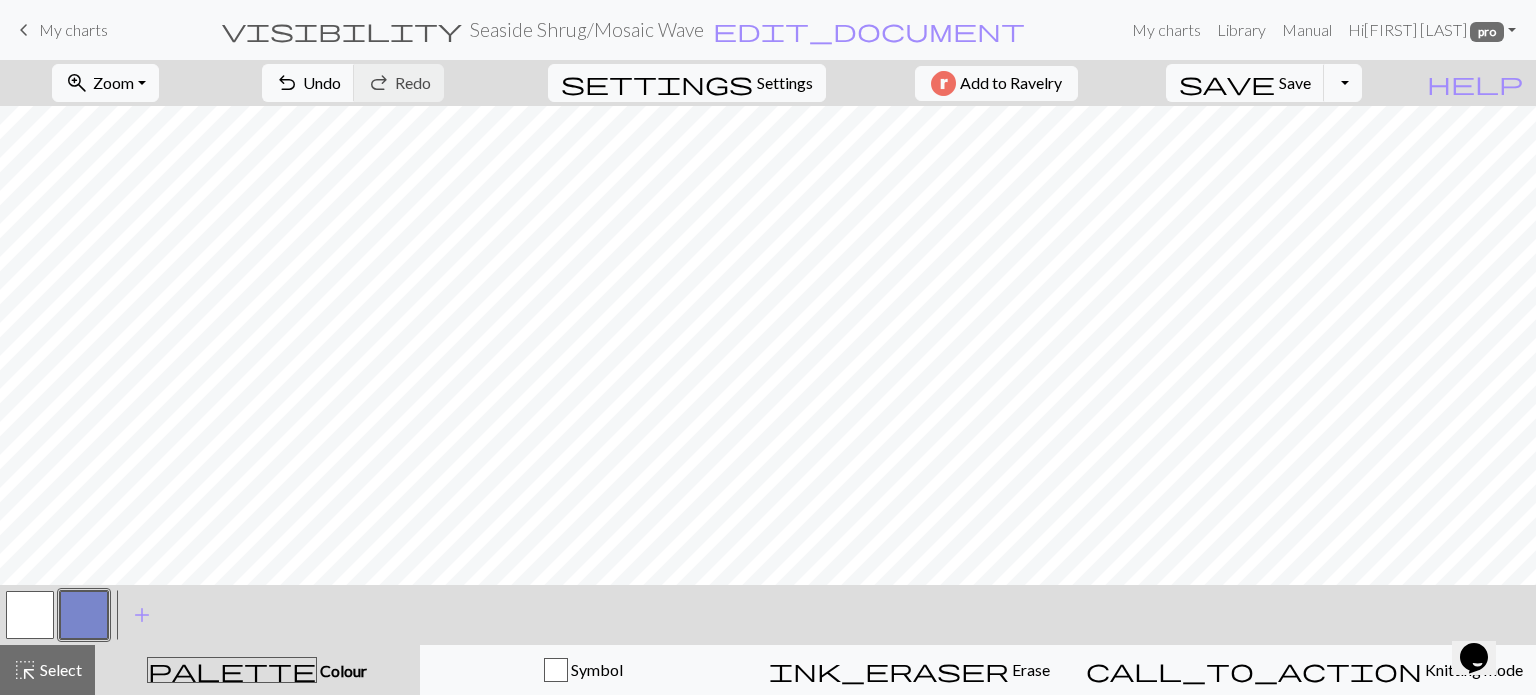 click at bounding box center [30, 615] 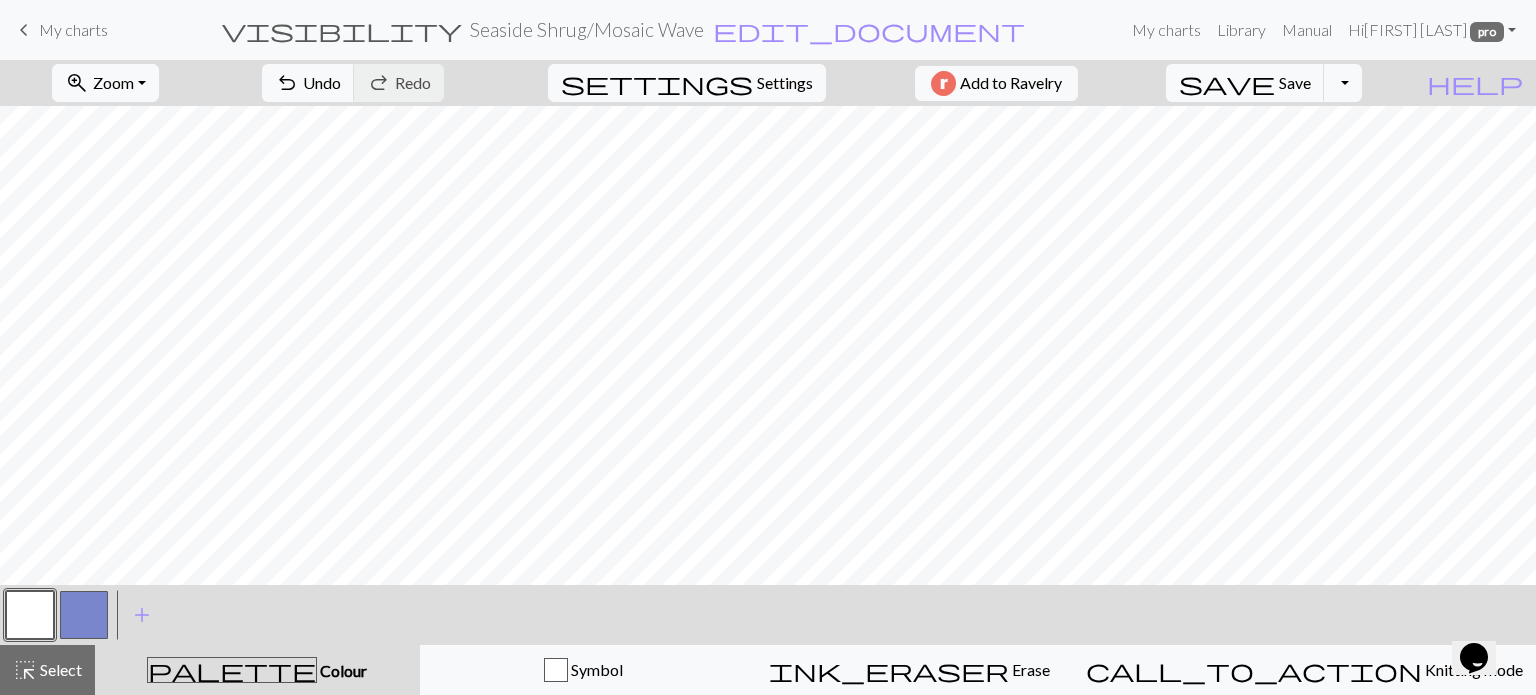 click at bounding box center (30, 615) 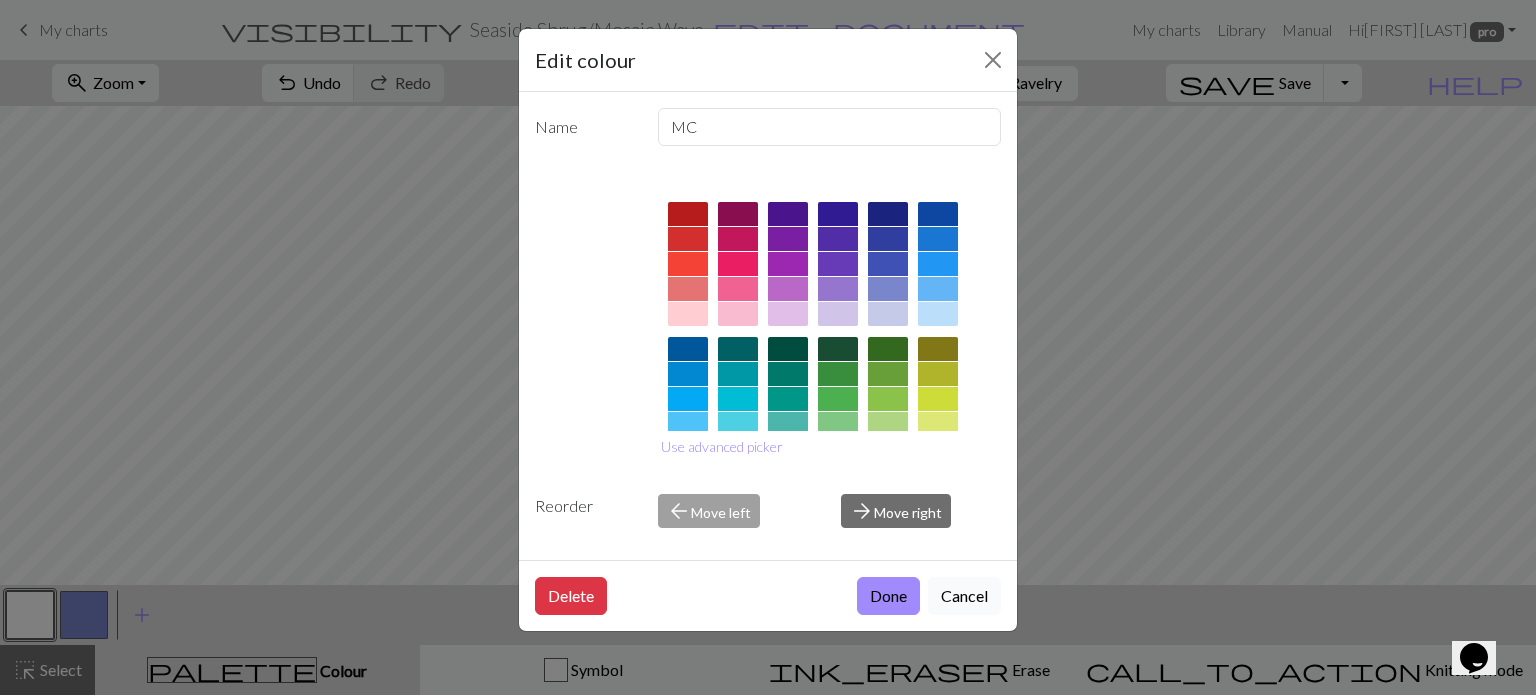 click on "Cancel" at bounding box center [964, 596] 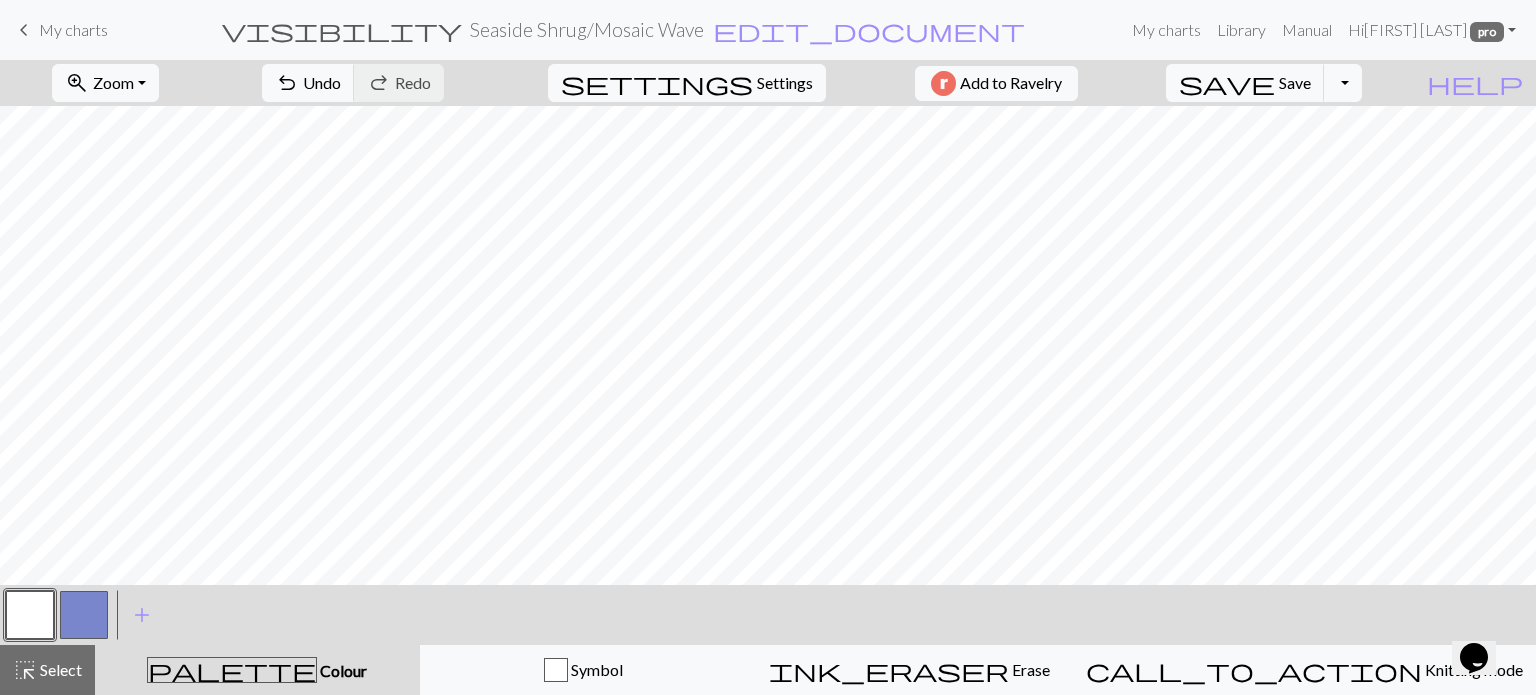 click at bounding box center [84, 615] 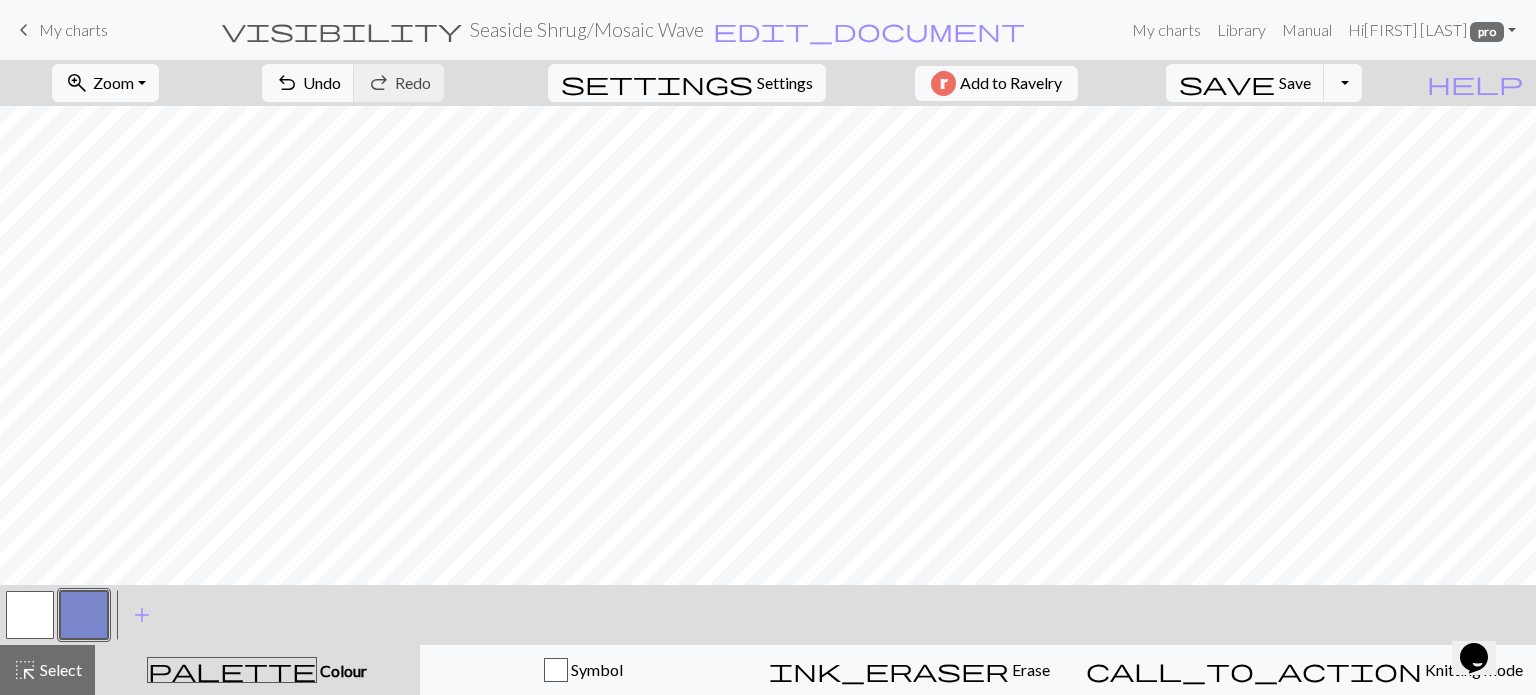 click at bounding box center [30, 615] 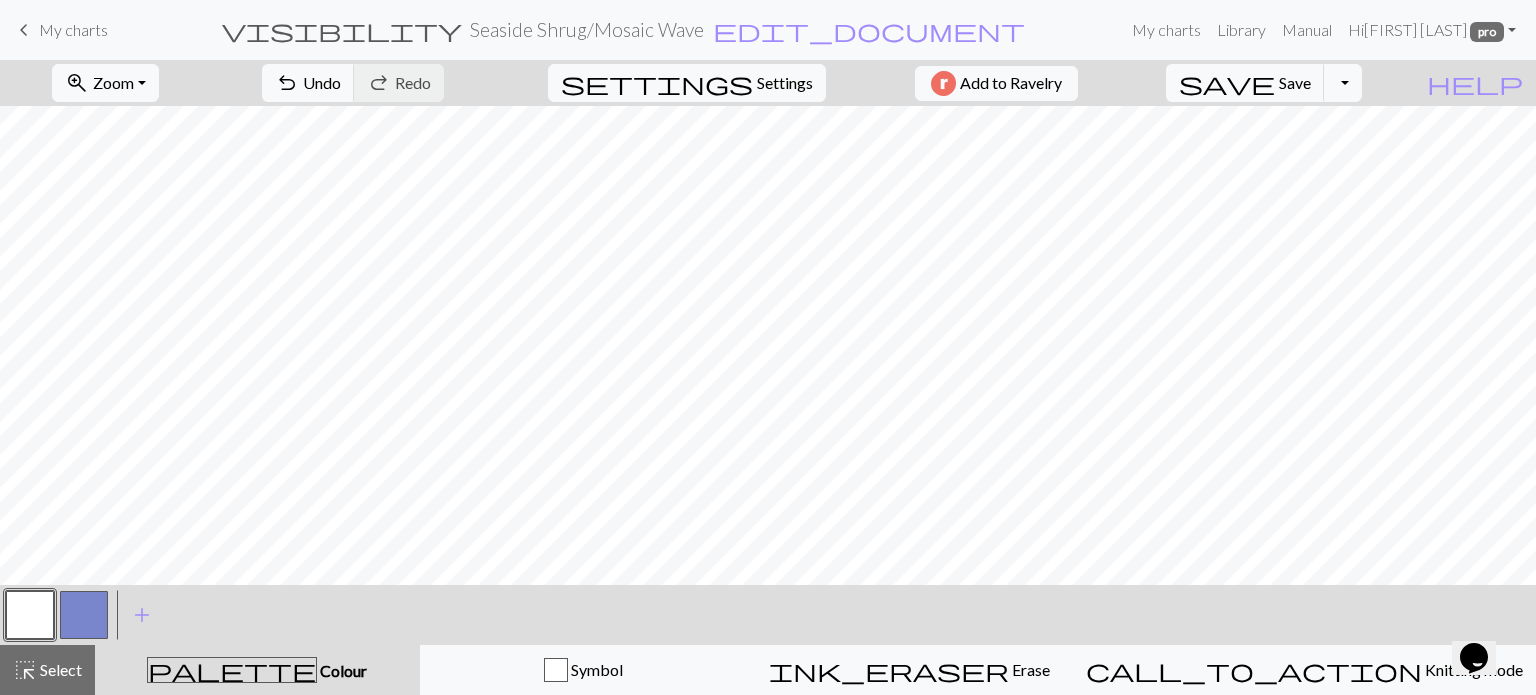 click at bounding box center (84, 615) 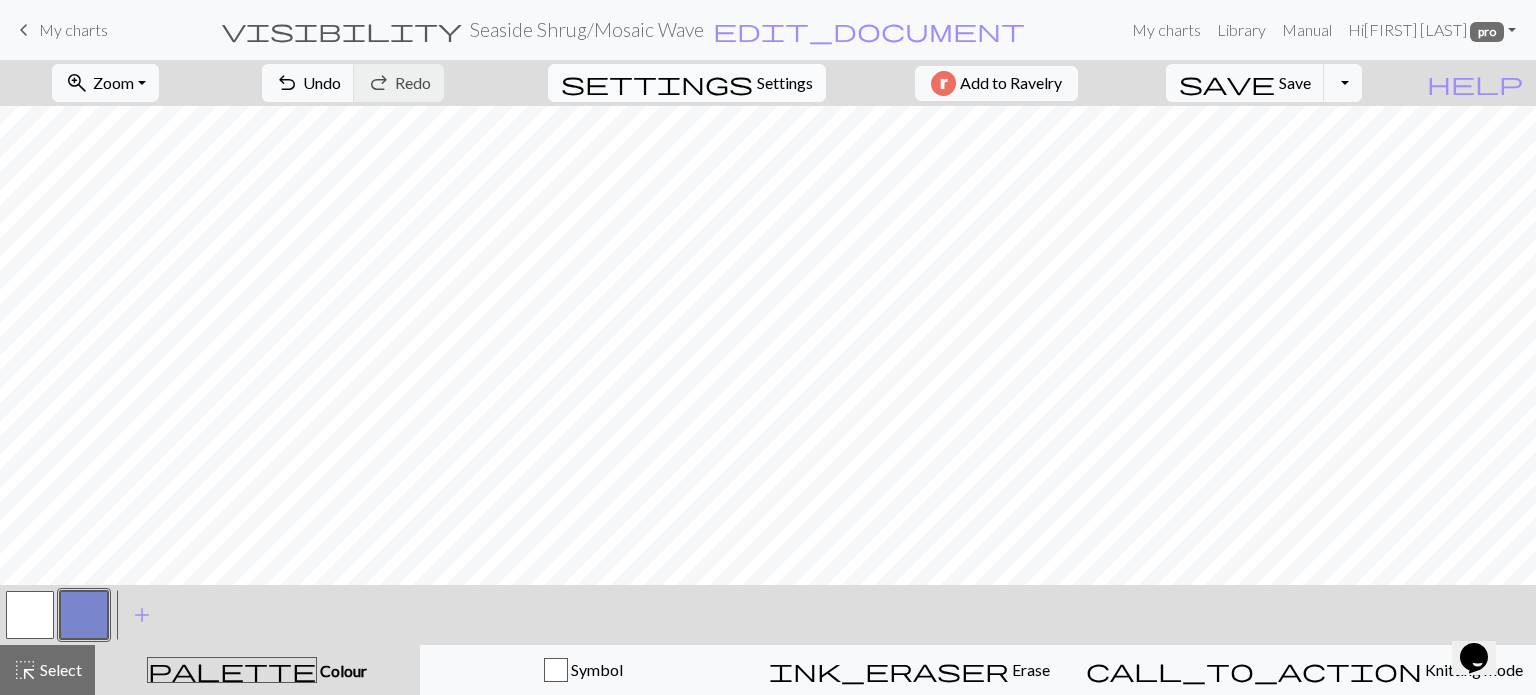 click on "Settings" at bounding box center [785, 83] 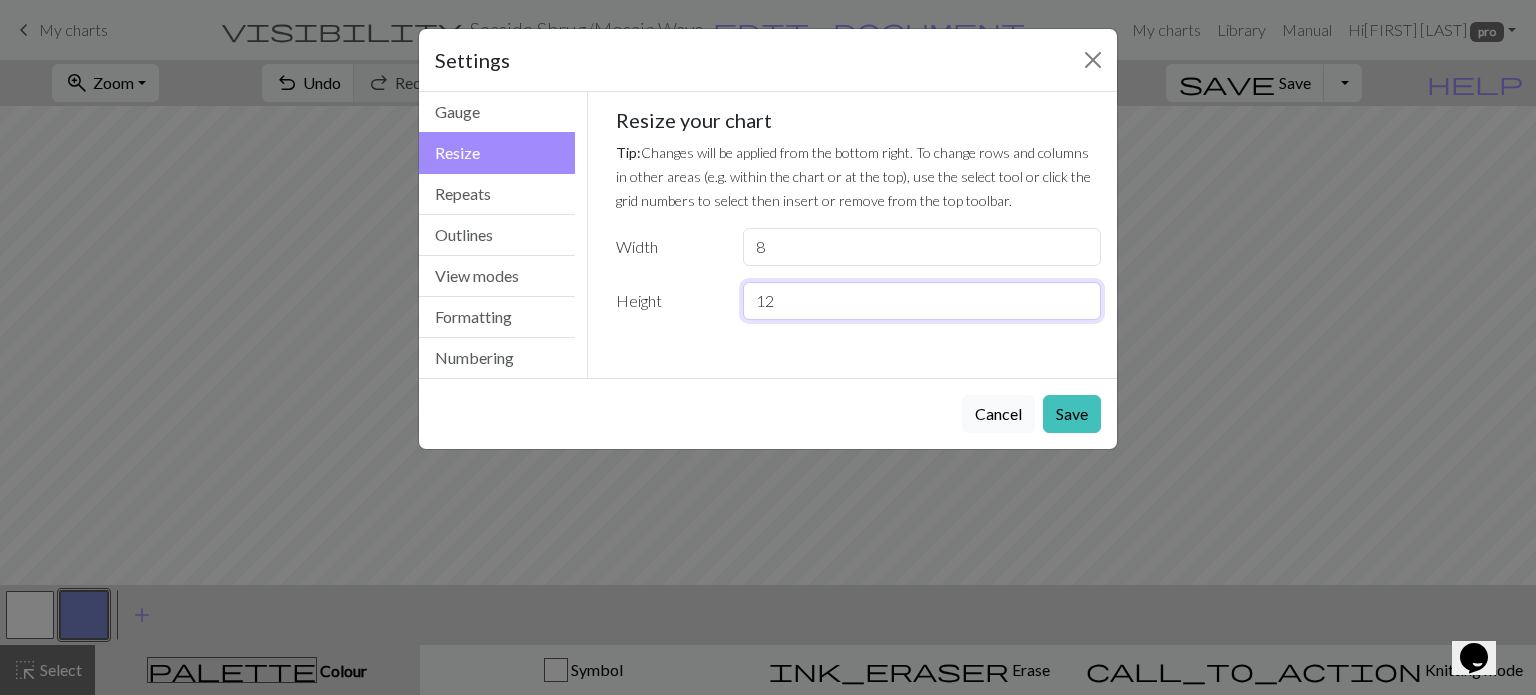click on "12" at bounding box center [922, 301] 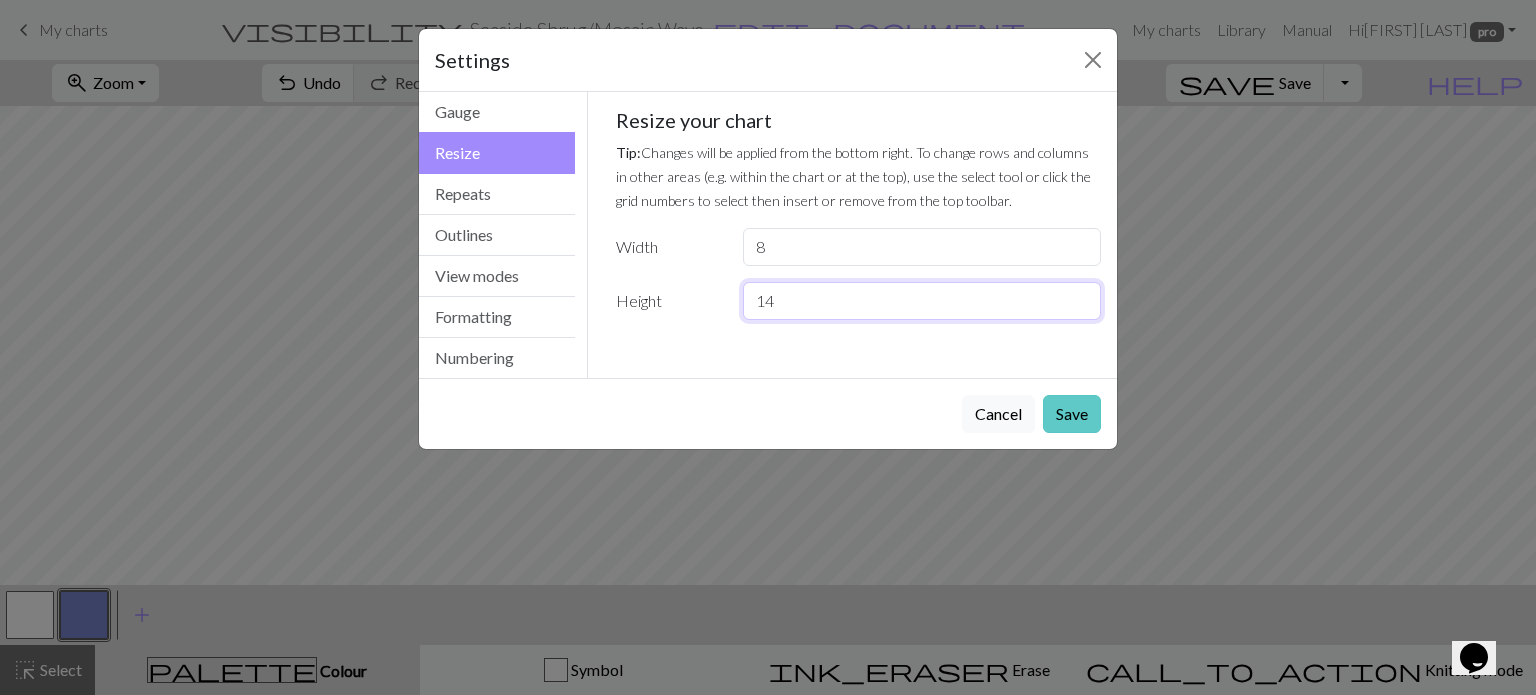 type on "14" 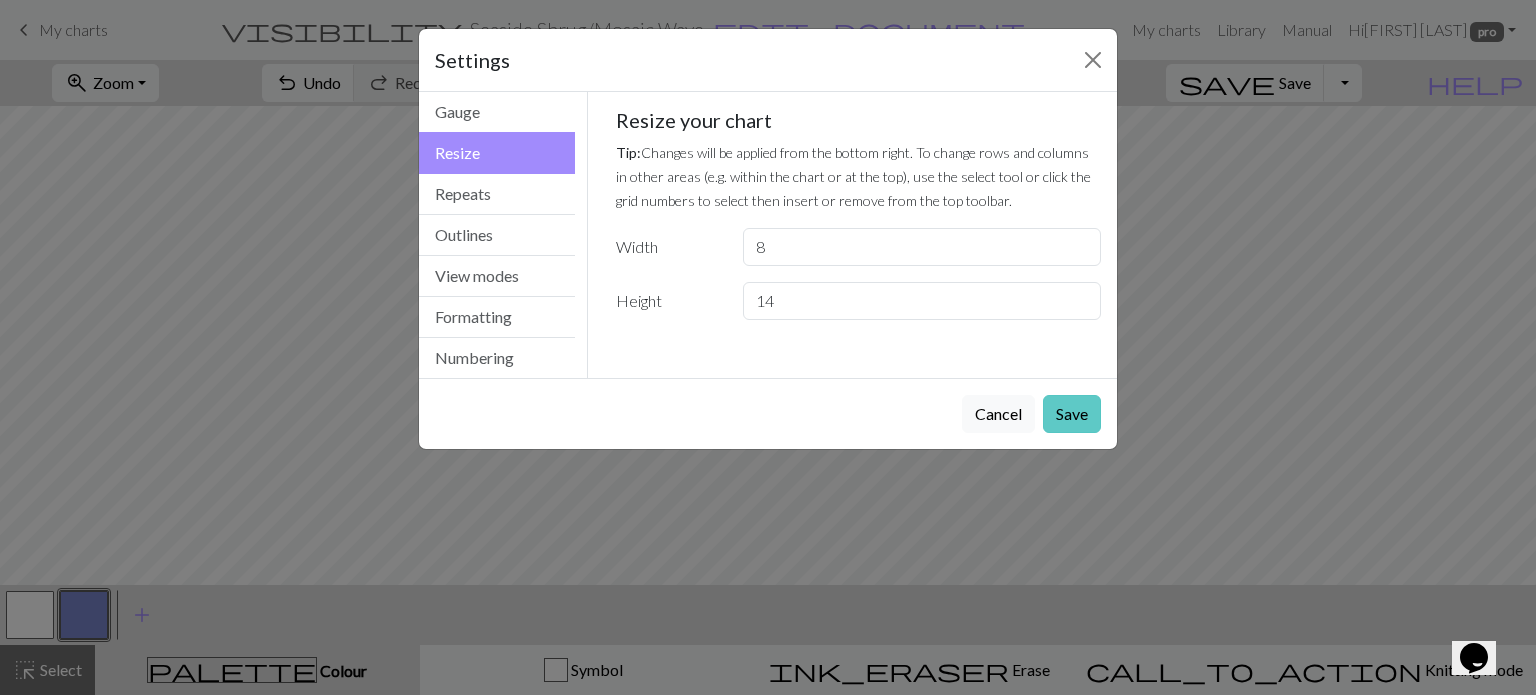 click on "Save" at bounding box center (1072, 414) 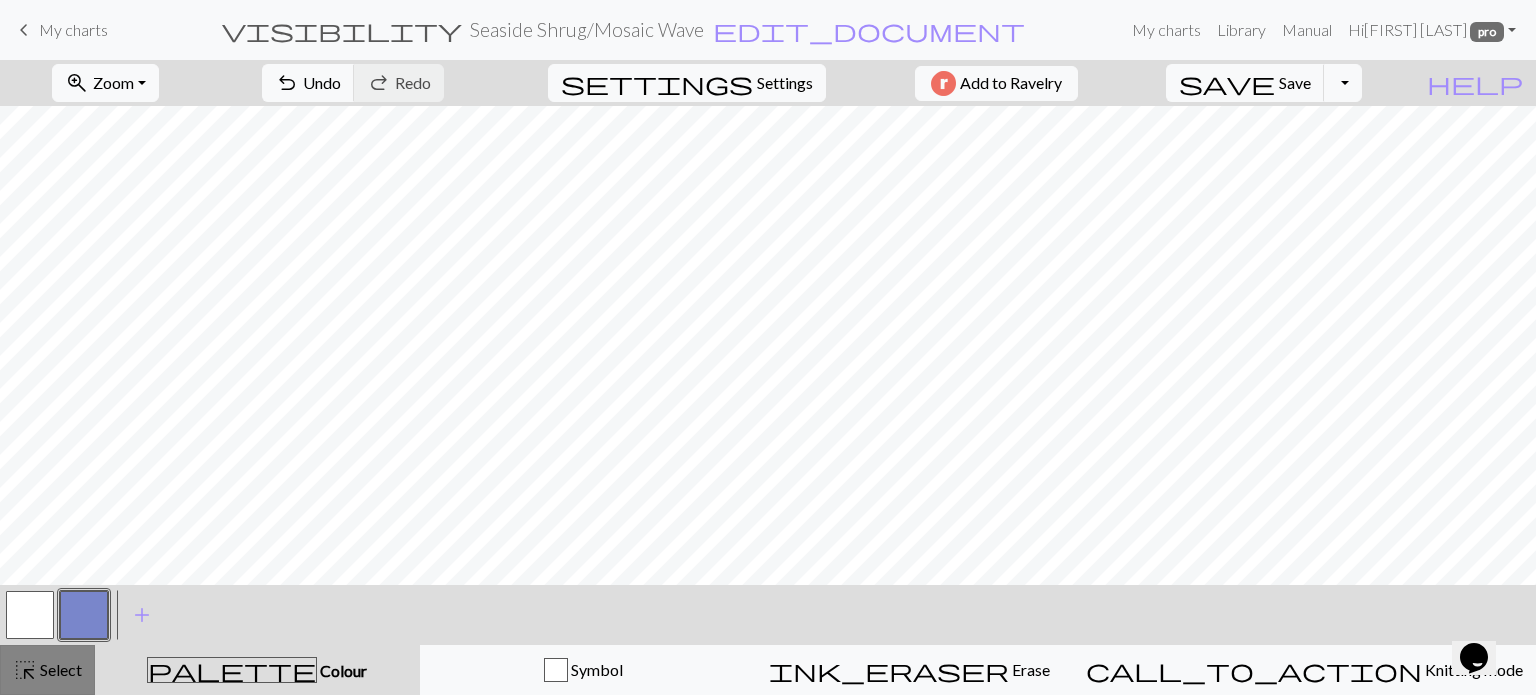 click on "Select" at bounding box center (59, 669) 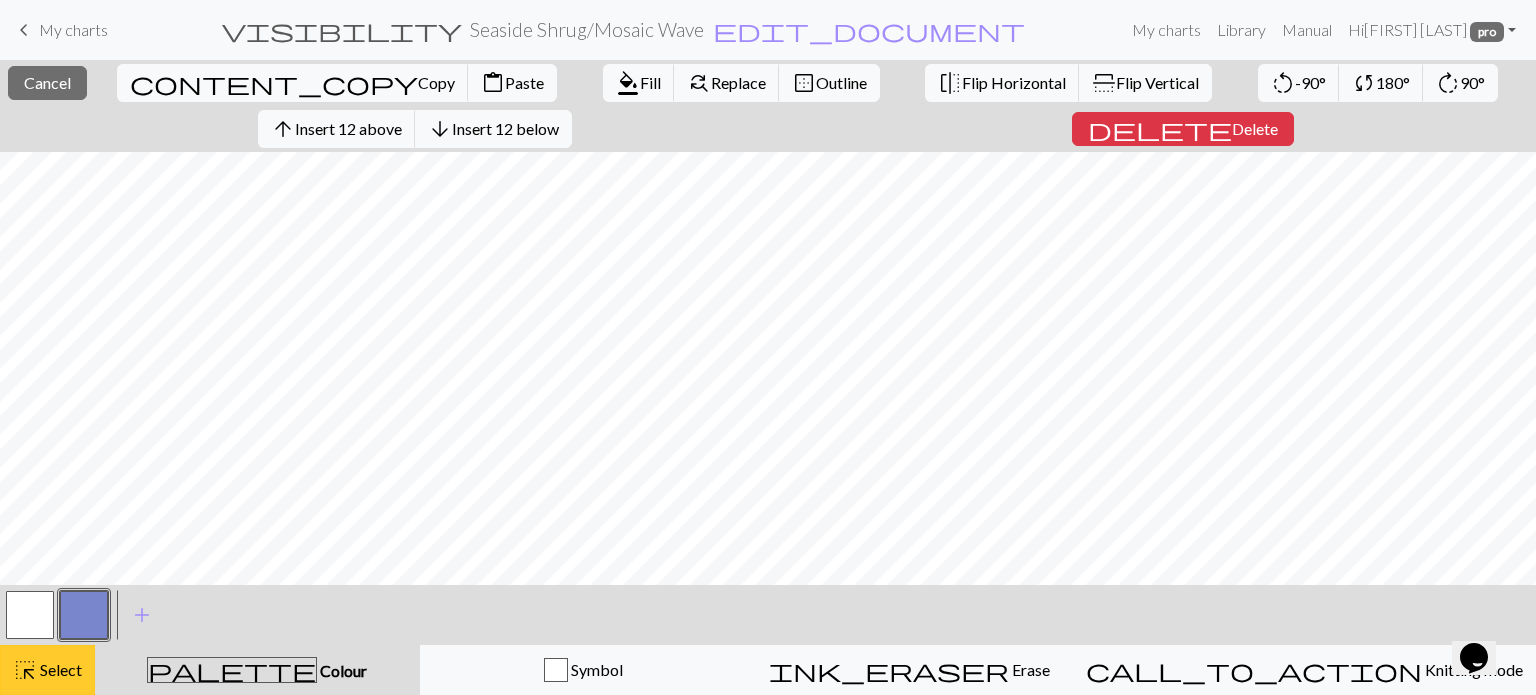 click on "highlight_alt   Select   Select" at bounding box center (47, 670) 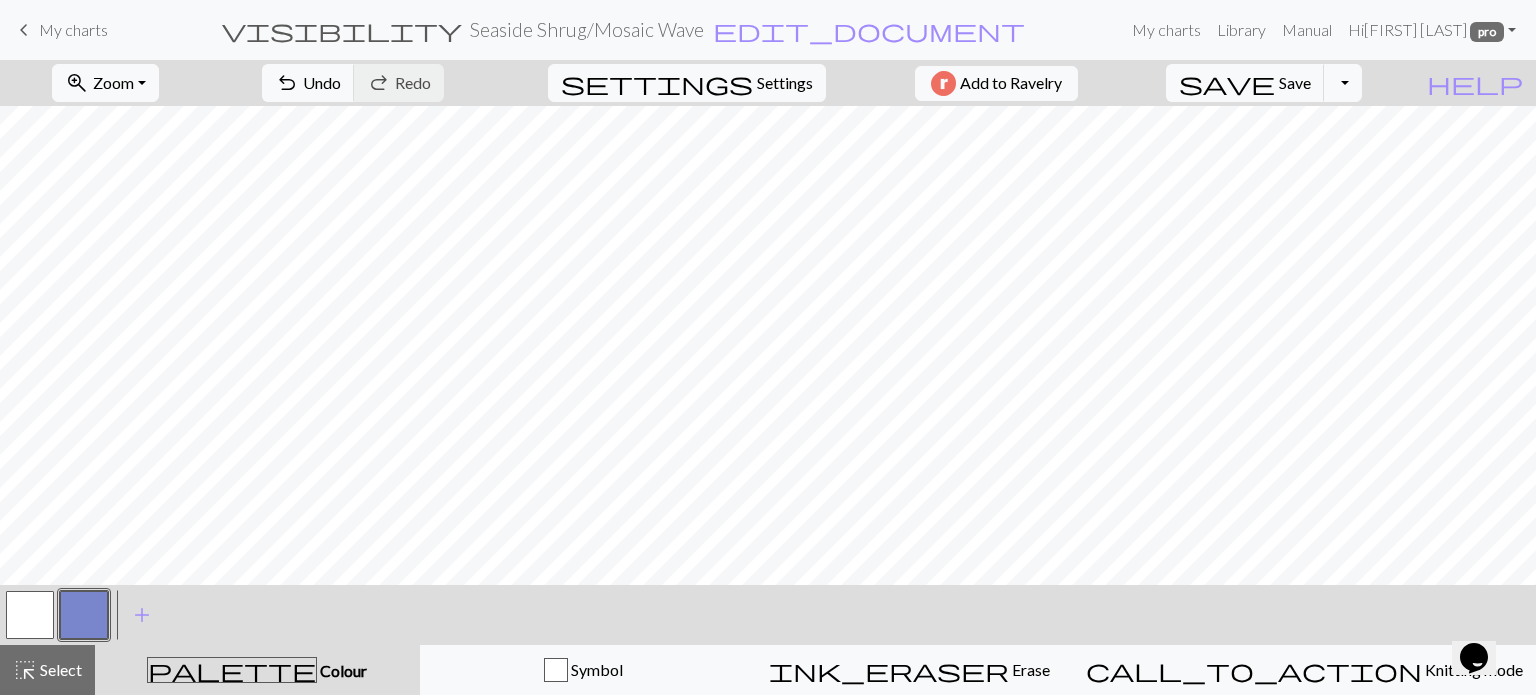 click at bounding box center (30, 615) 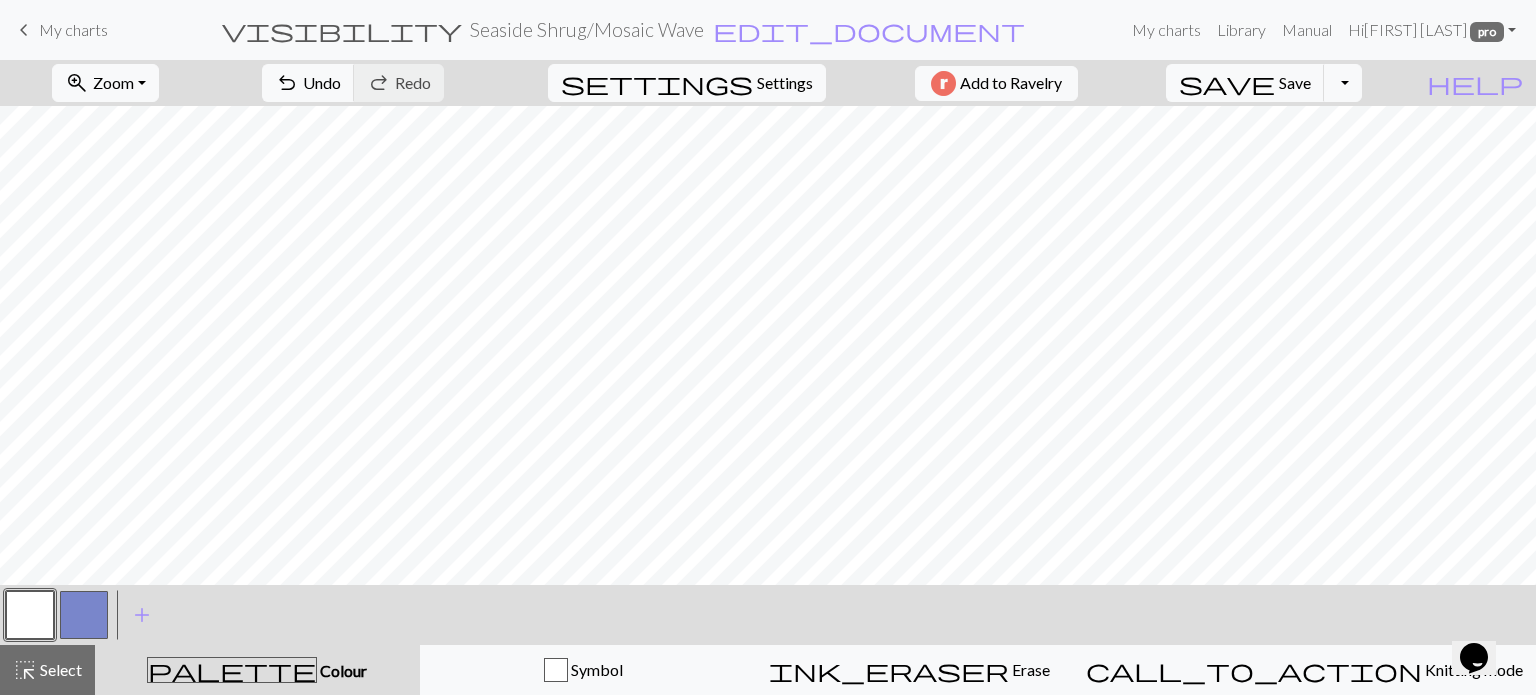 click at bounding box center (30, 615) 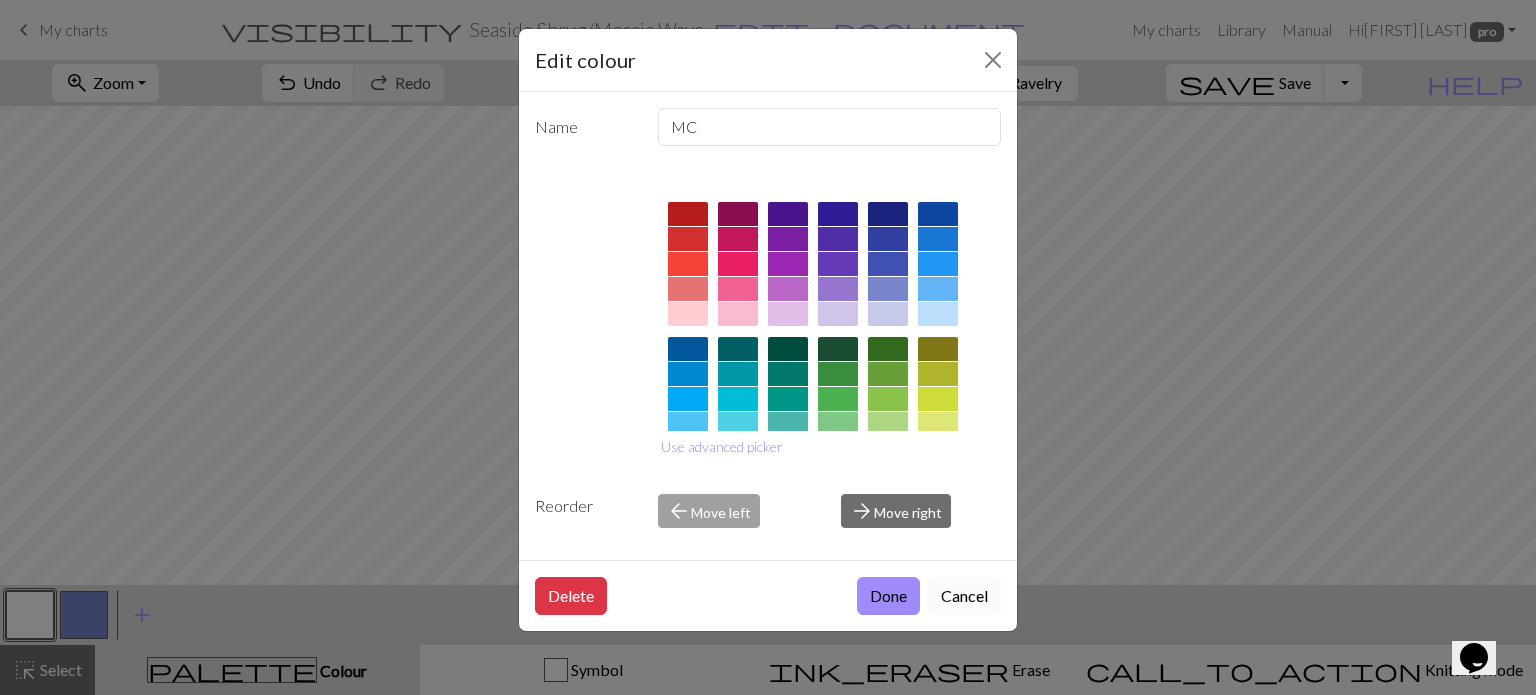 click on "Cancel" at bounding box center [964, 596] 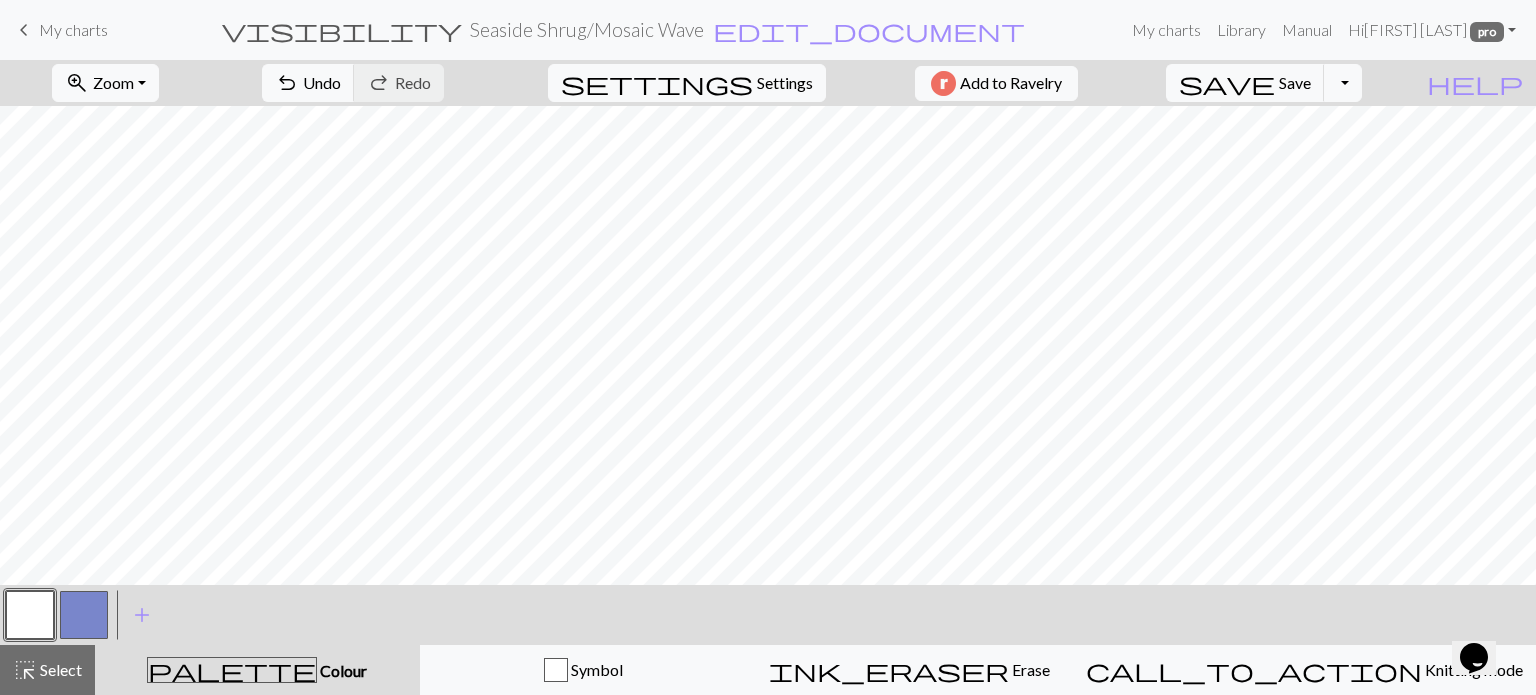 click at bounding box center [84, 615] 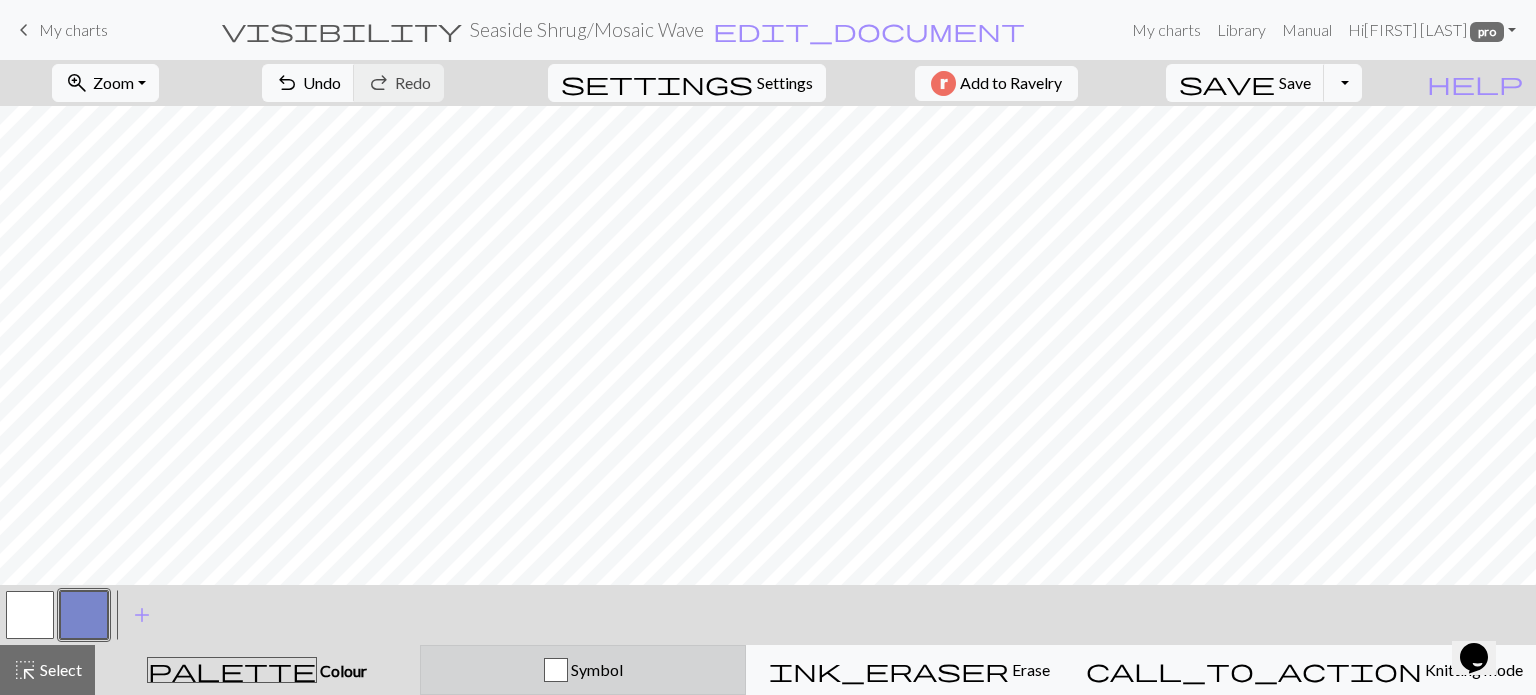 click on "Symbol" at bounding box center (583, 670) 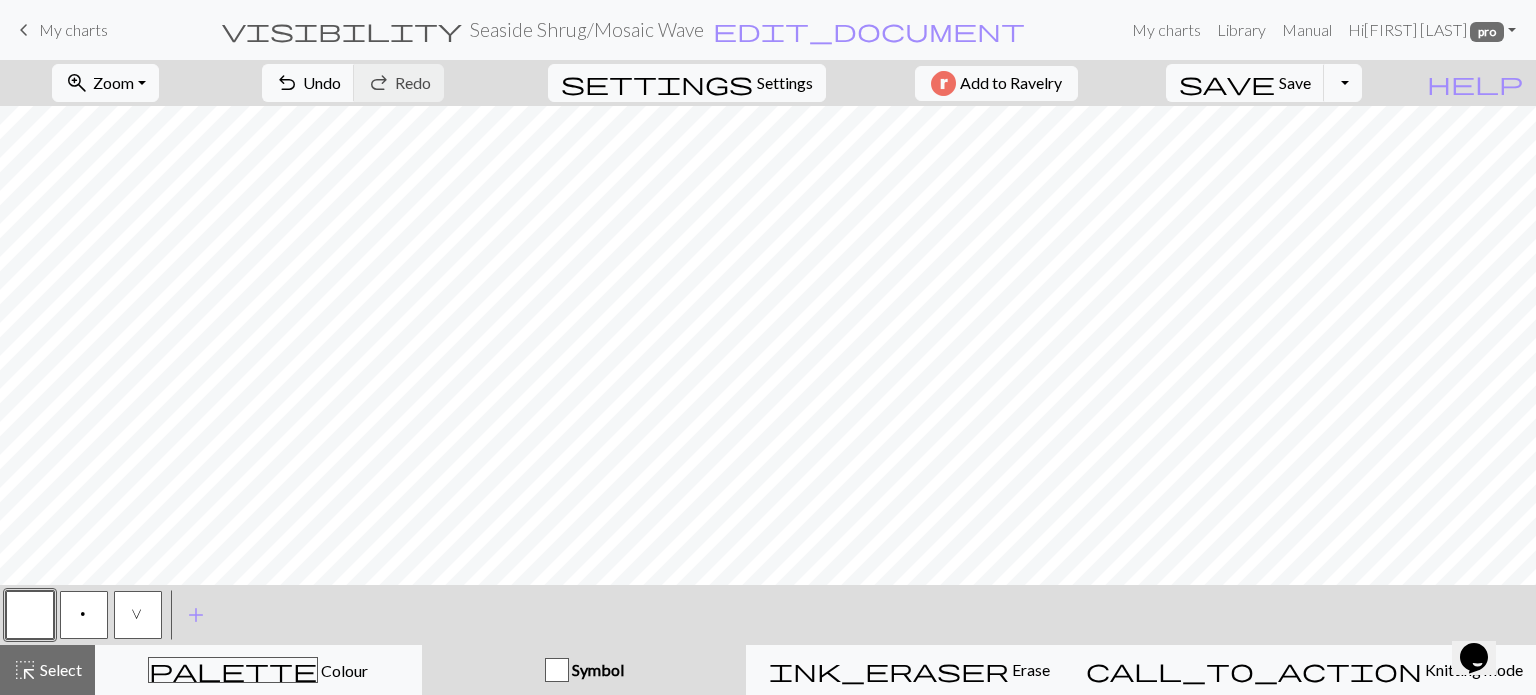 click on "V" at bounding box center [138, 615] 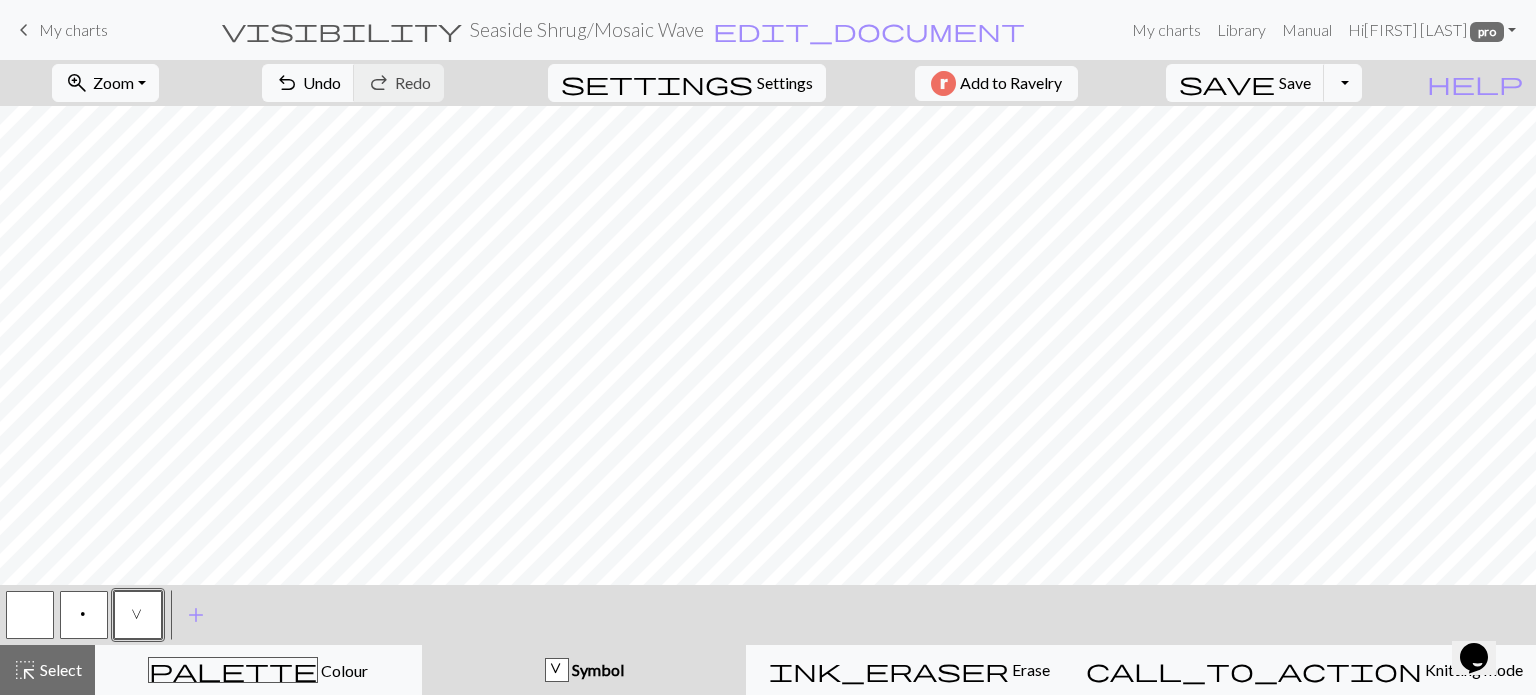 click at bounding box center [30, 615] 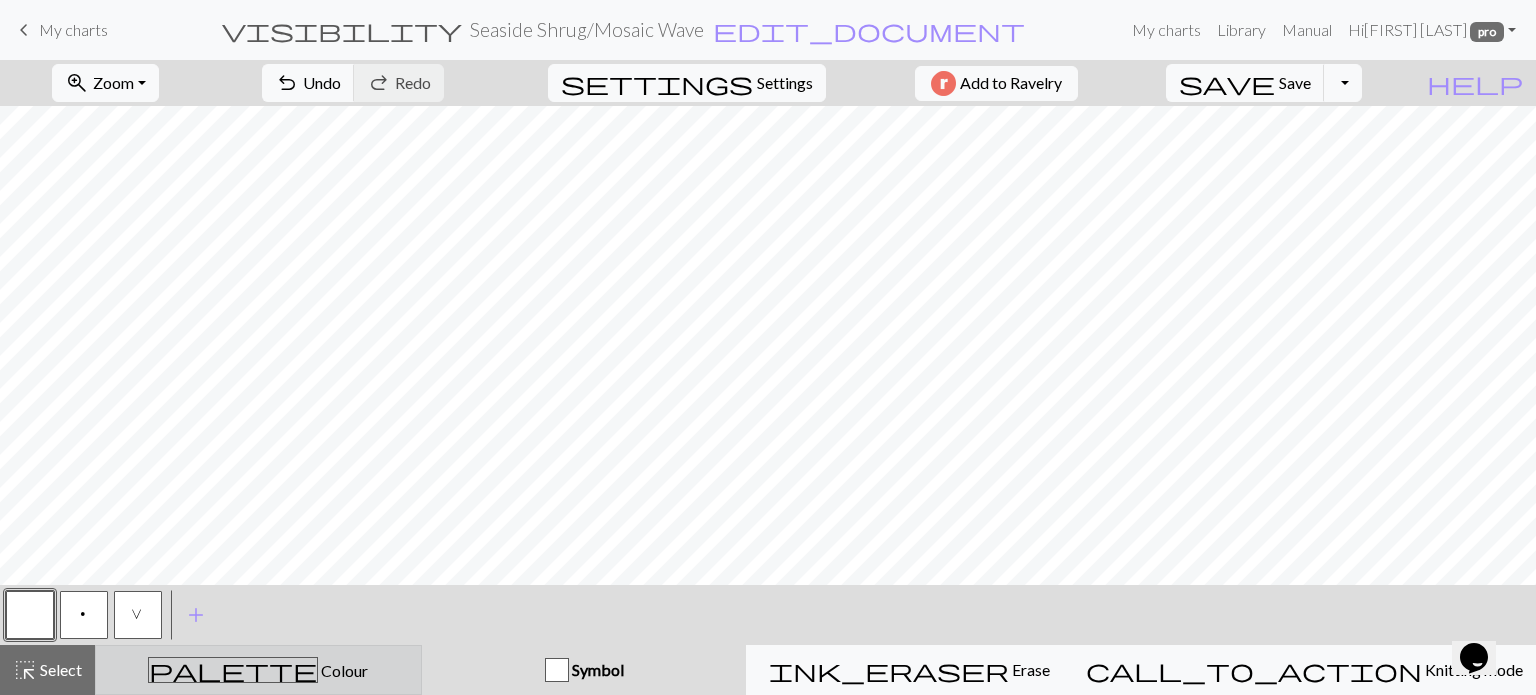 click on "Colour" at bounding box center [343, 670] 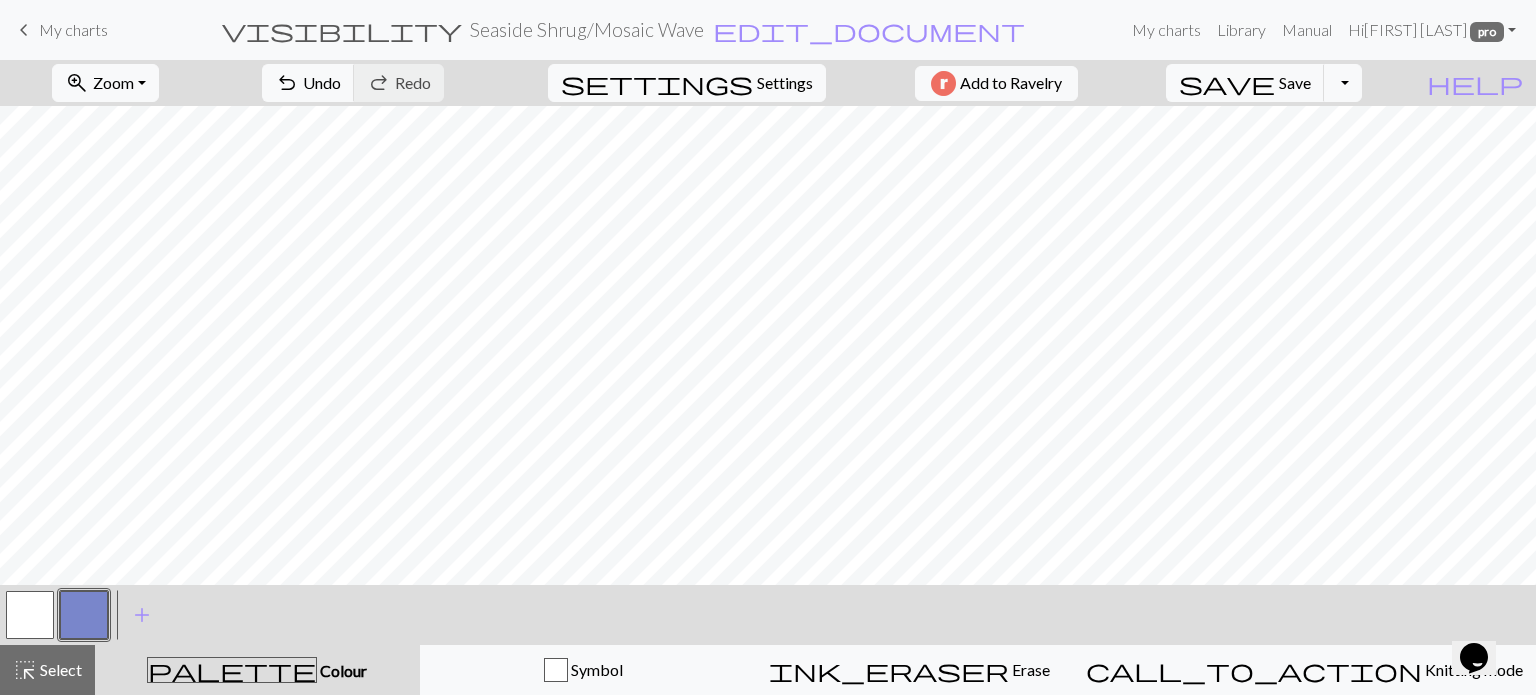 click at bounding box center (84, 615) 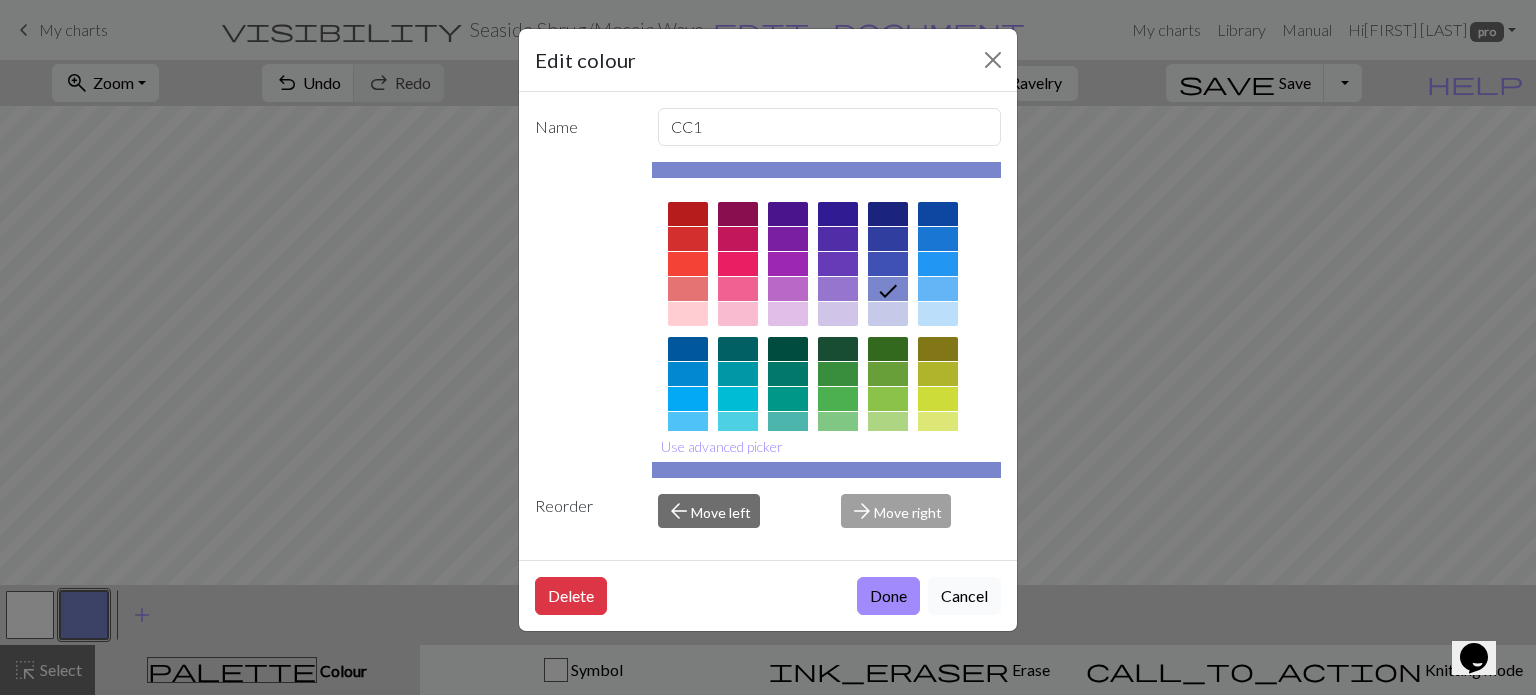 click on "Cancel" at bounding box center (964, 596) 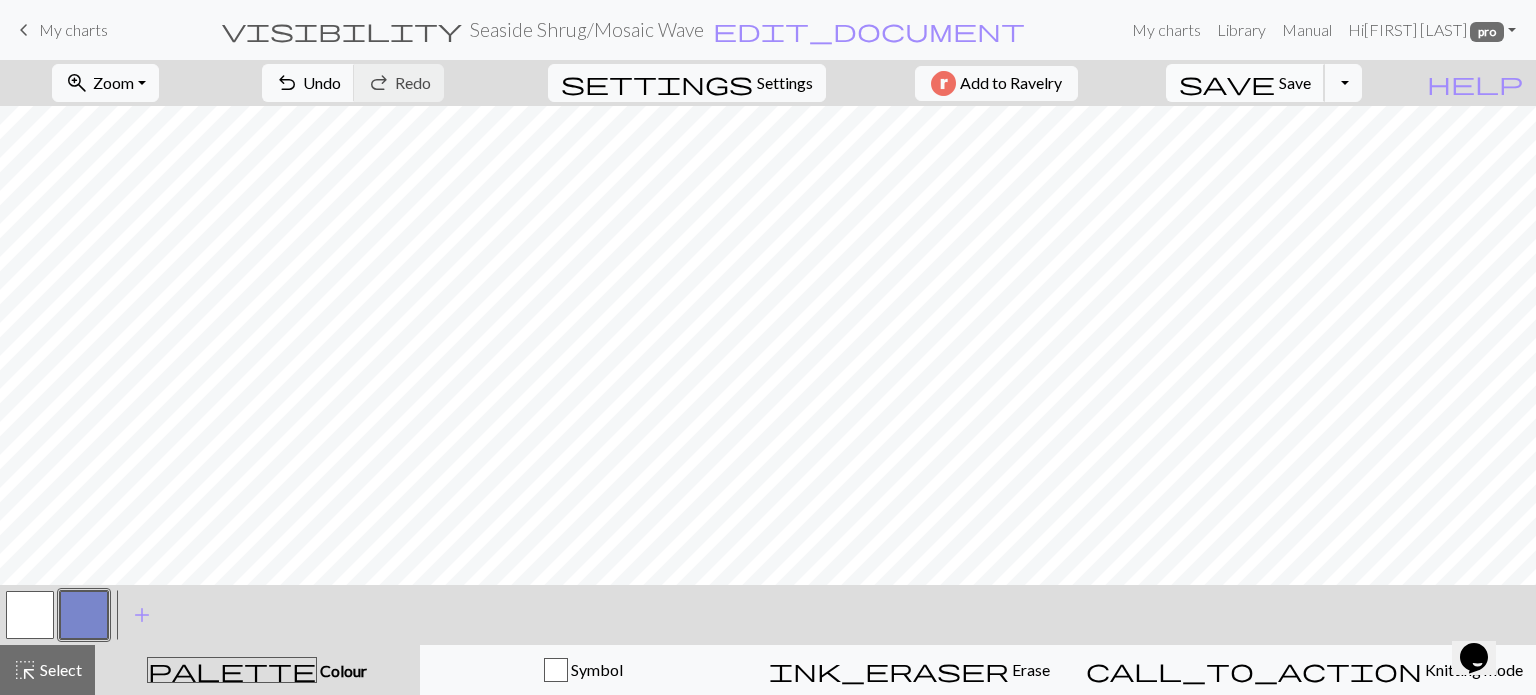 click on "save" at bounding box center (1227, 83) 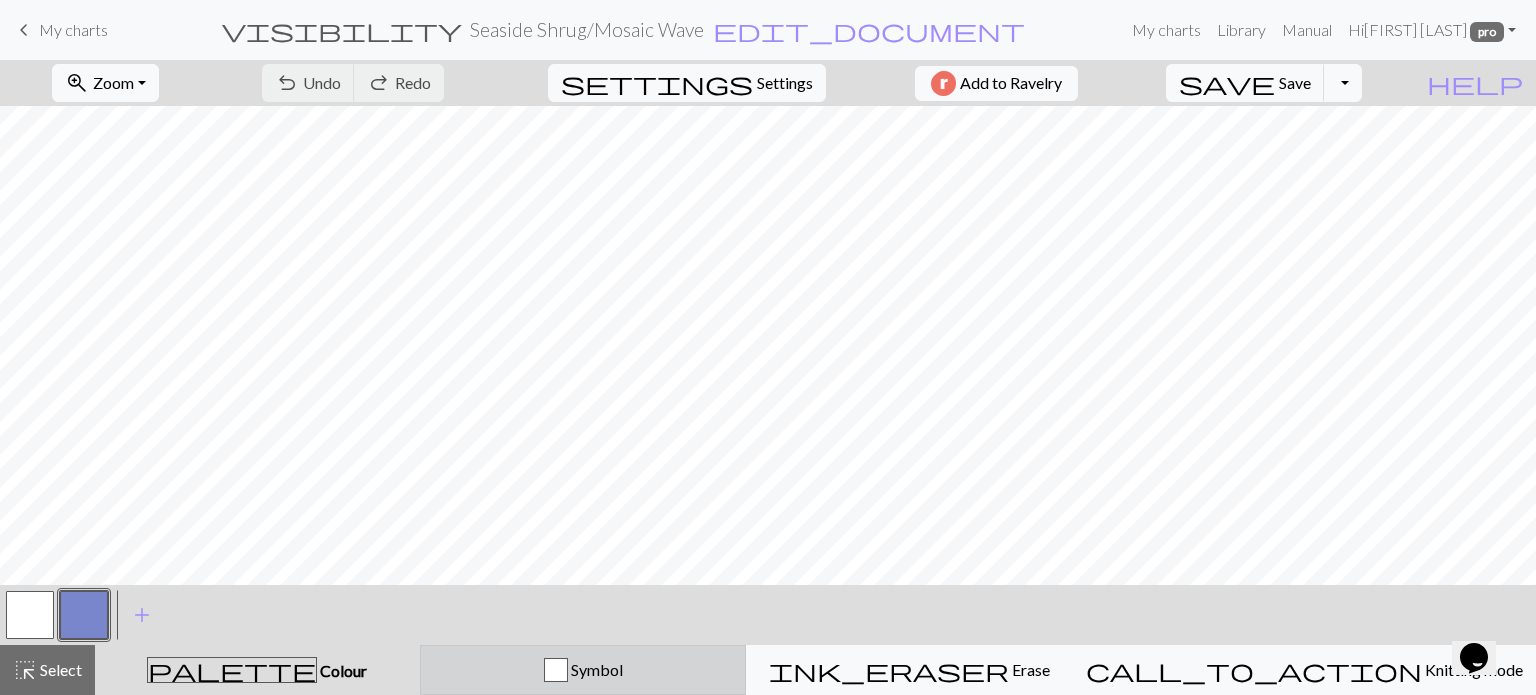 click on "Symbol" at bounding box center [583, 670] 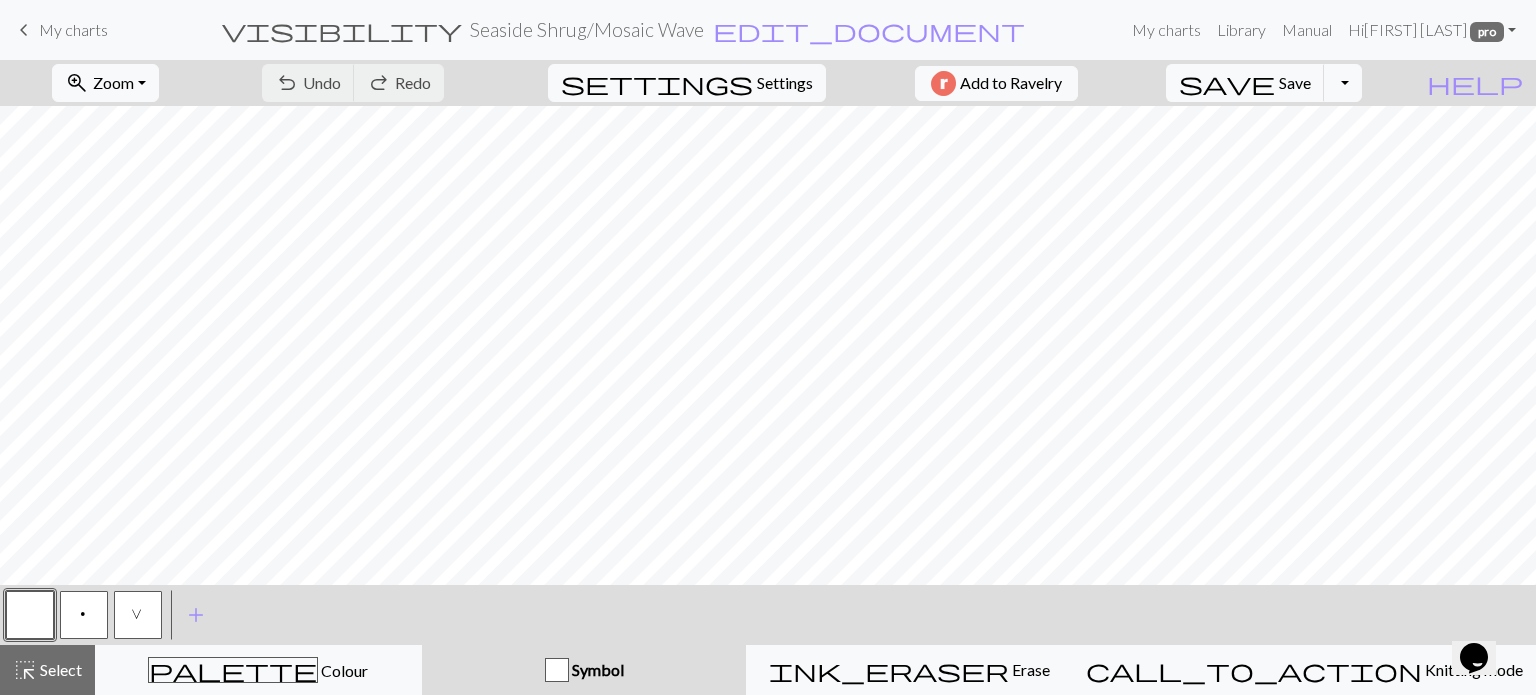 click on "V" at bounding box center (138, 615) 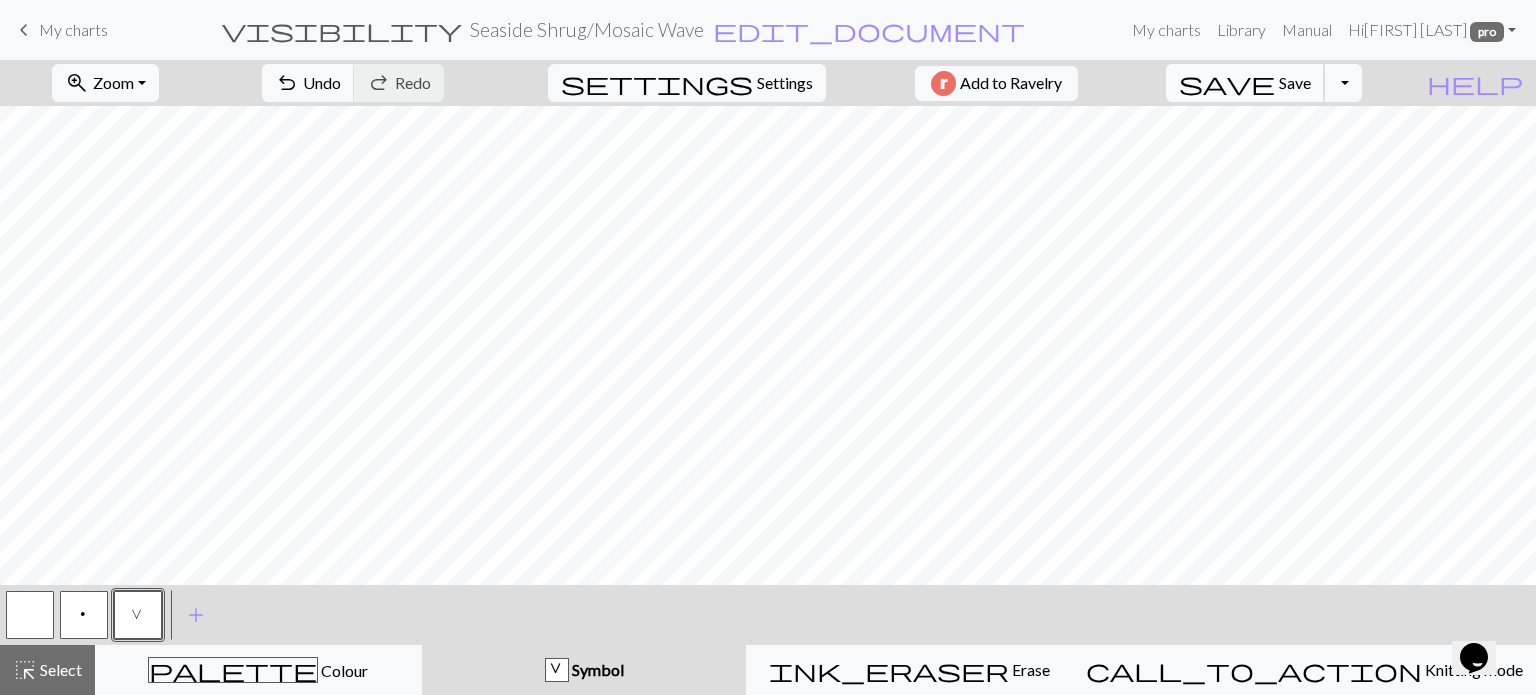 click on "Save" at bounding box center (1295, 82) 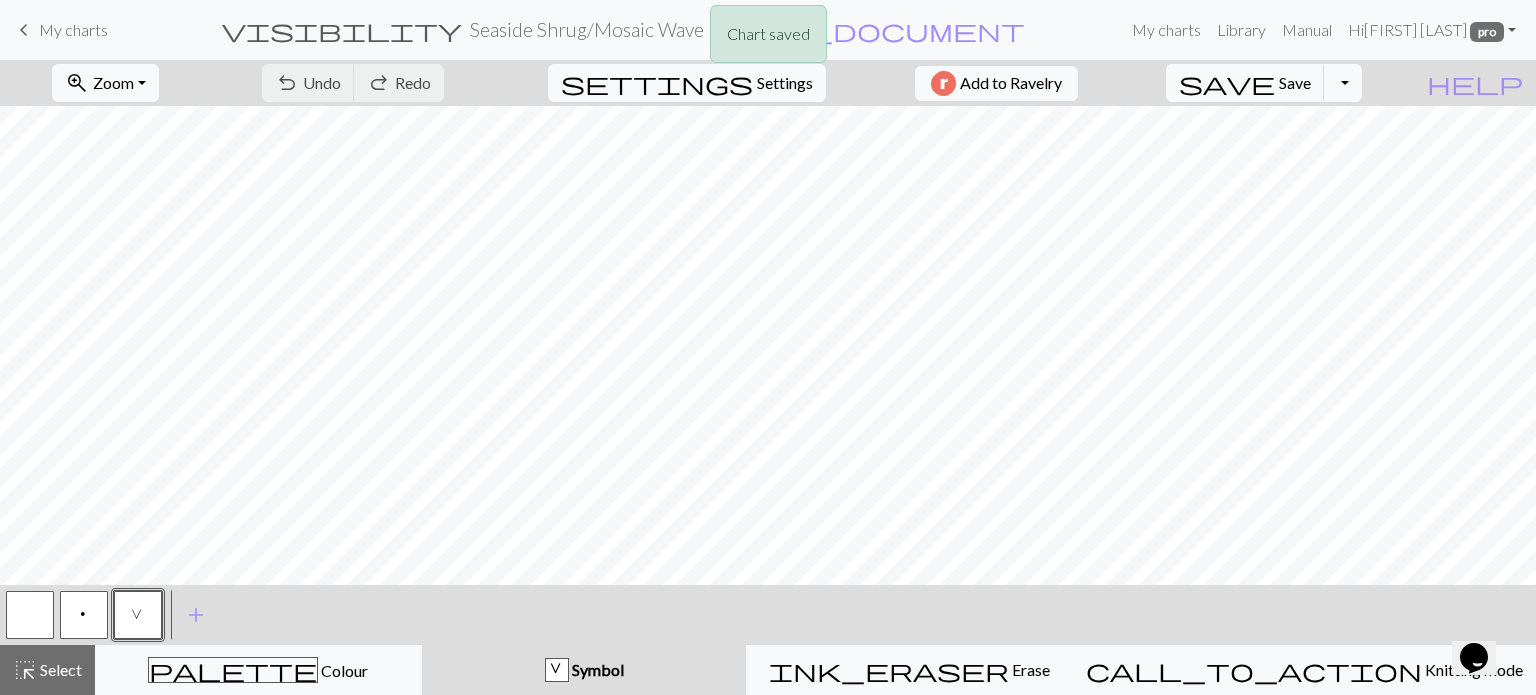 click on "Chart saved" at bounding box center (768, 39) 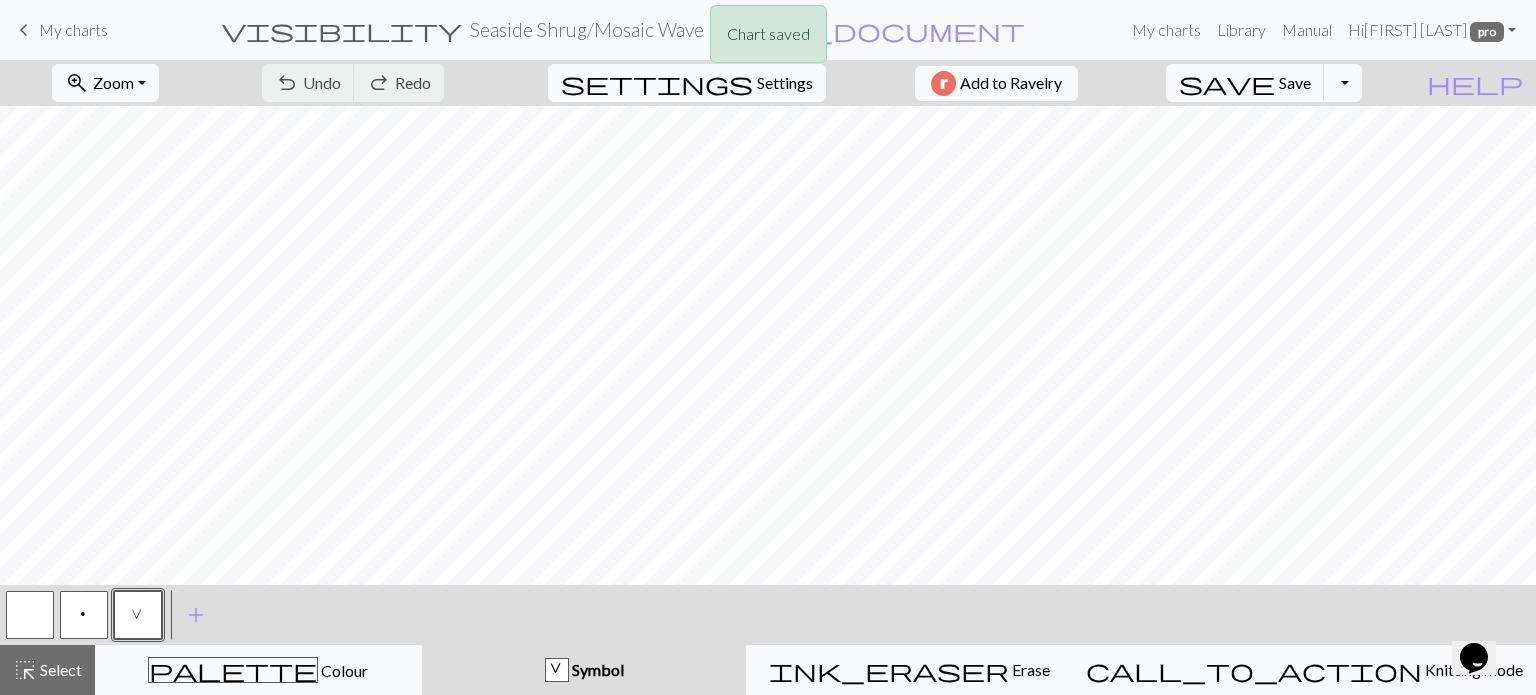 click on "Settings" at bounding box center (785, 83) 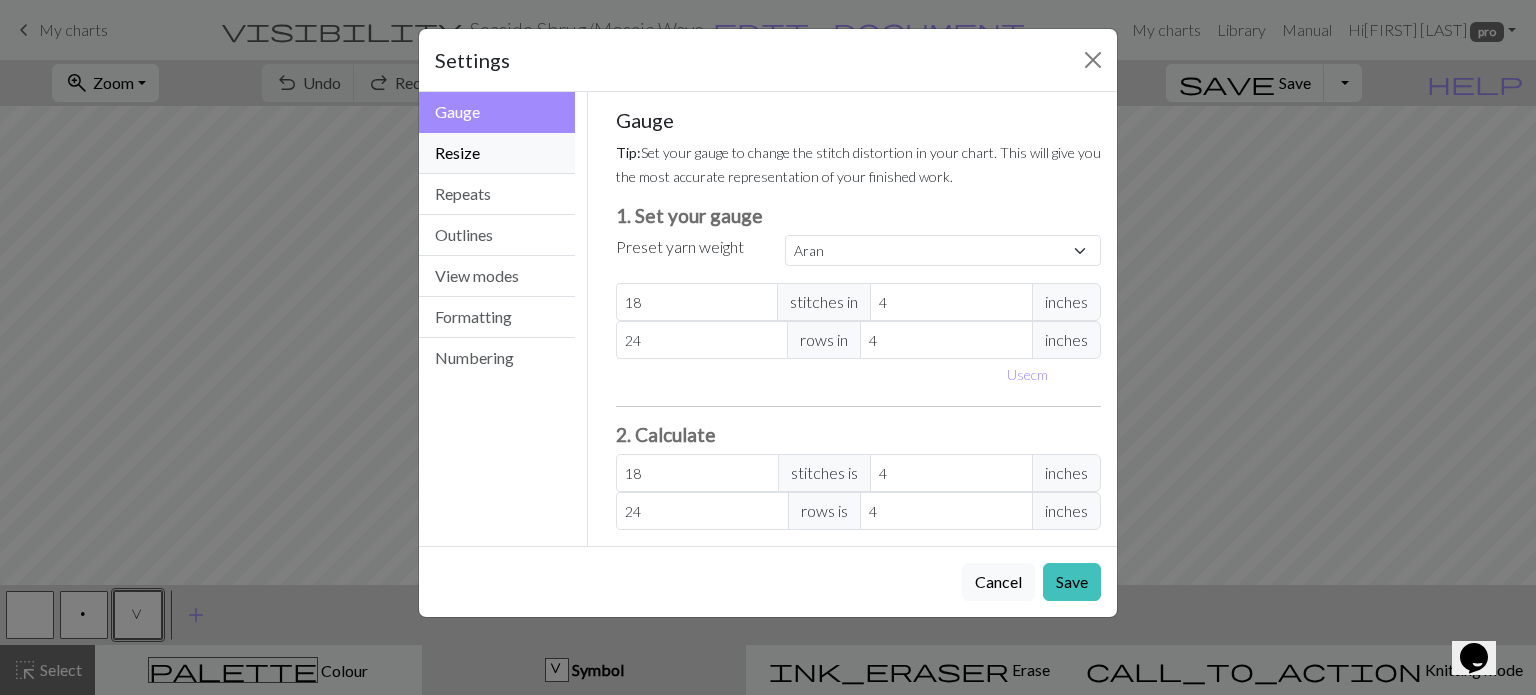 click on "Resize" at bounding box center (497, 153) 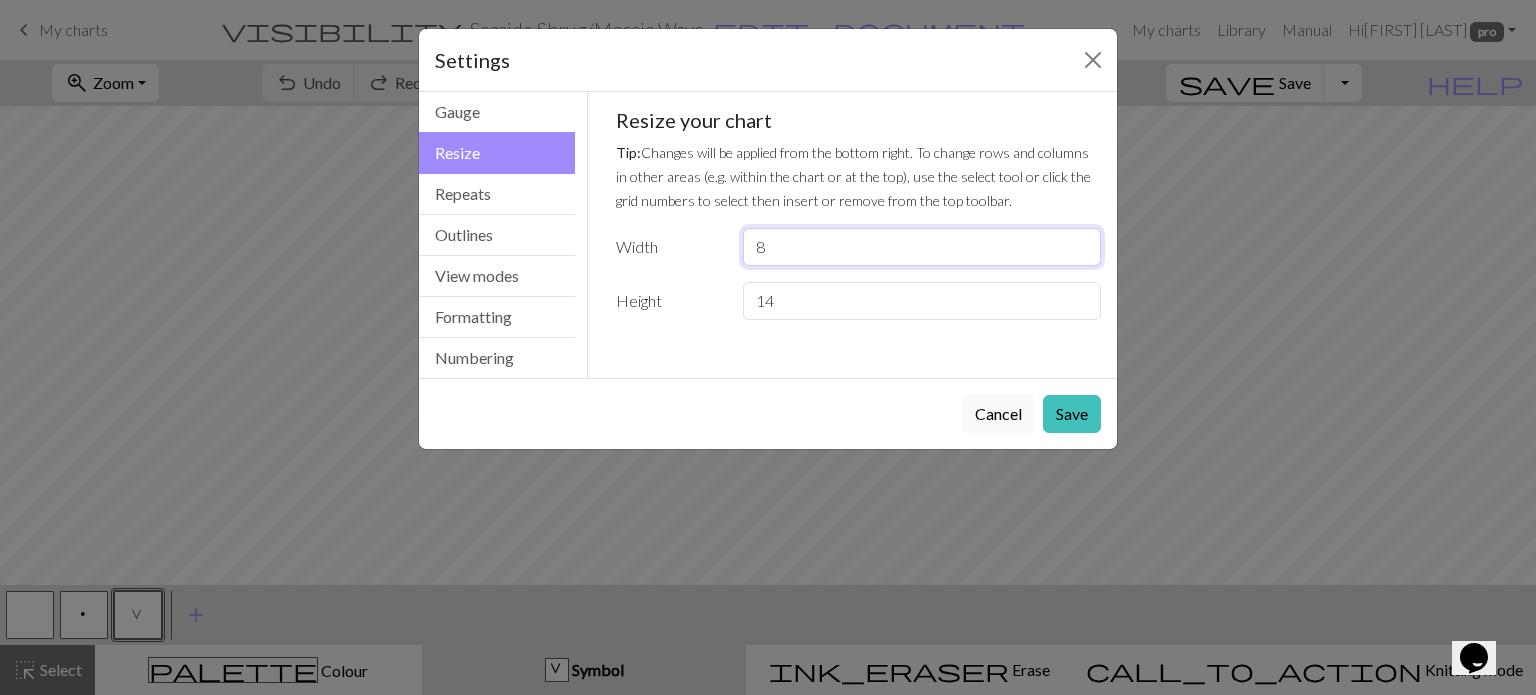 drag, startPoint x: 780, startPoint y: 252, endPoint x: 748, endPoint y: 248, distance: 32.24903 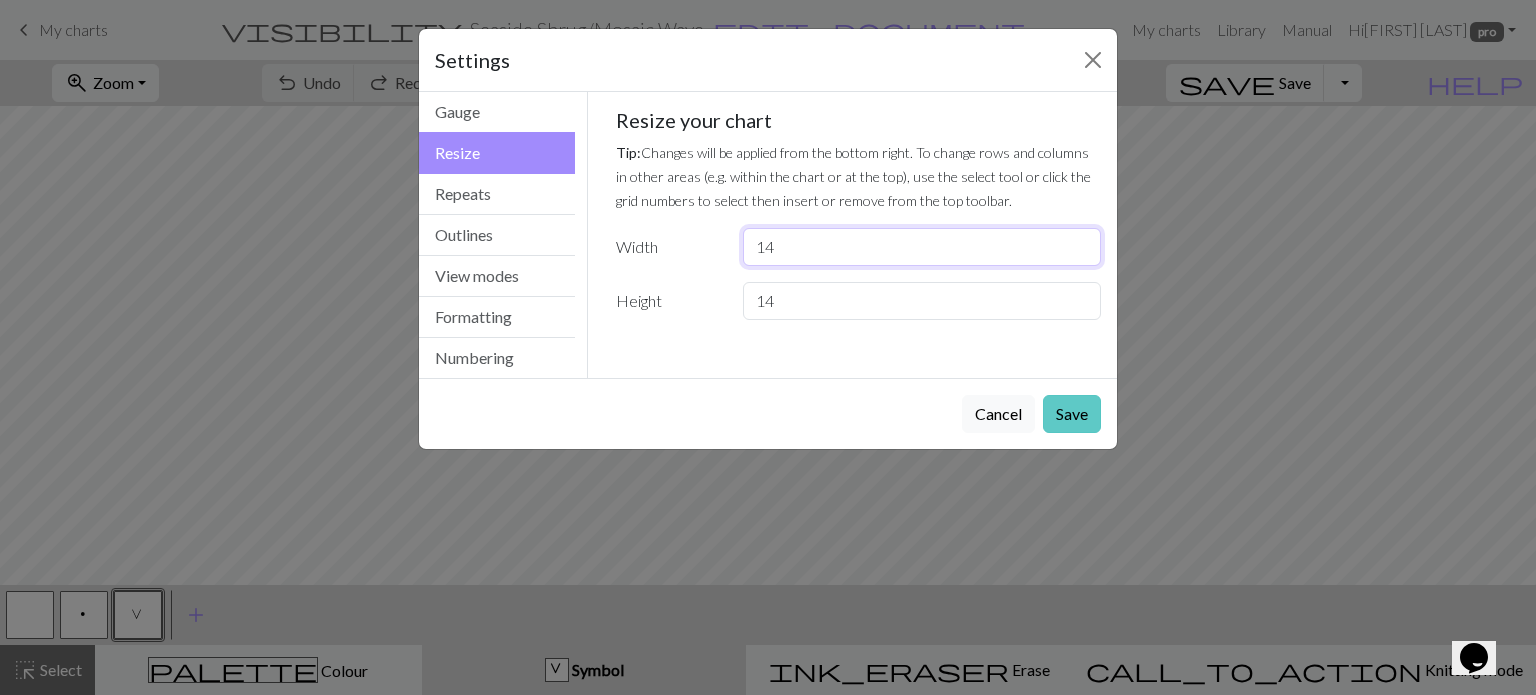 type on "14" 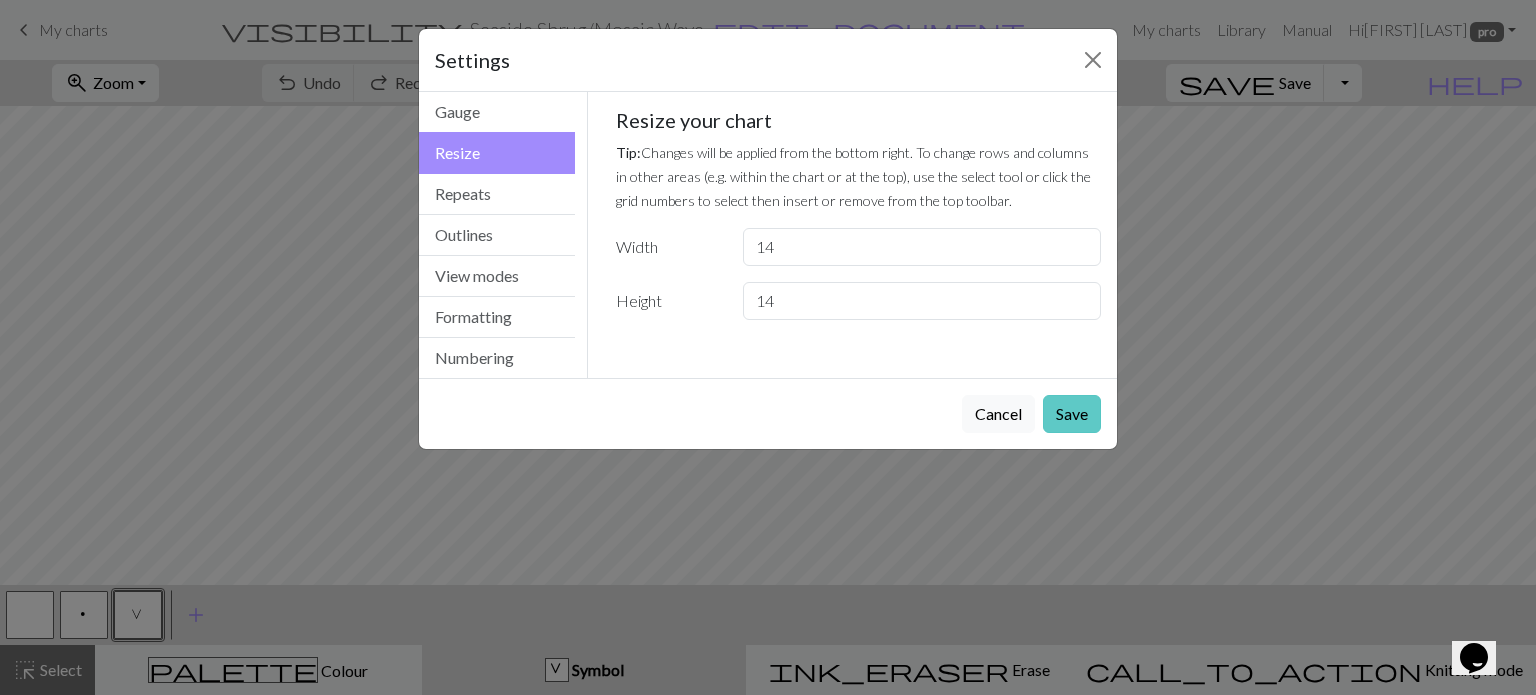 click on "Save" at bounding box center (1072, 414) 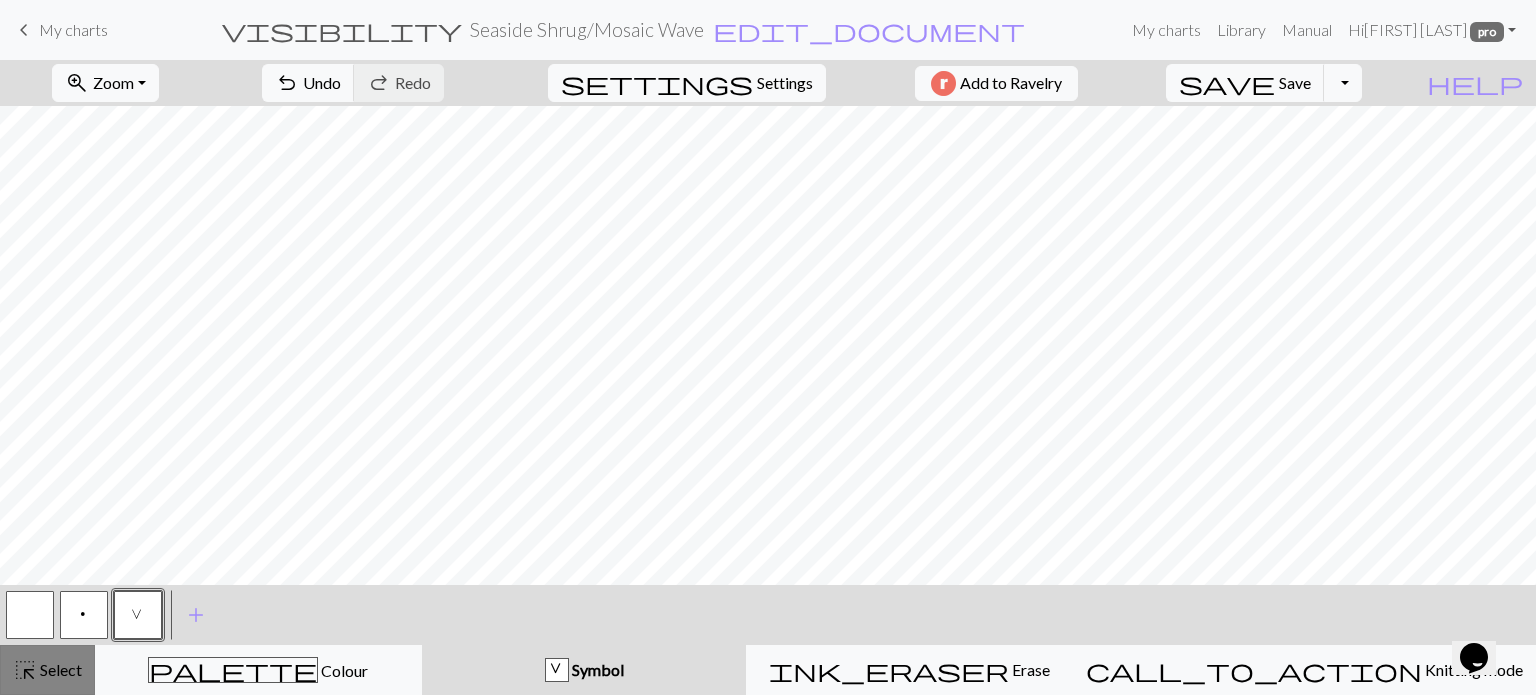 click on "highlight_alt   Select   Select" at bounding box center (47, 670) 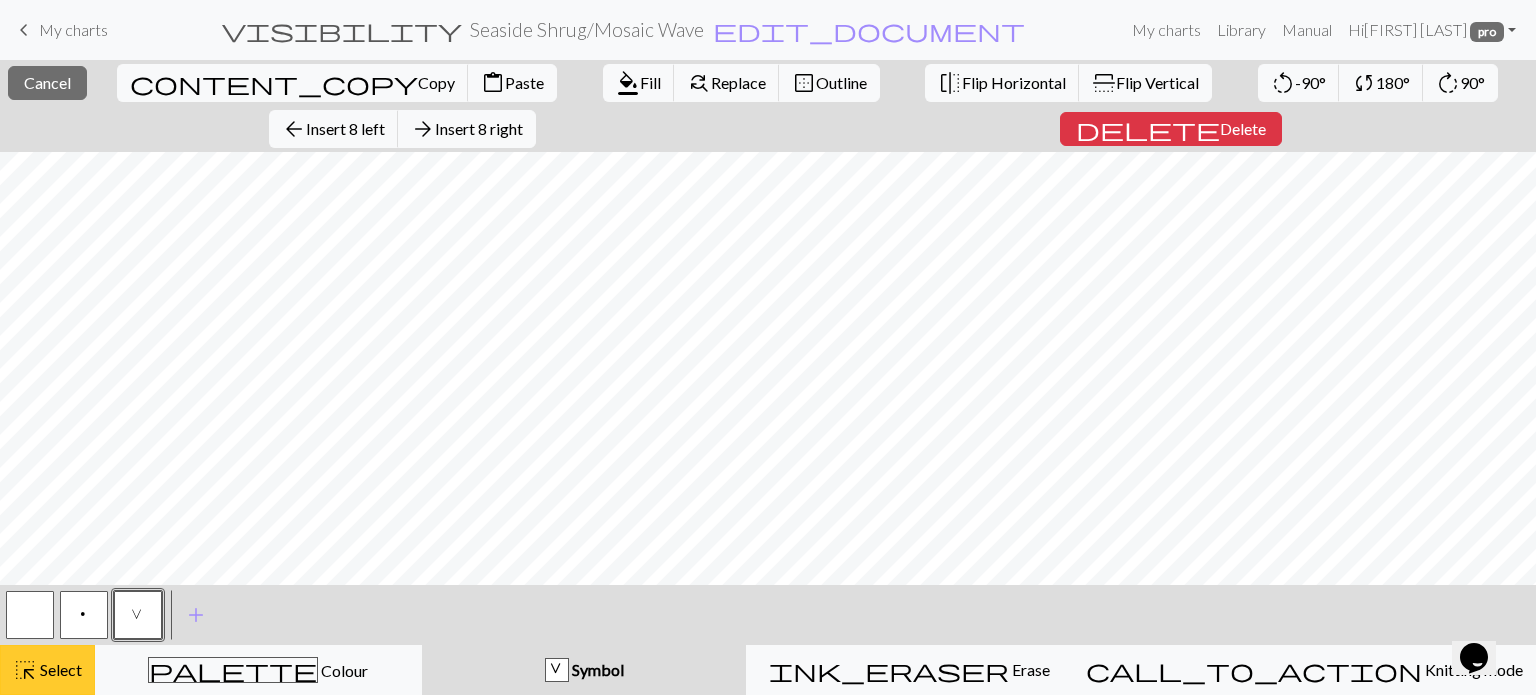 click on "highlight_alt   Select   Select" at bounding box center [47, 670] 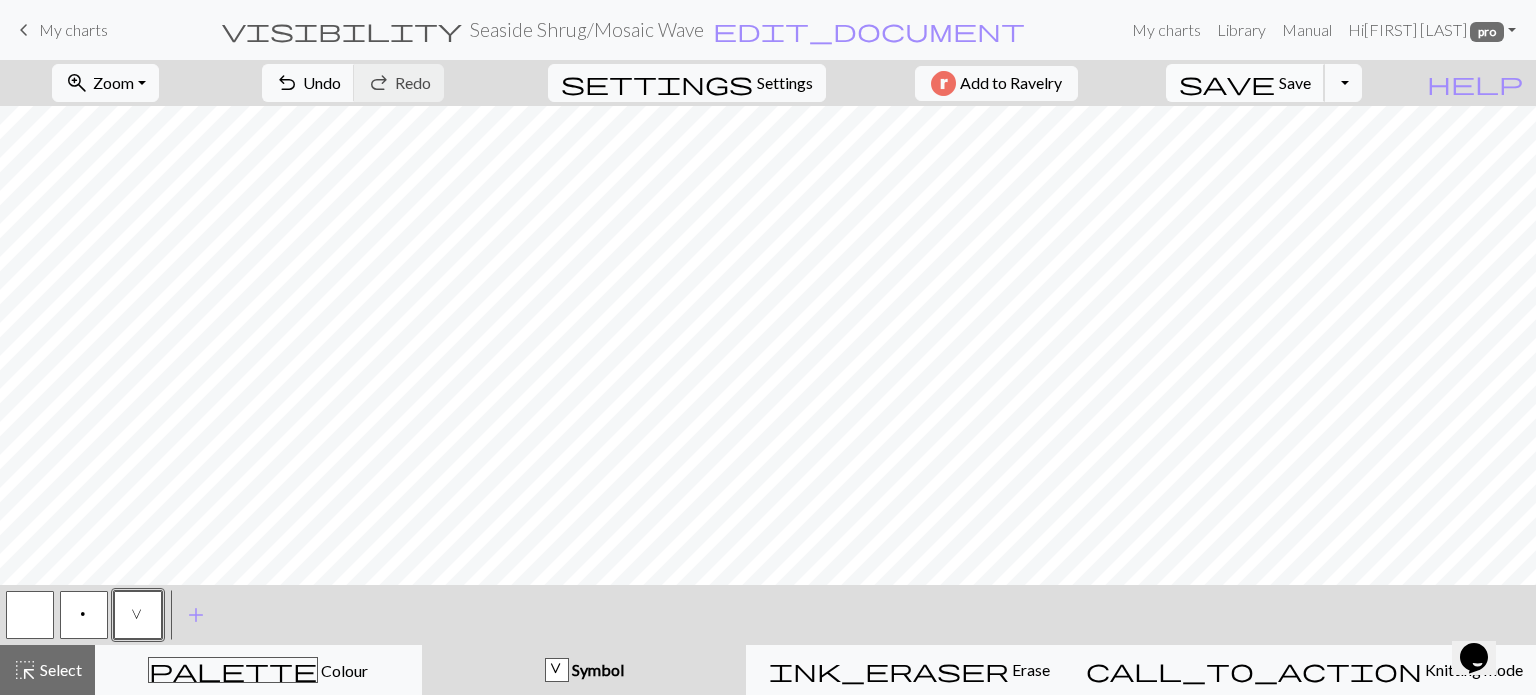click on "save Save Save" at bounding box center (1245, 83) 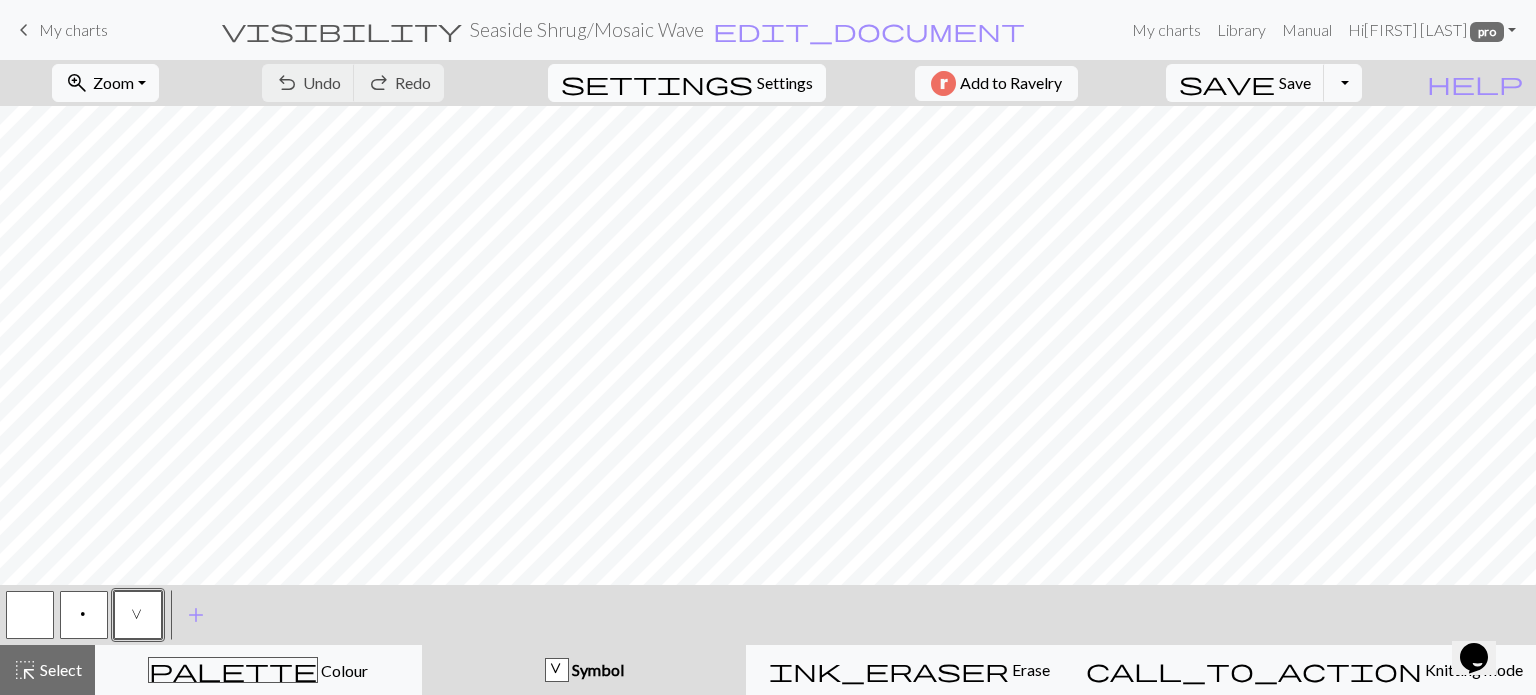 click on "Settings" at bounding box center (785, 83) 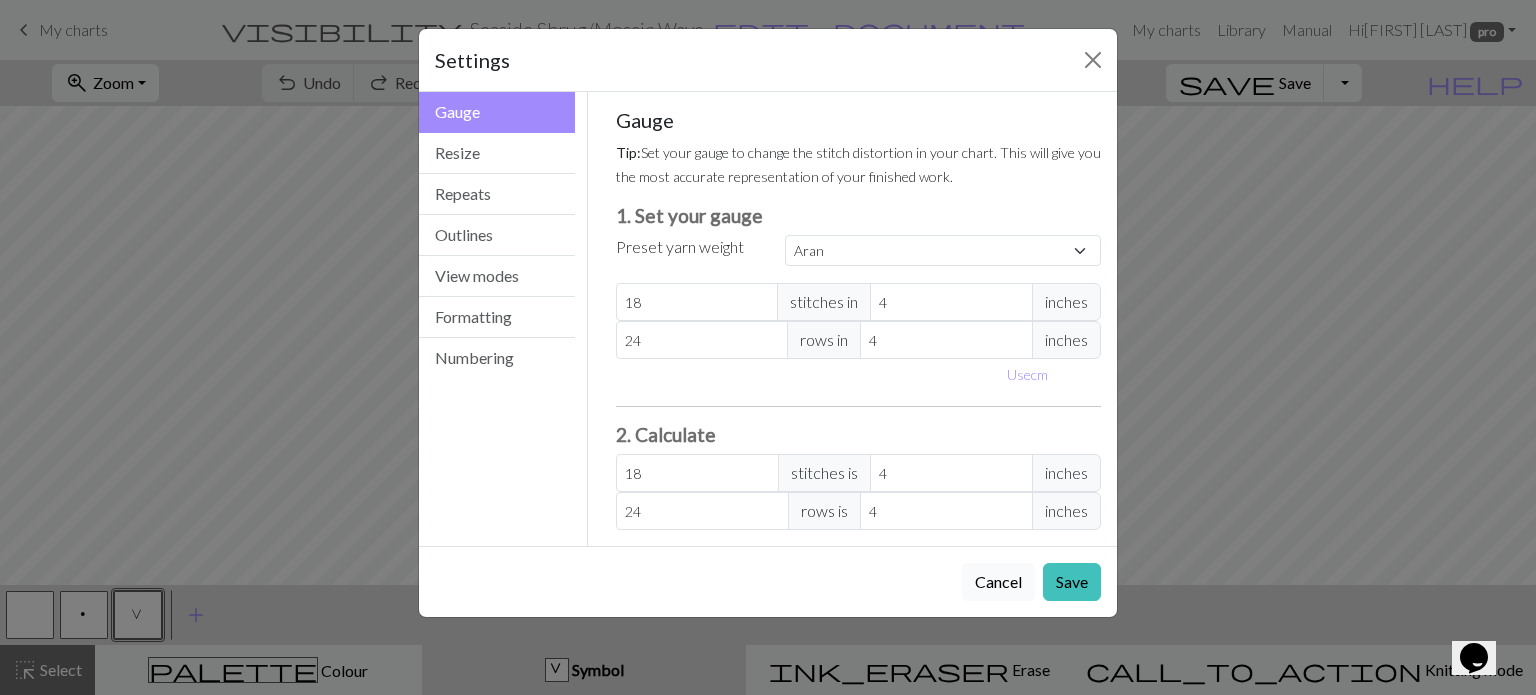 click on "Cancel" at bounding box center [998, 582] 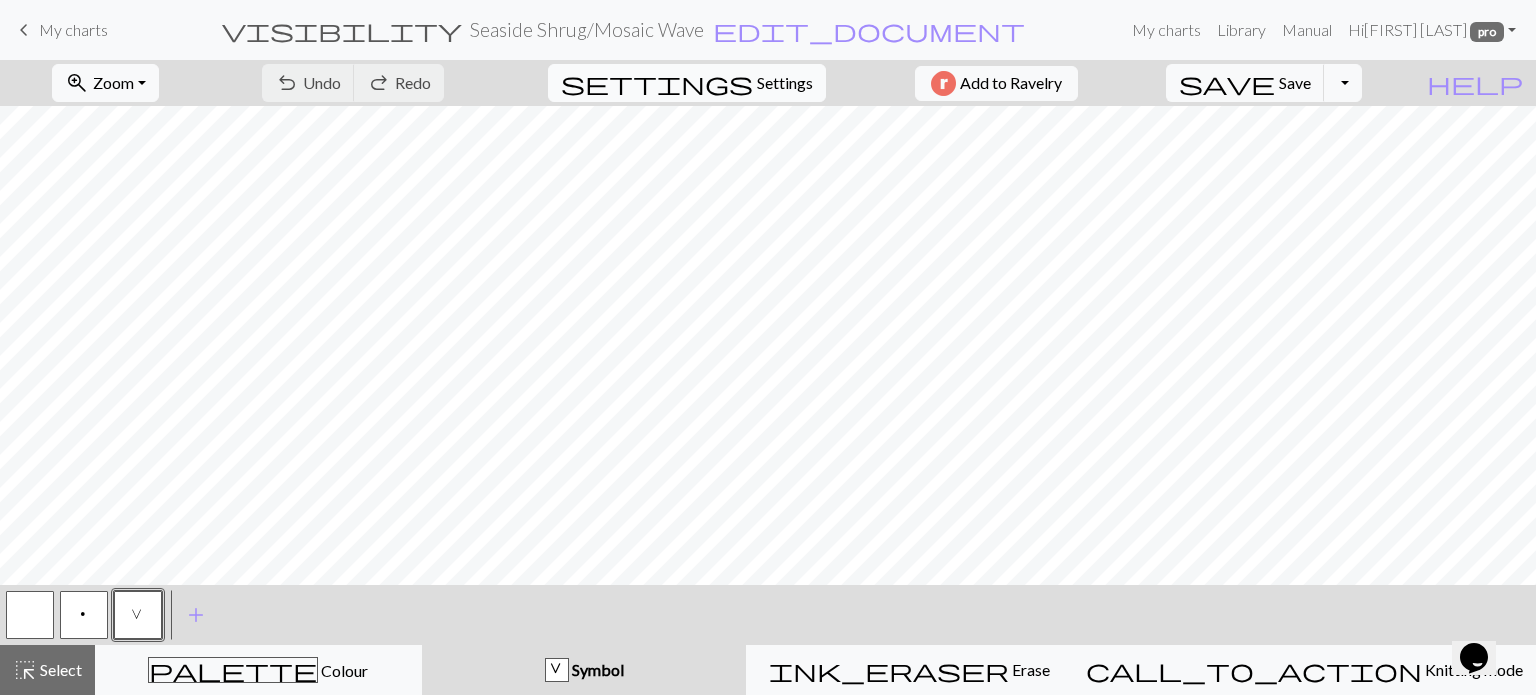 click on "Settings" at bounding box center [785, 83] 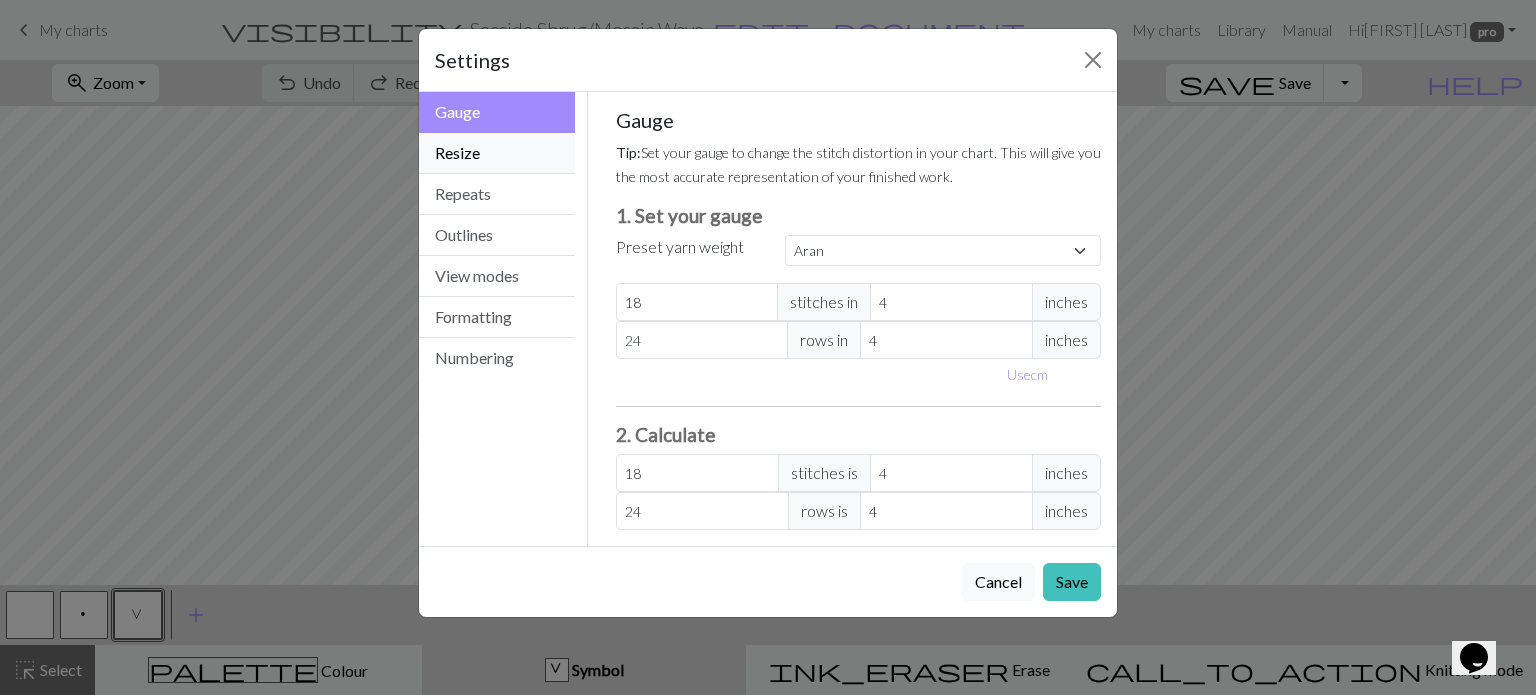 click on "Resize" at bounding box center (497, 153) 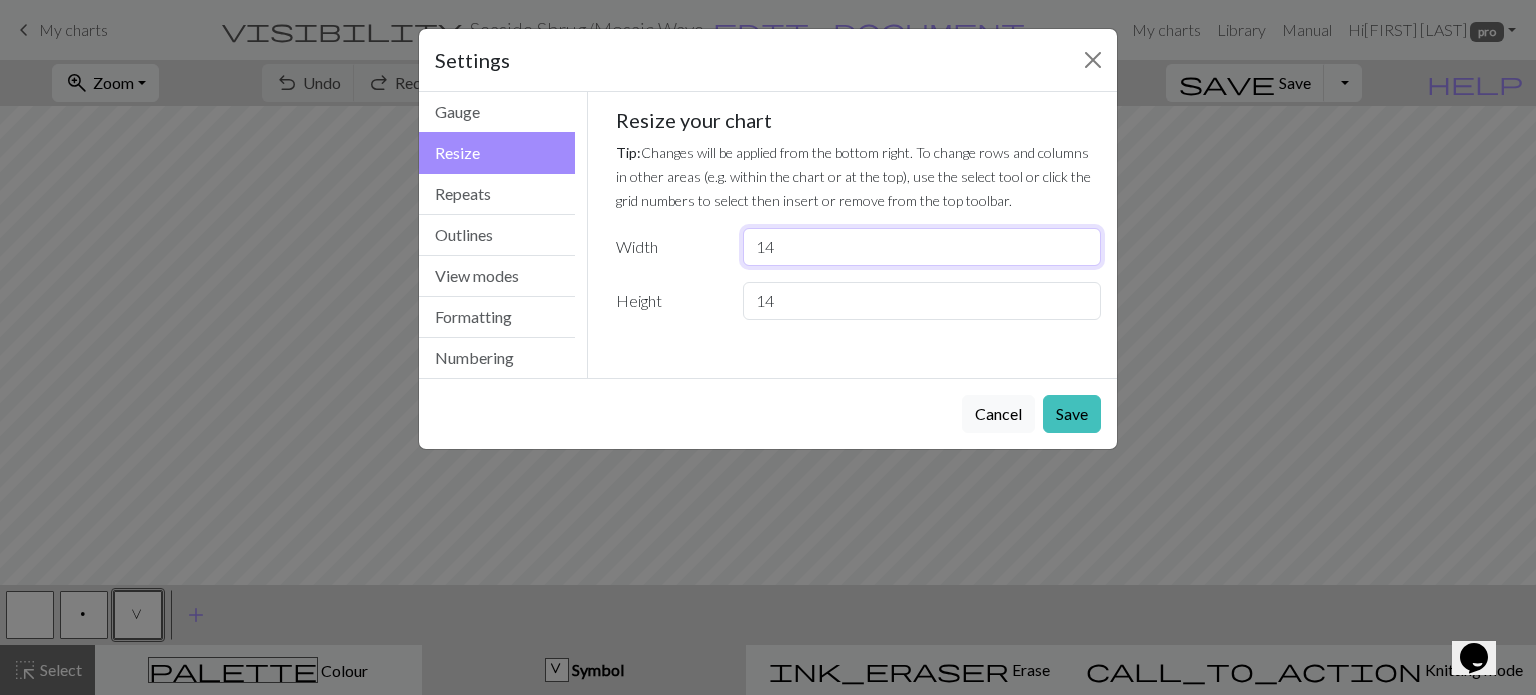 click on "14" at bounding box center (922, 247) 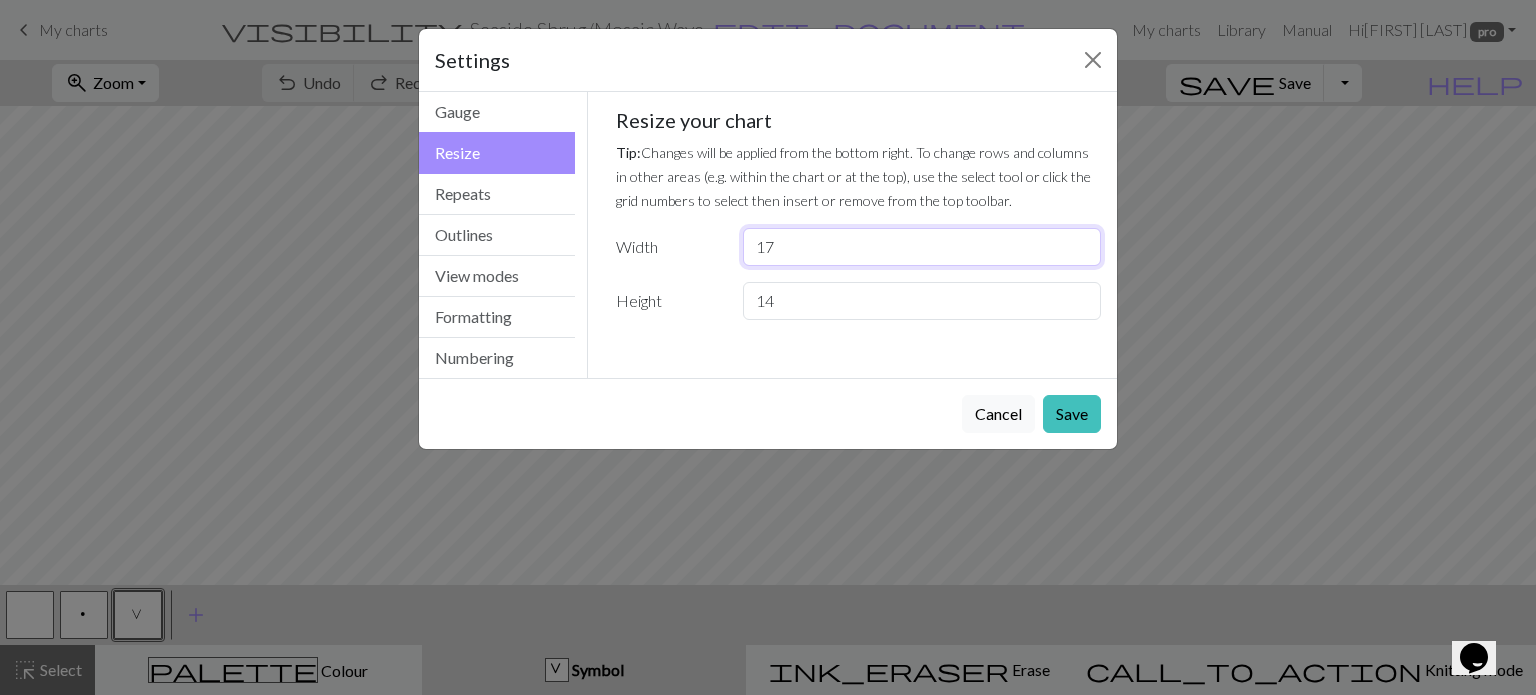 type on "17" 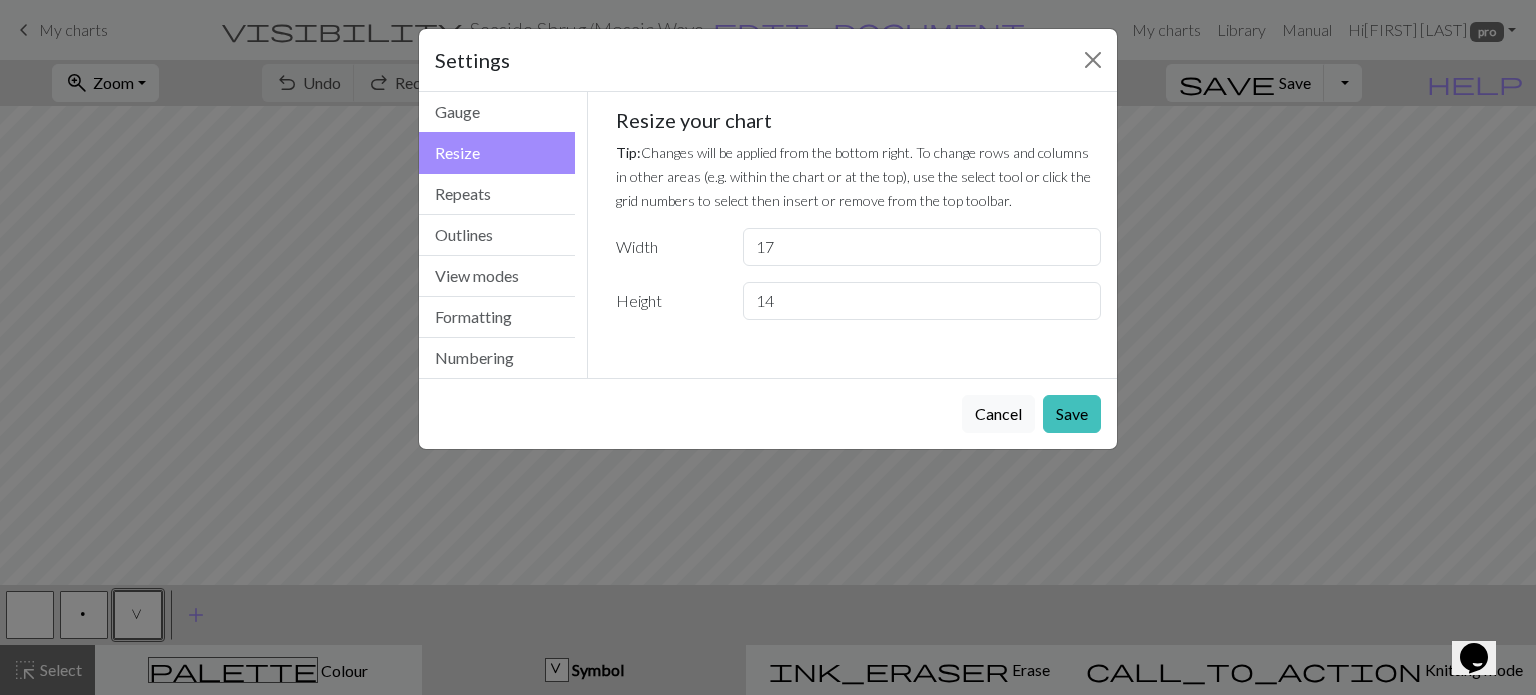 click on "Cancel Save" at bounding box center (768, 413) 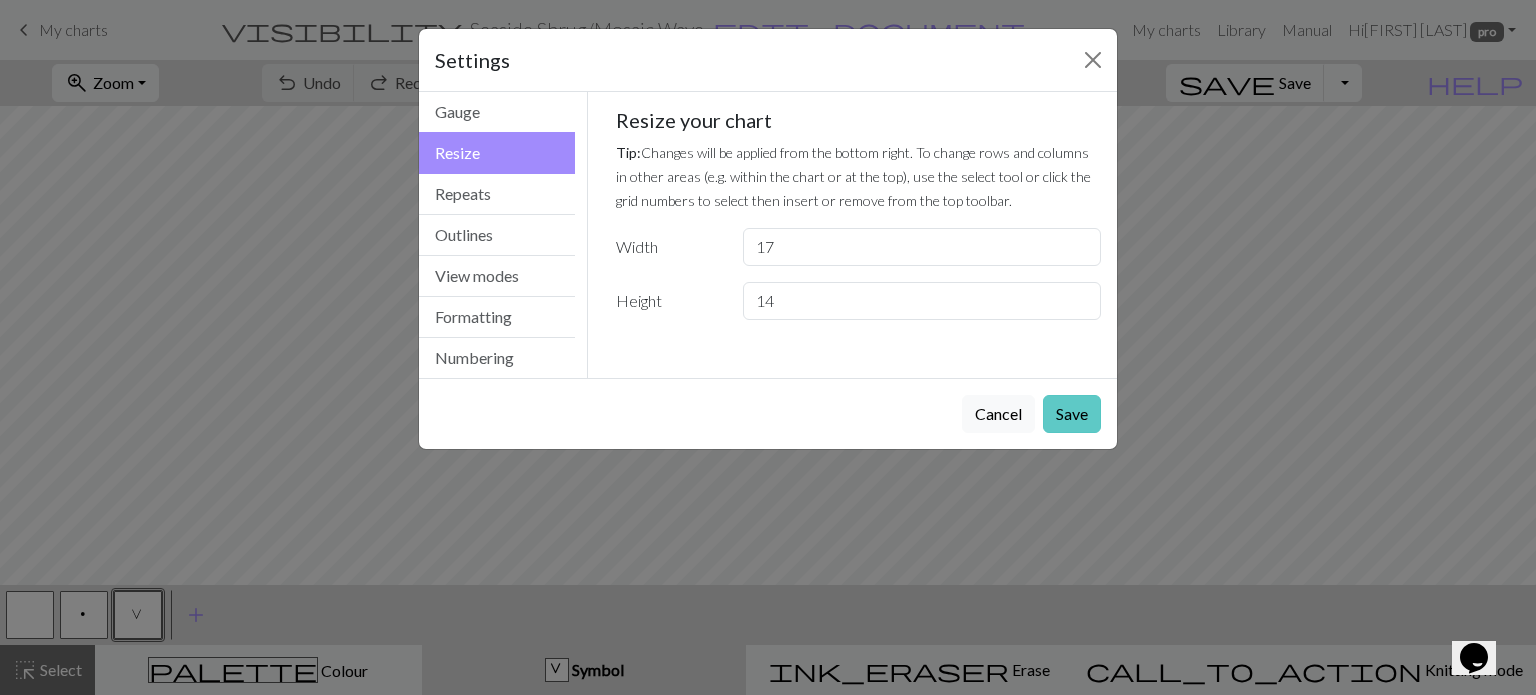 click on "Save" at bounding box center (1072, 414) 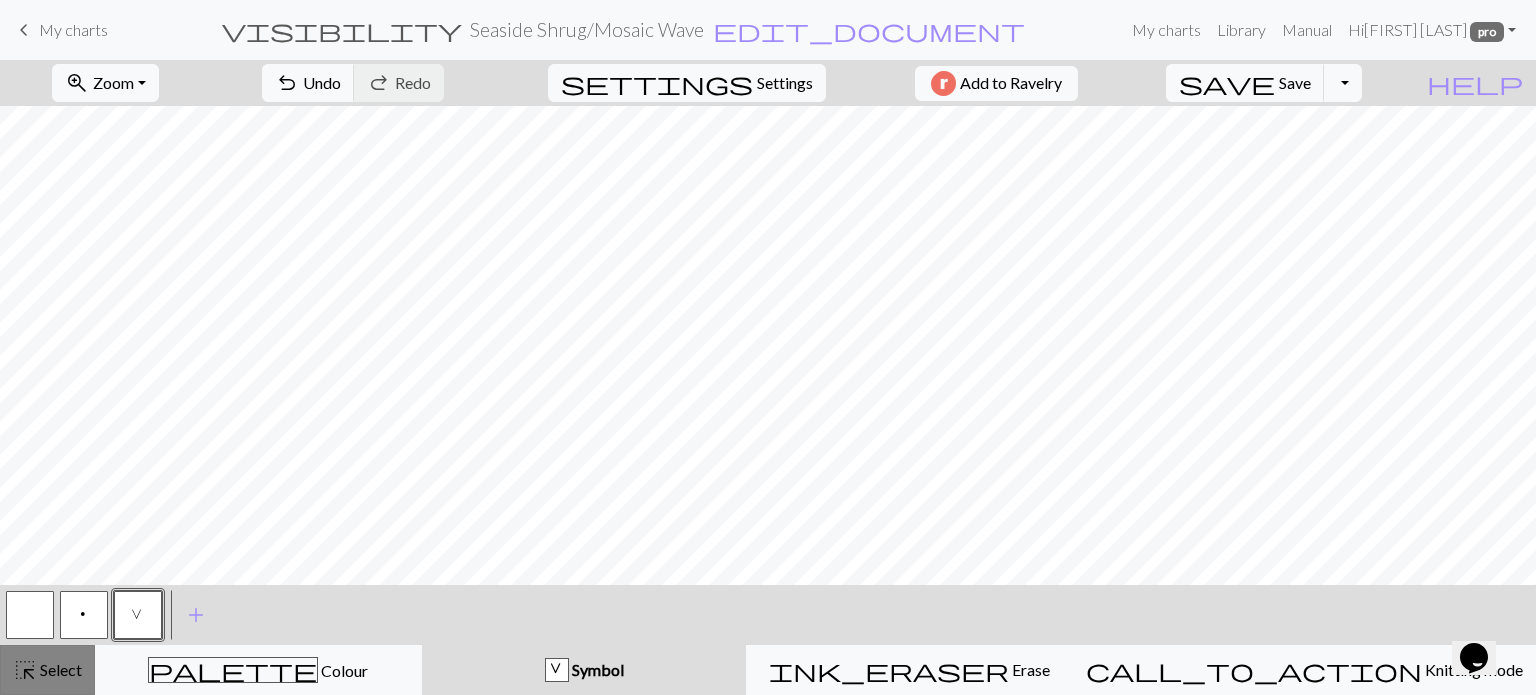 click on "Select" at bounding box center (59, 669) 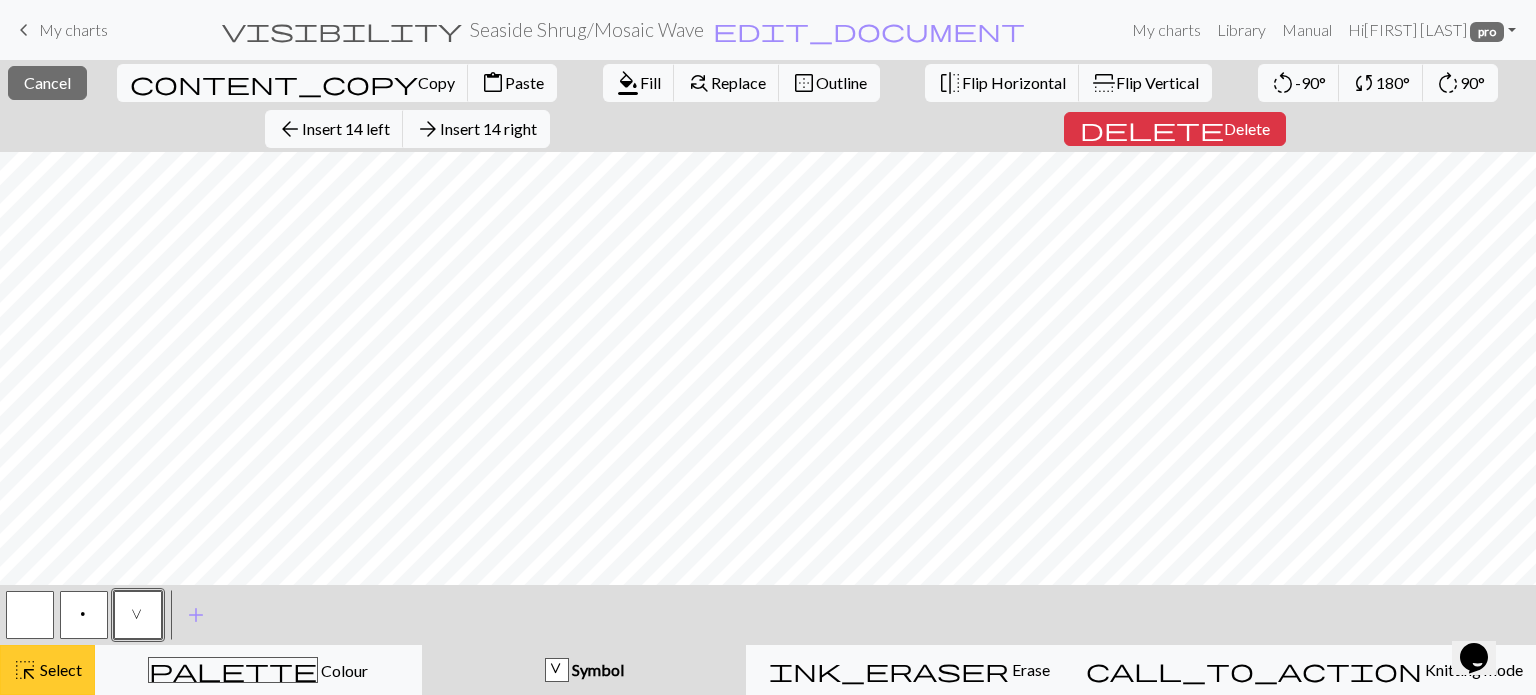 click on "highlight_alt" at bounding box center [25, 670] 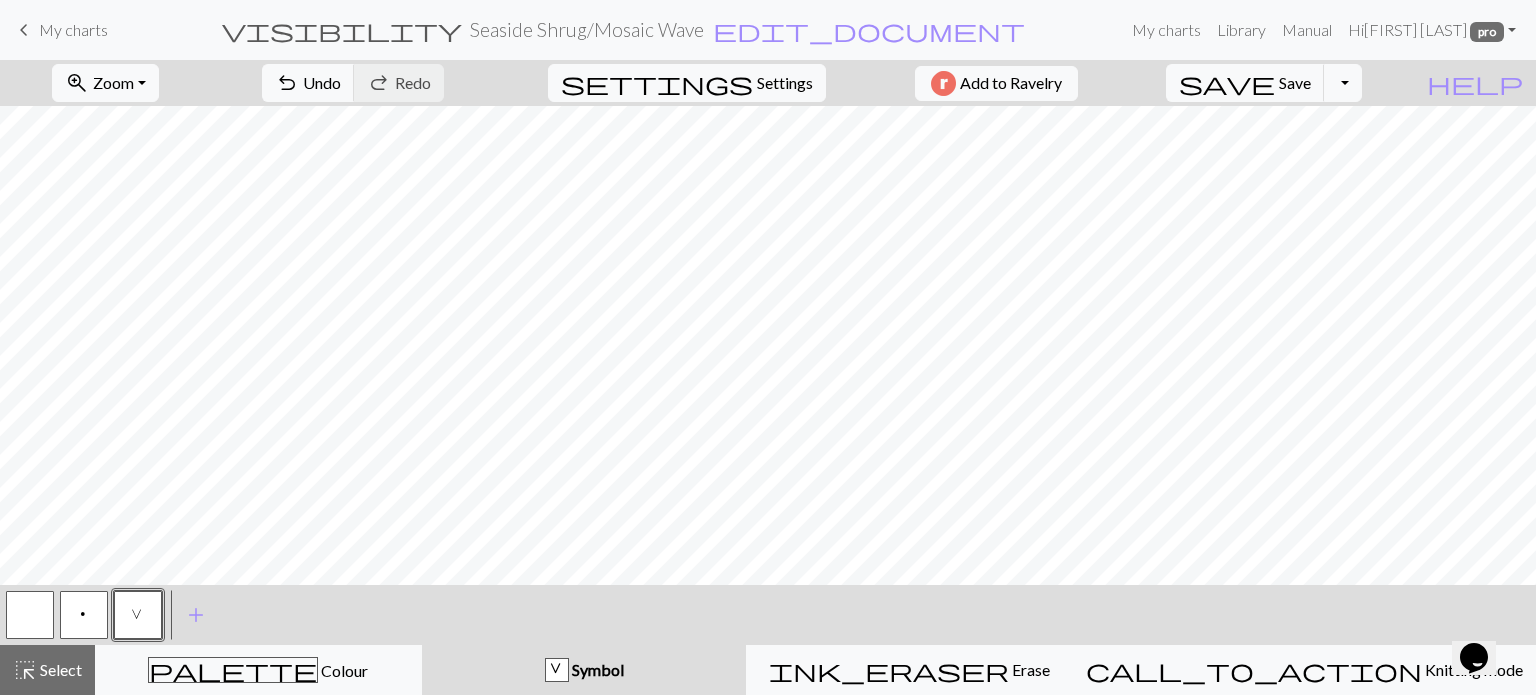 click at bounding box center (30, 615) 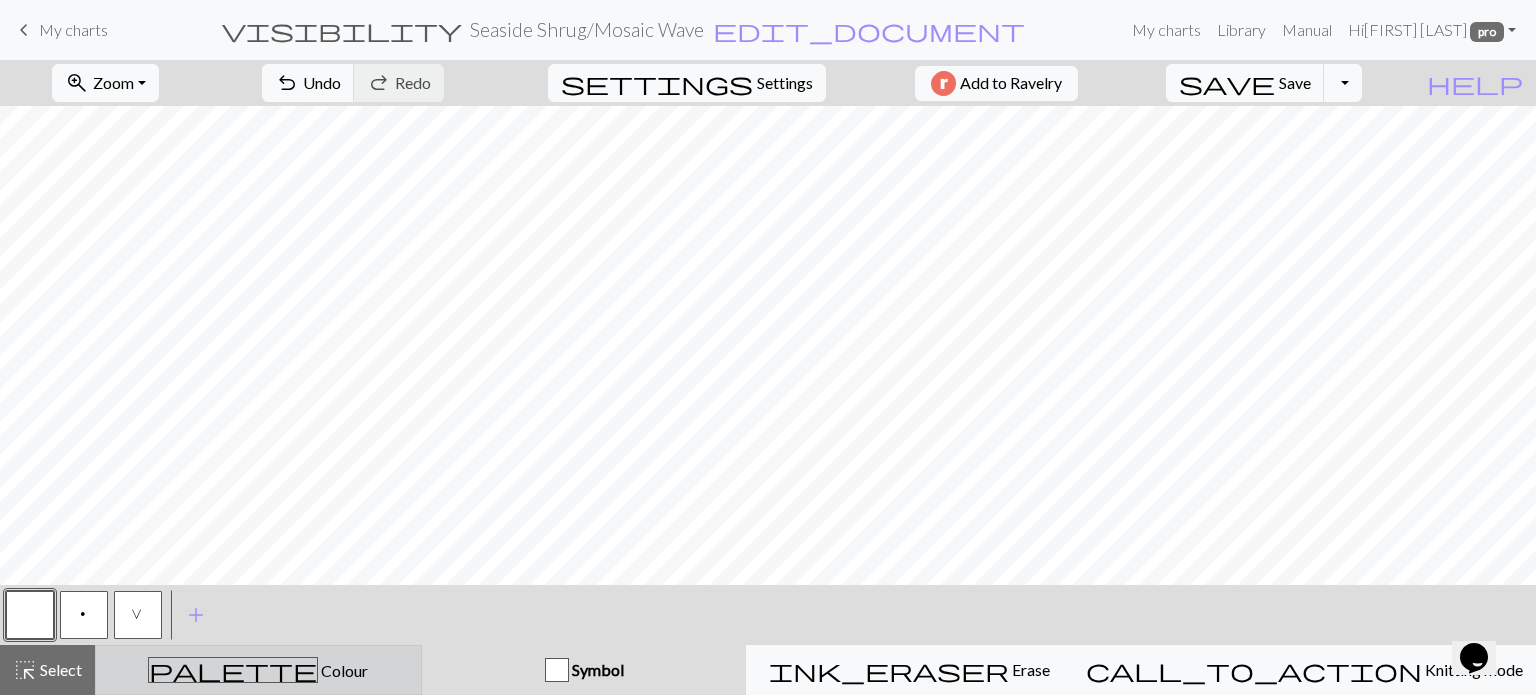 click on "palette   Colour   Colour" at bounding box center (258, 670) 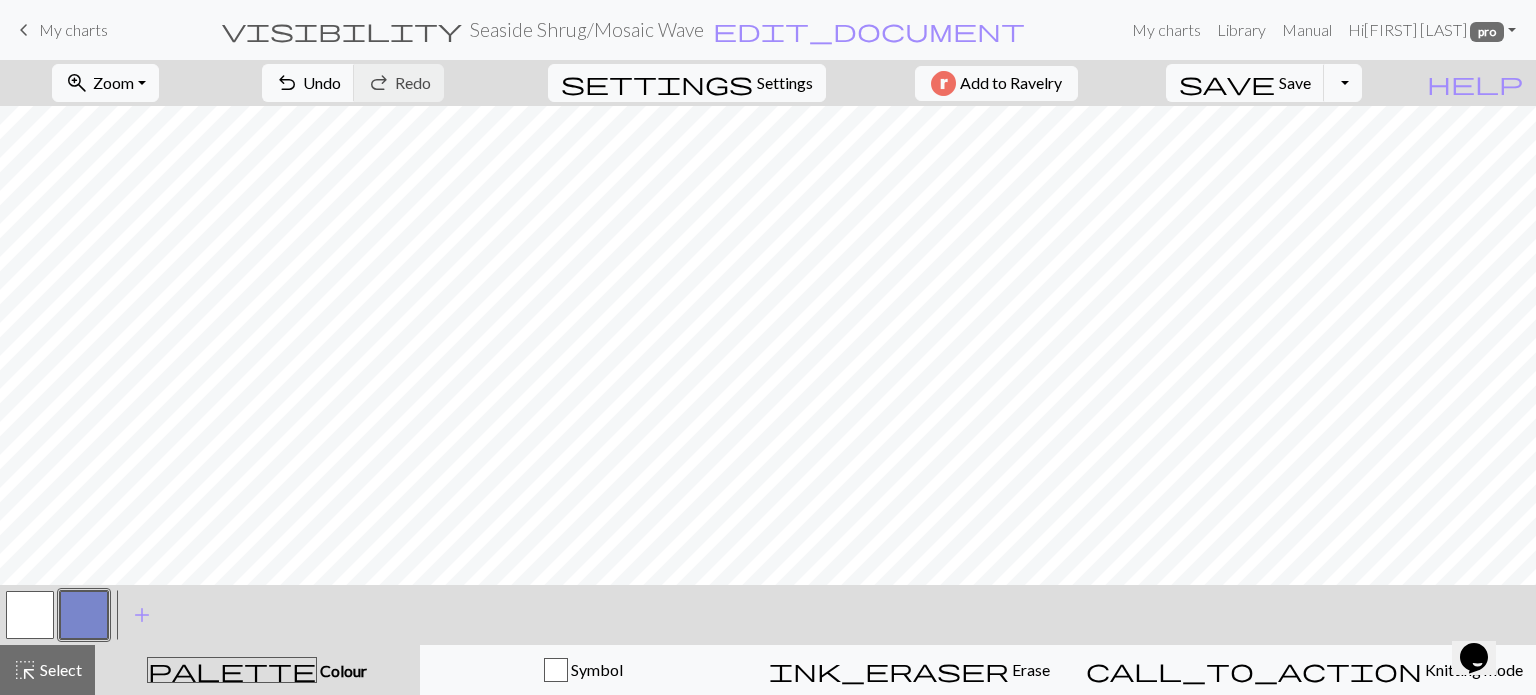 click at bounding box center (30, 615) 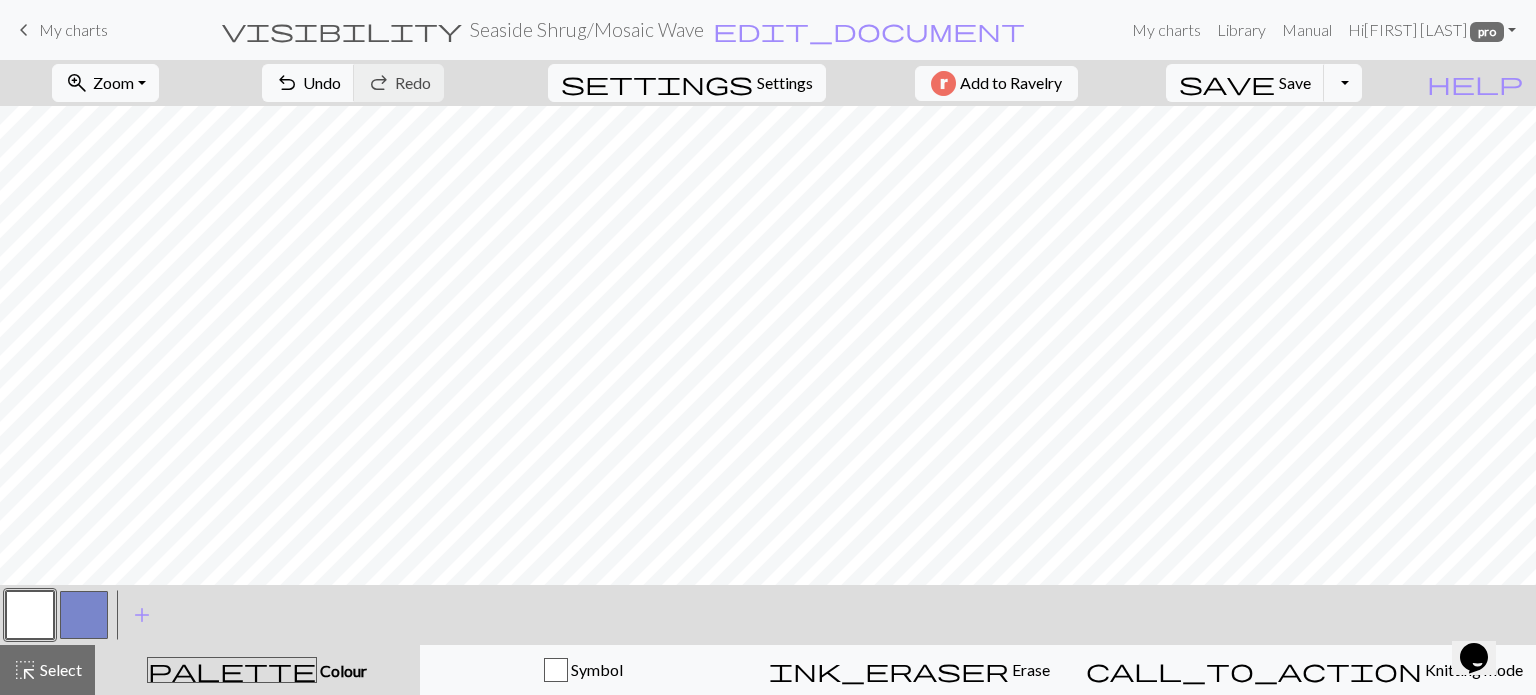 type 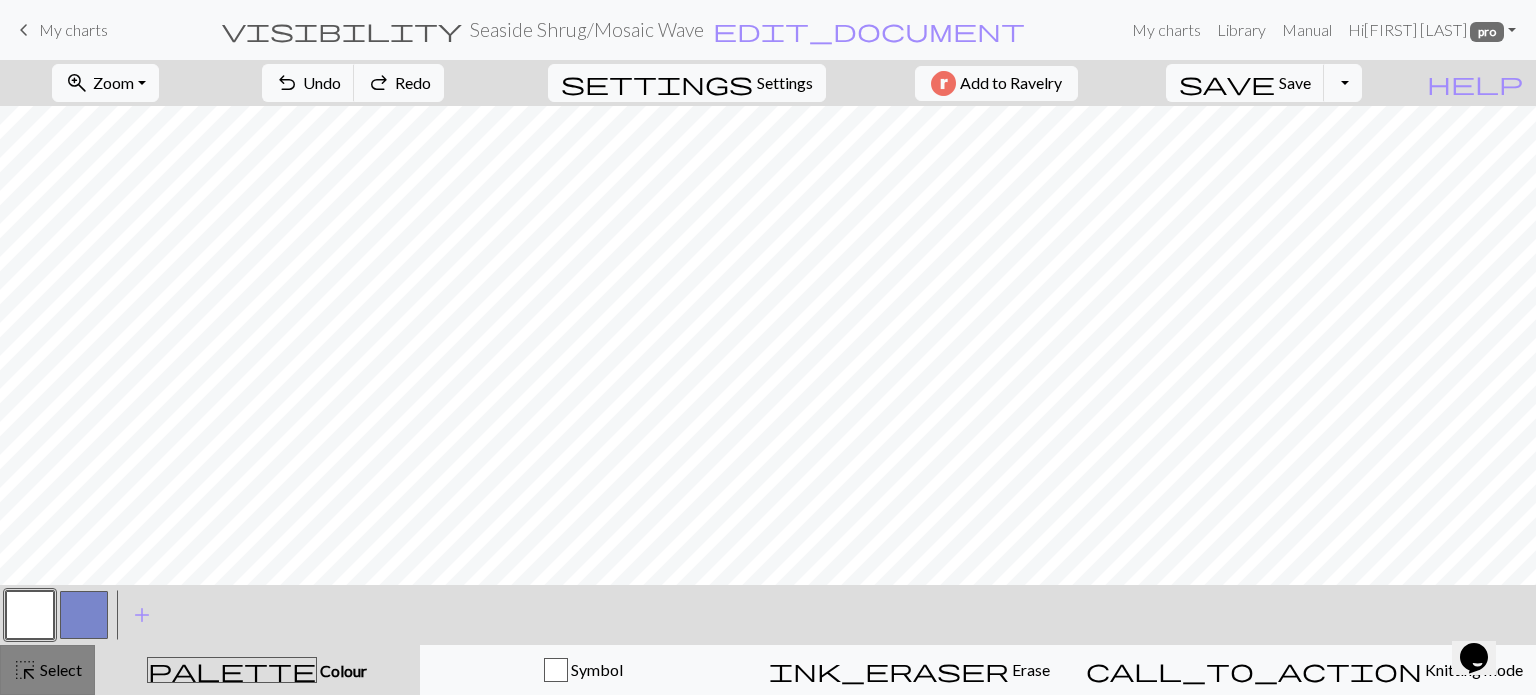 click on "Select" at bounding box center (59, 669) 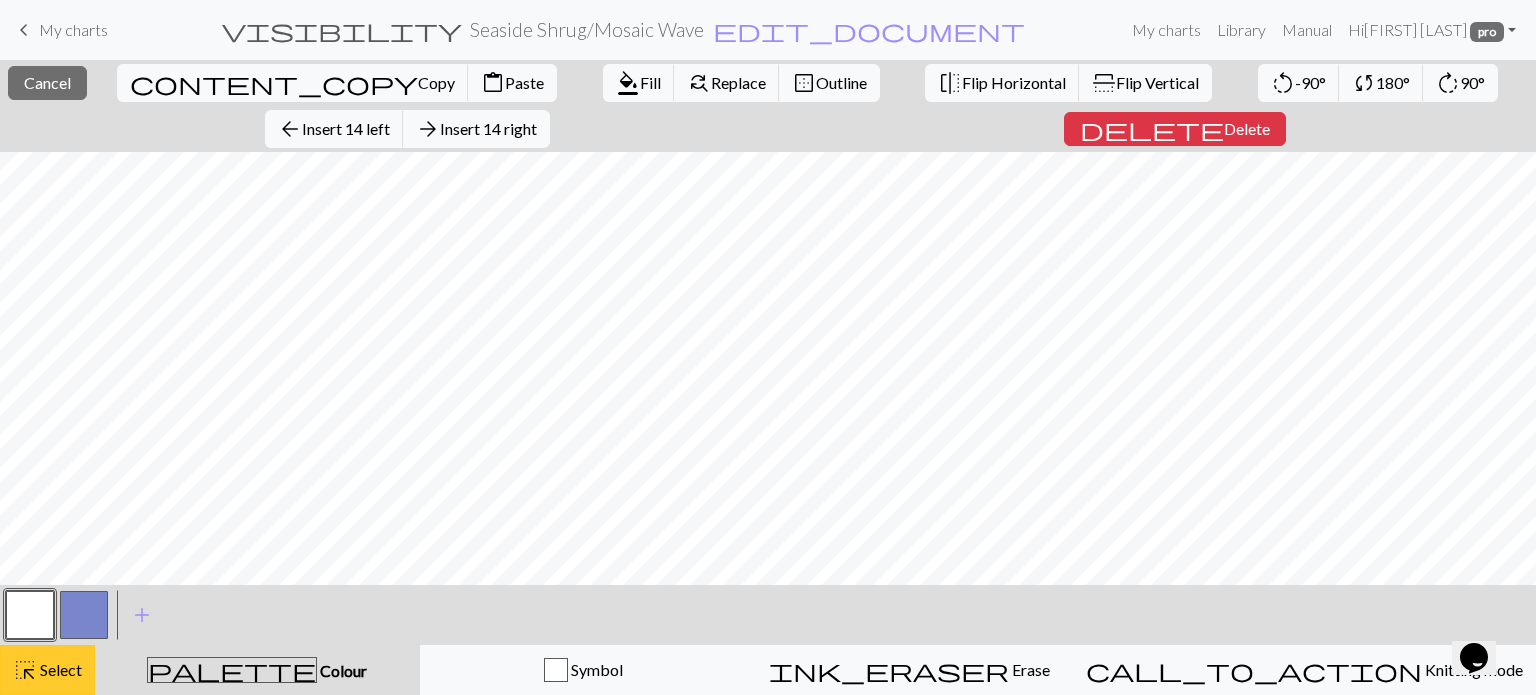 click on "Select" at bounding box center [59, 669] 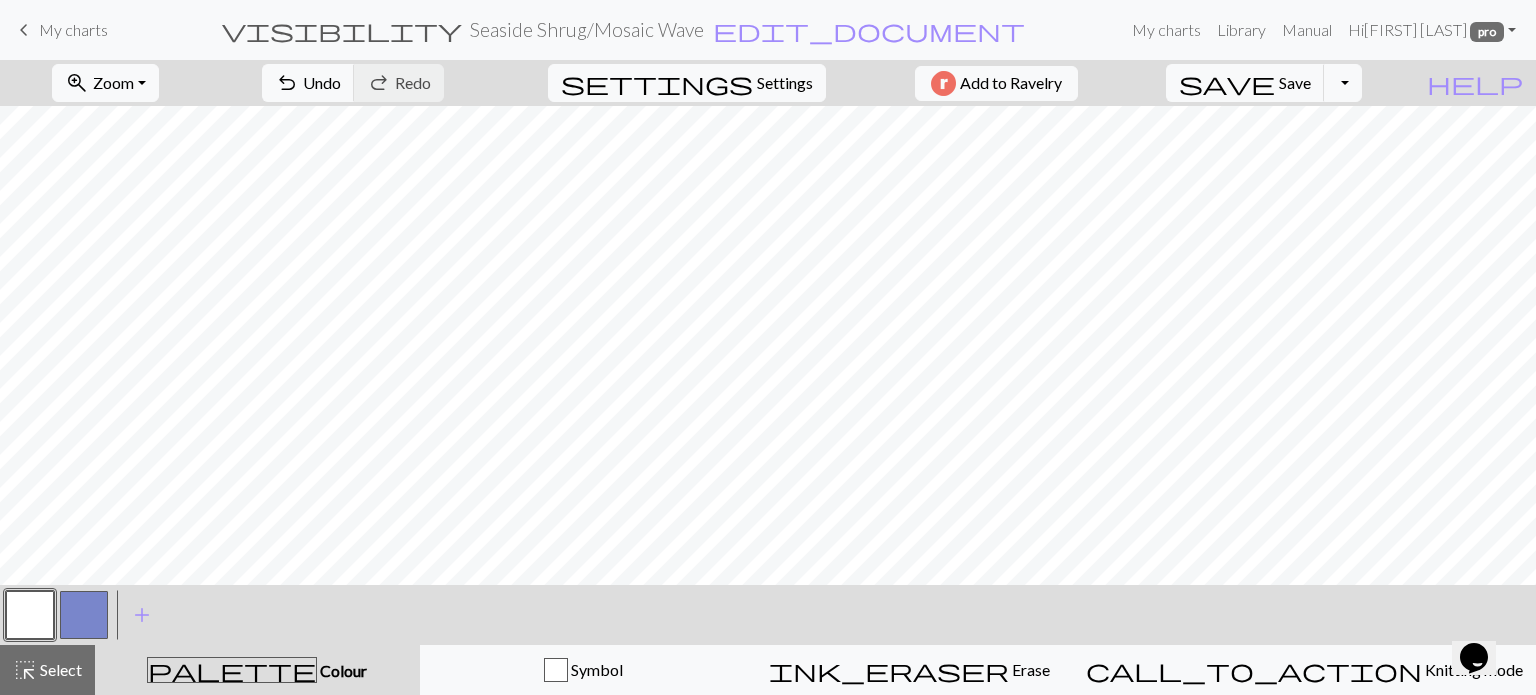 click at bounding box center (30, 615) 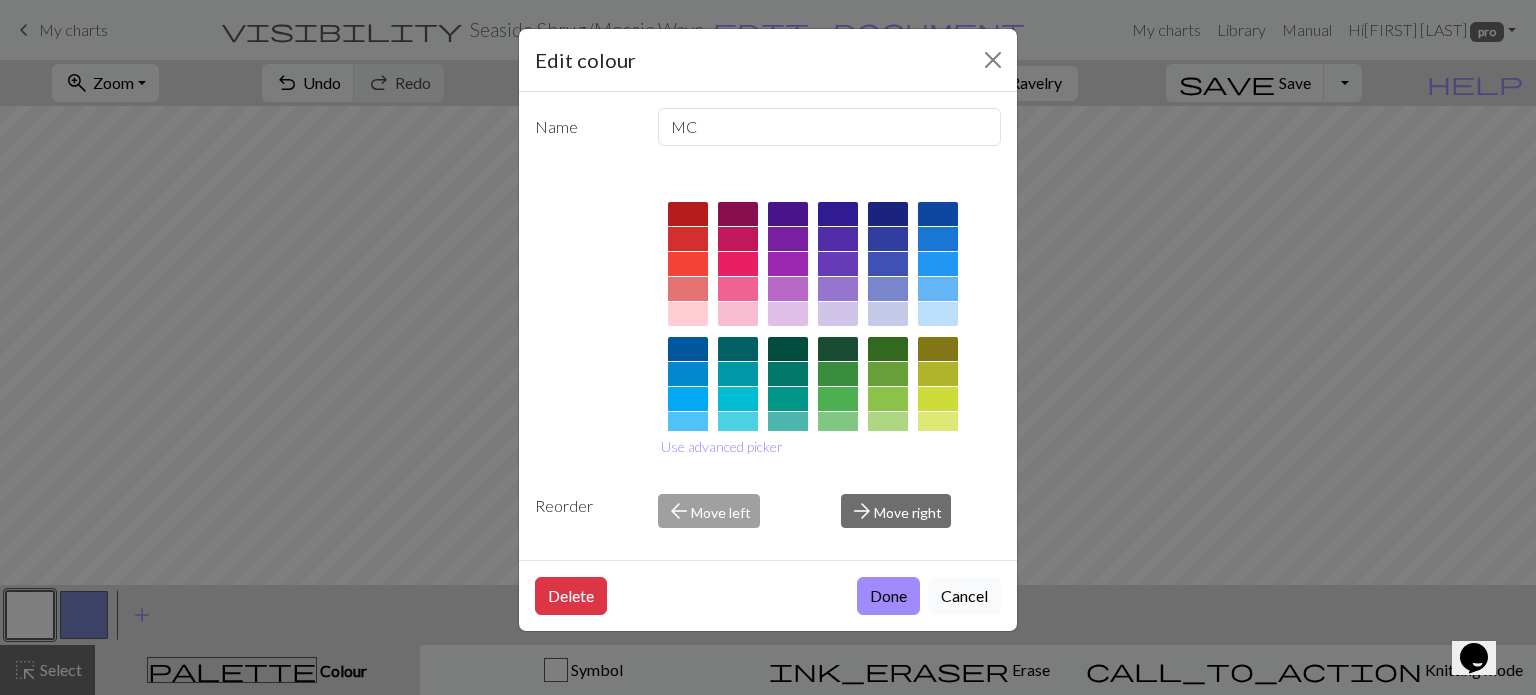 click on "Cancel" at bounding box center (964, 596) 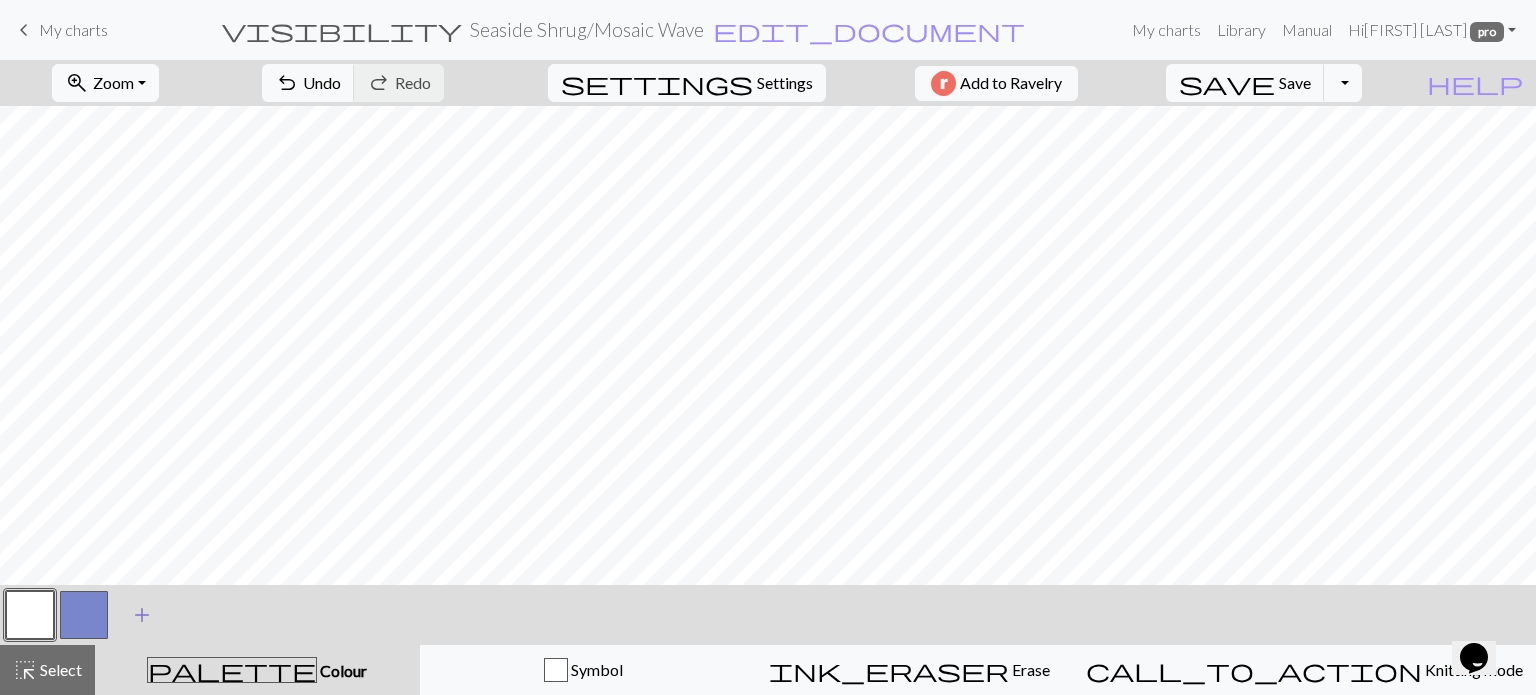 click on "add" at bounding box center (142, 615) 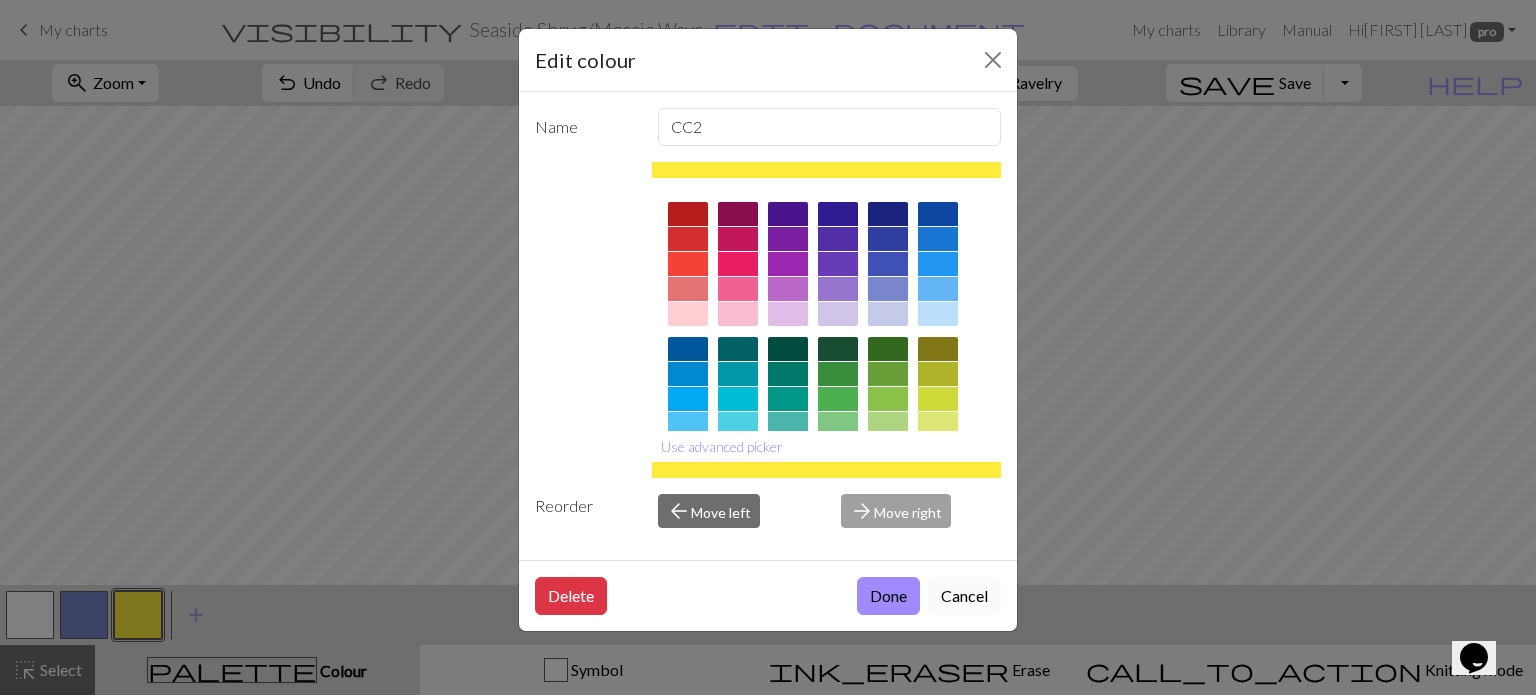 click on "Cancel" at bounding box center (964, 596) 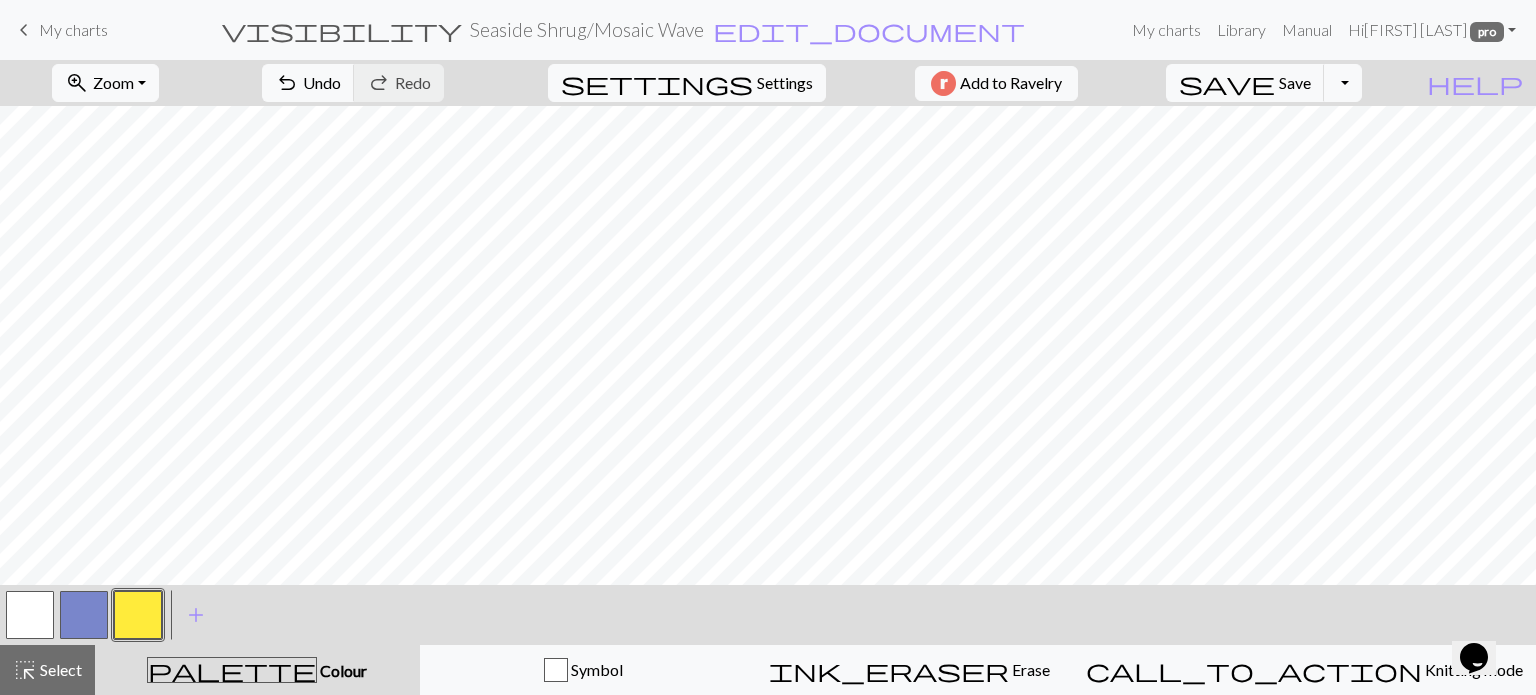 click at bounding box center [138, 615] 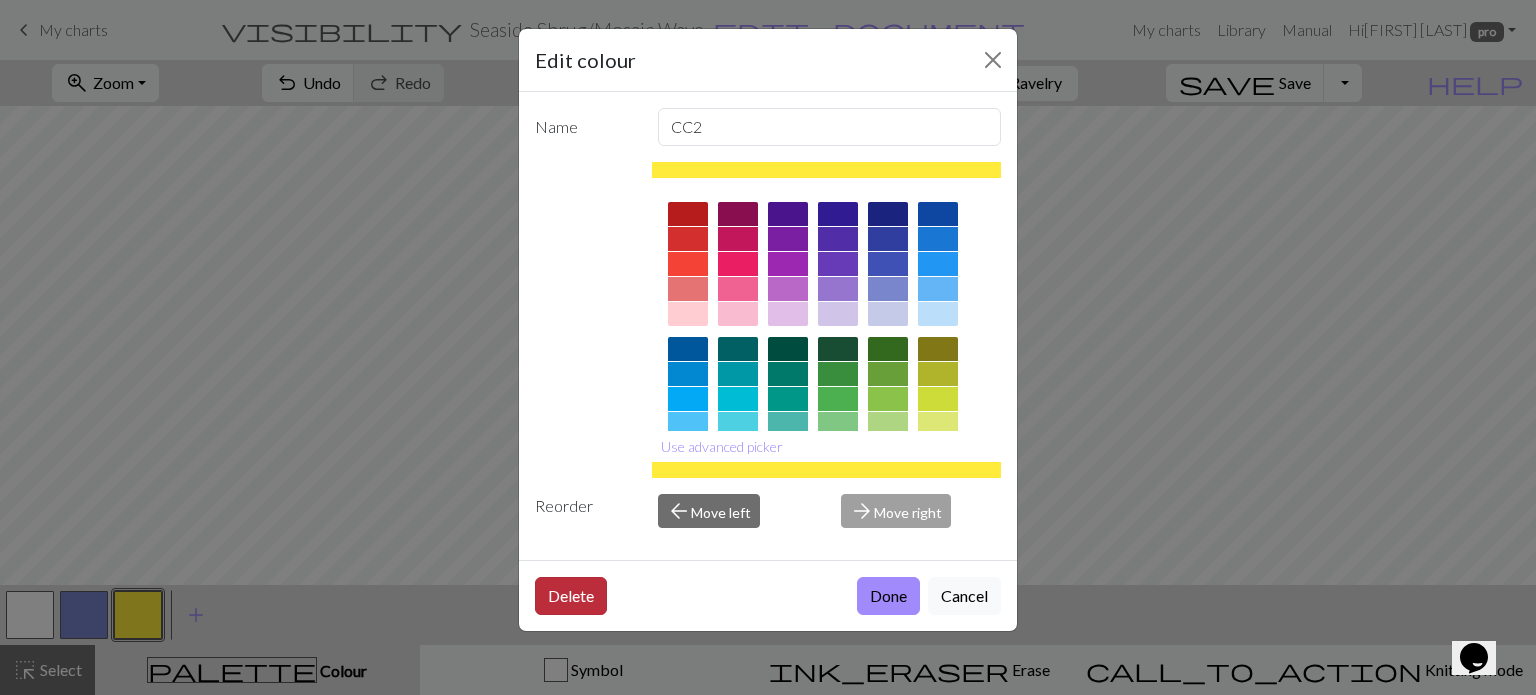 click on "Delete" at bounding box center [571, 596] 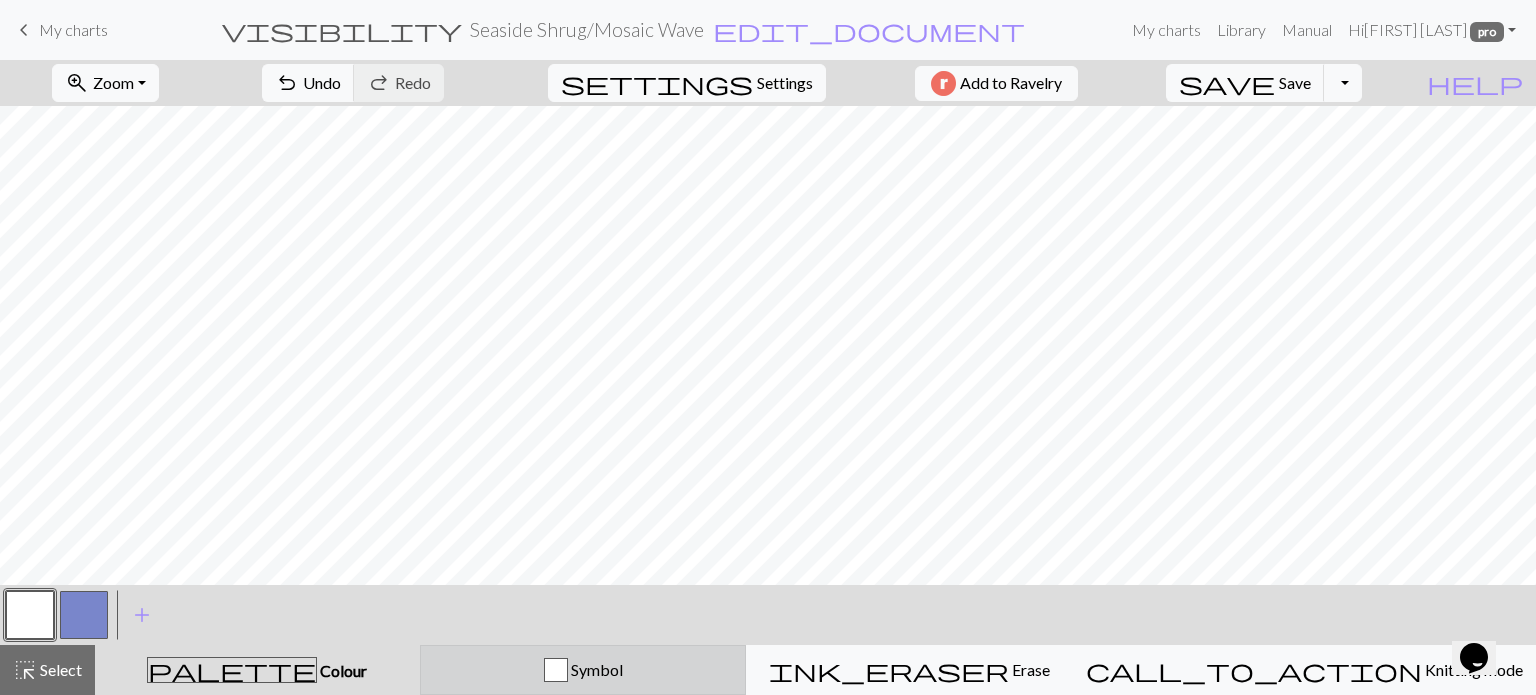click at bounding box center (556, 670) 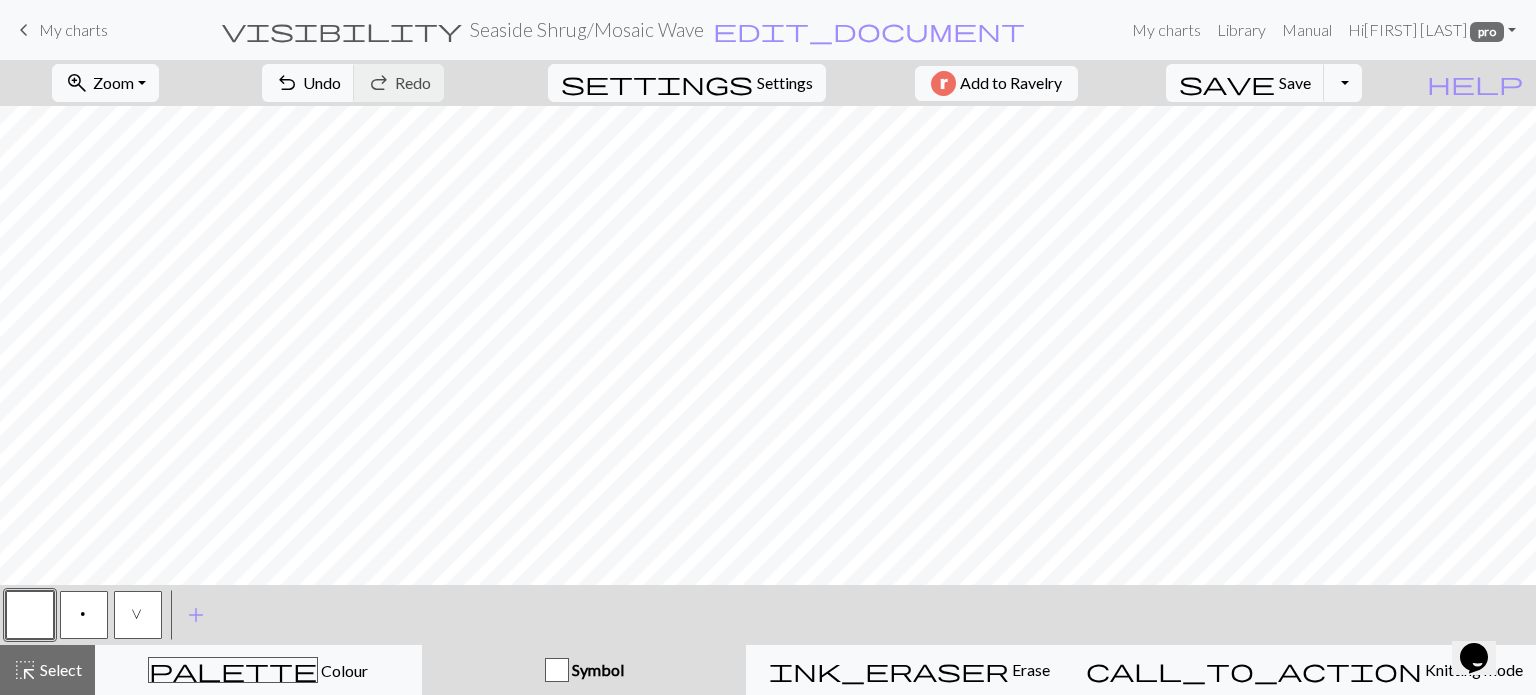 click at bounding box center (30, 615) 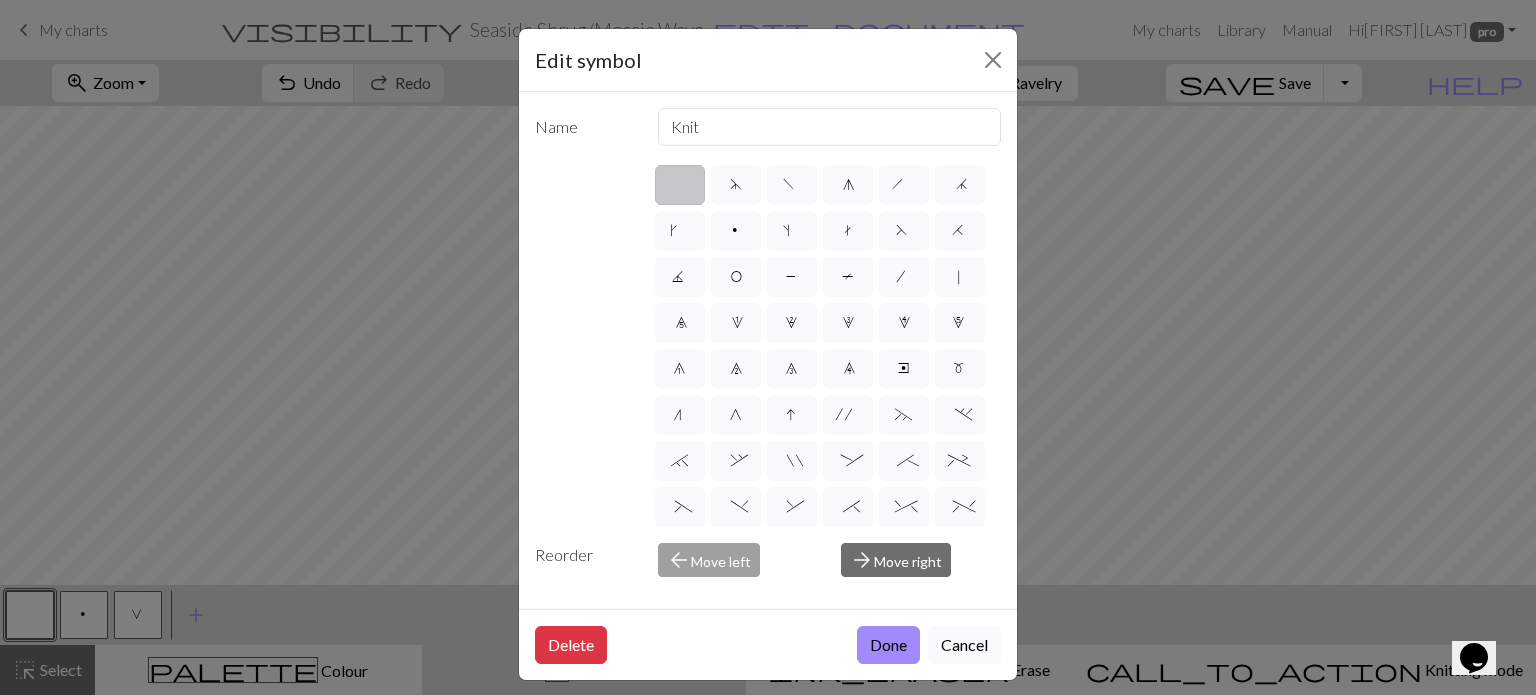 click on "Cancel" at bounding box center [964, 645] 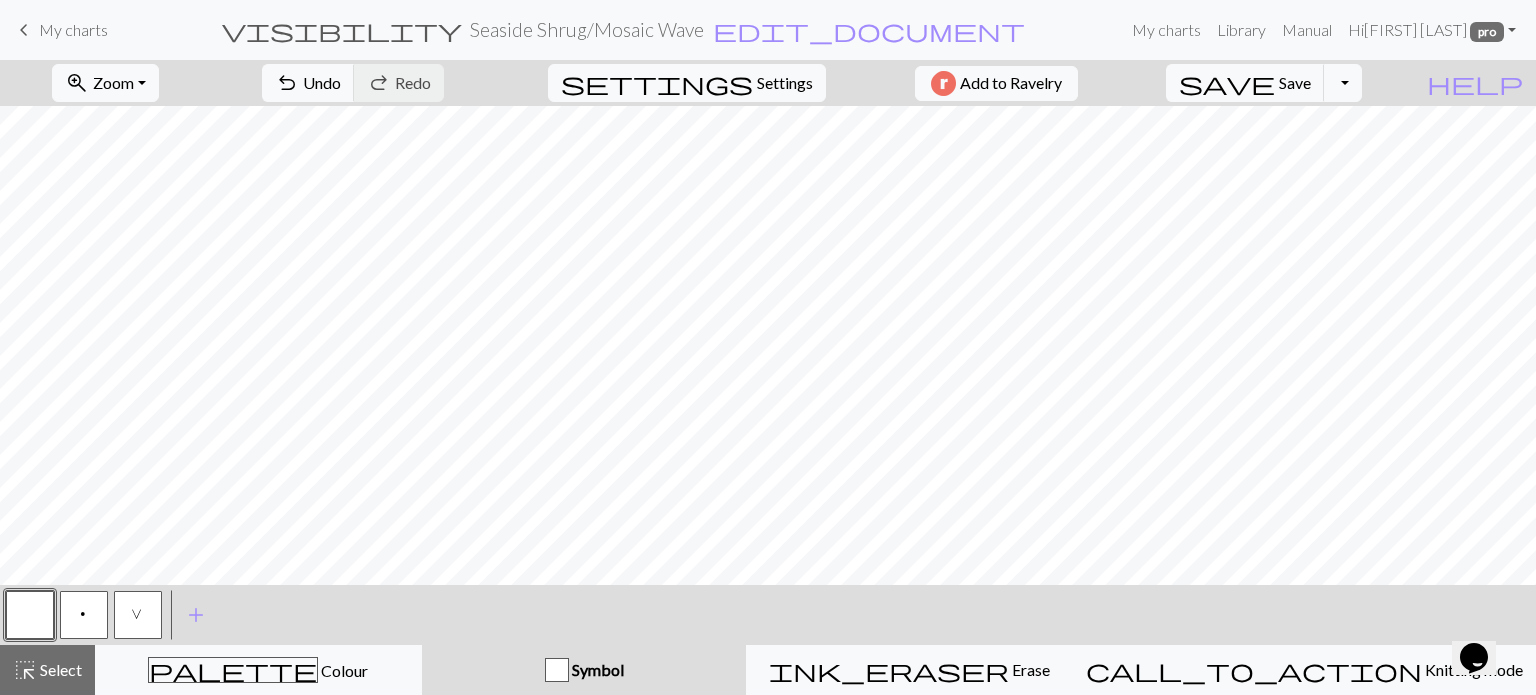 click on "V" at bounding box center (138, 615) 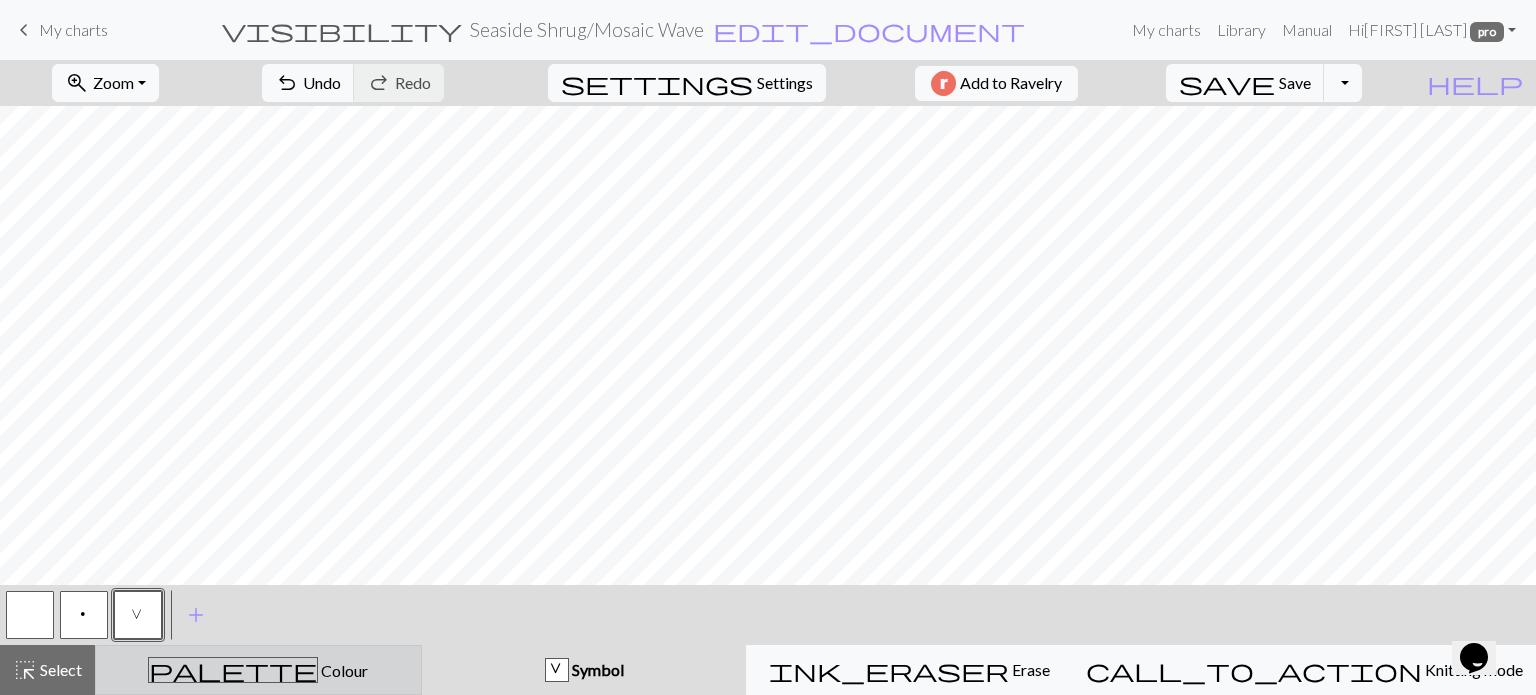 click on "palette   Colour   Colour" at bounding box center [258, 670] 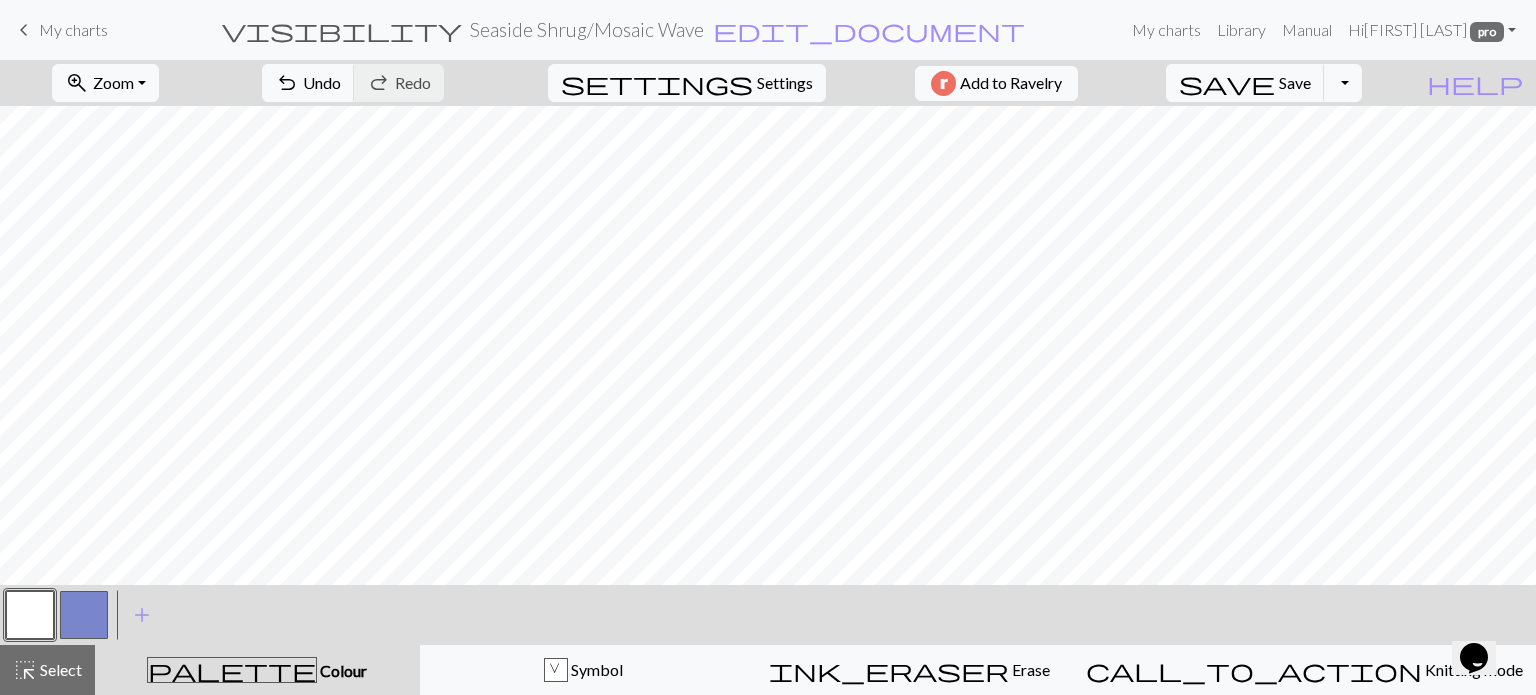 click at bounding box center [84, 615] 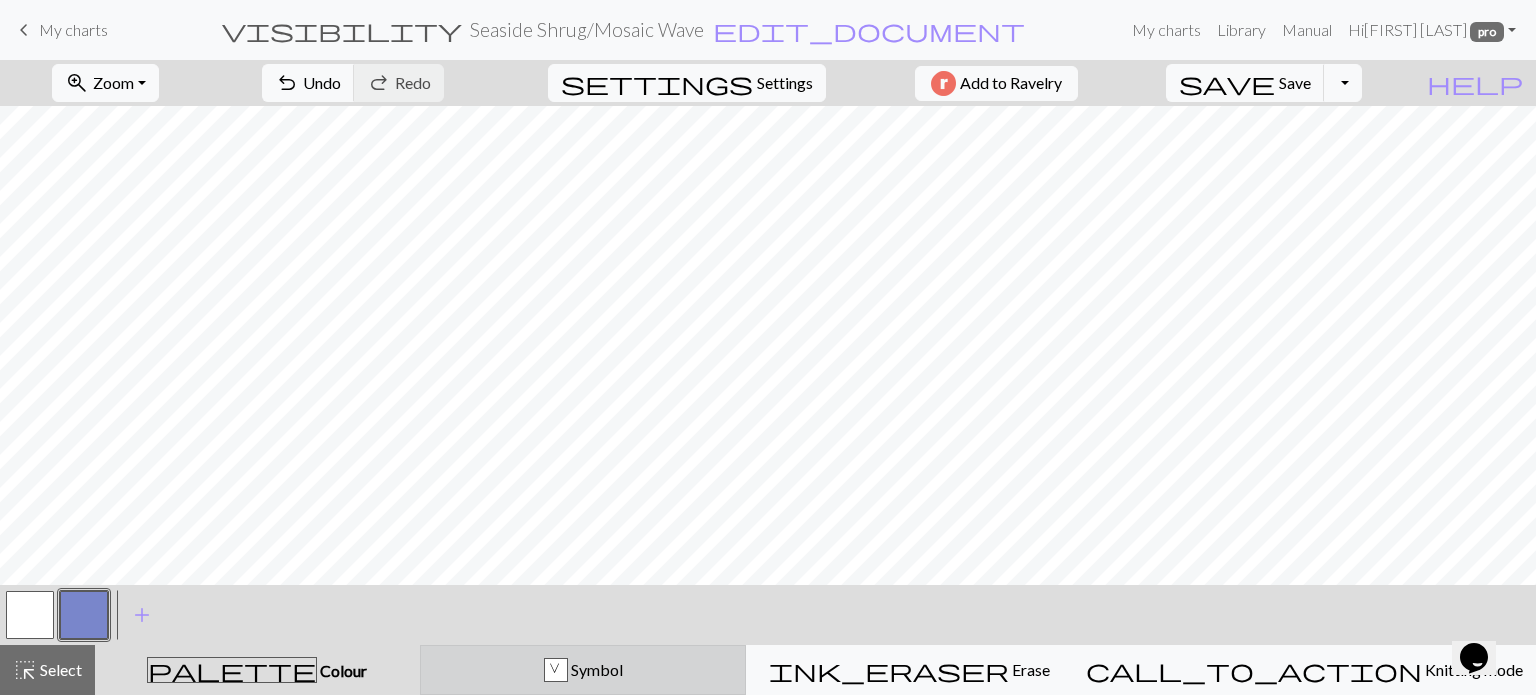 click on "V   Symbol" at bounding box center [583, 670] 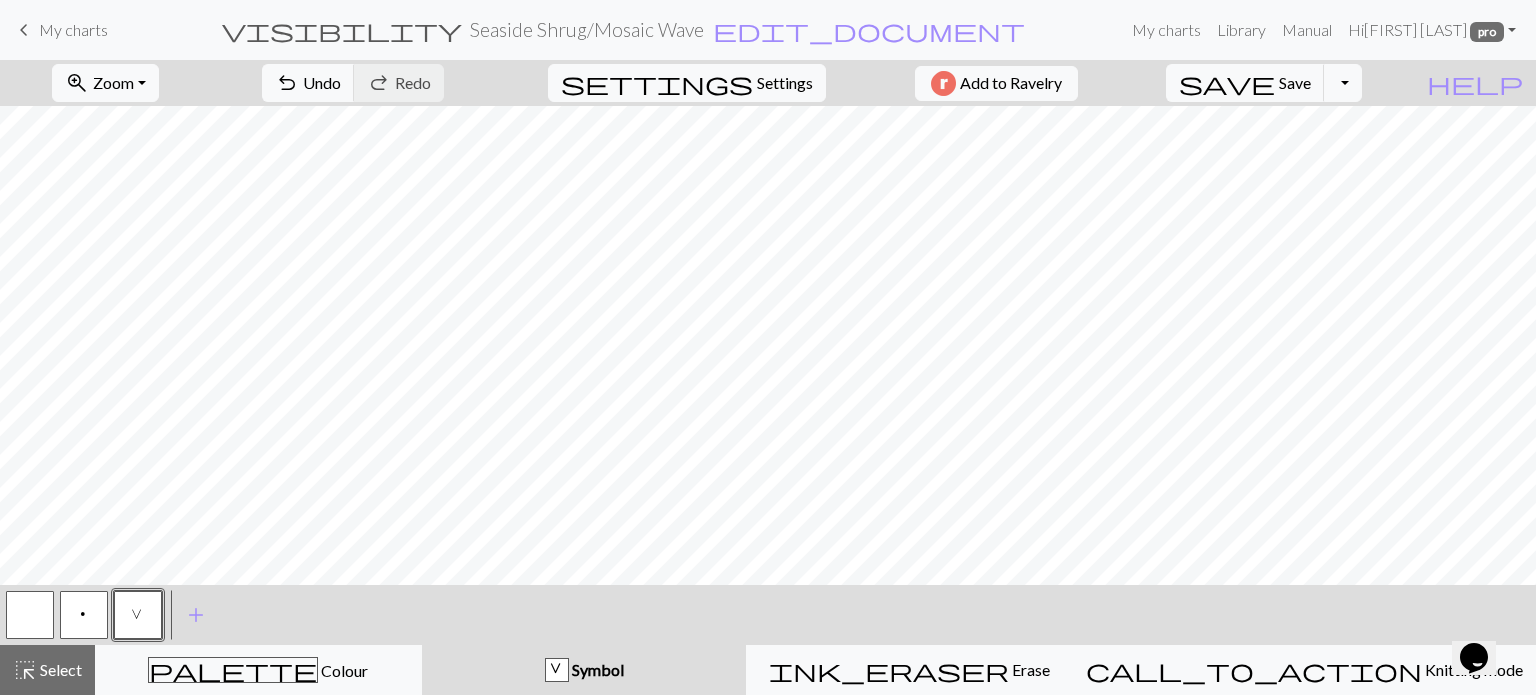 click on "V" at bounding box center (138, 615) 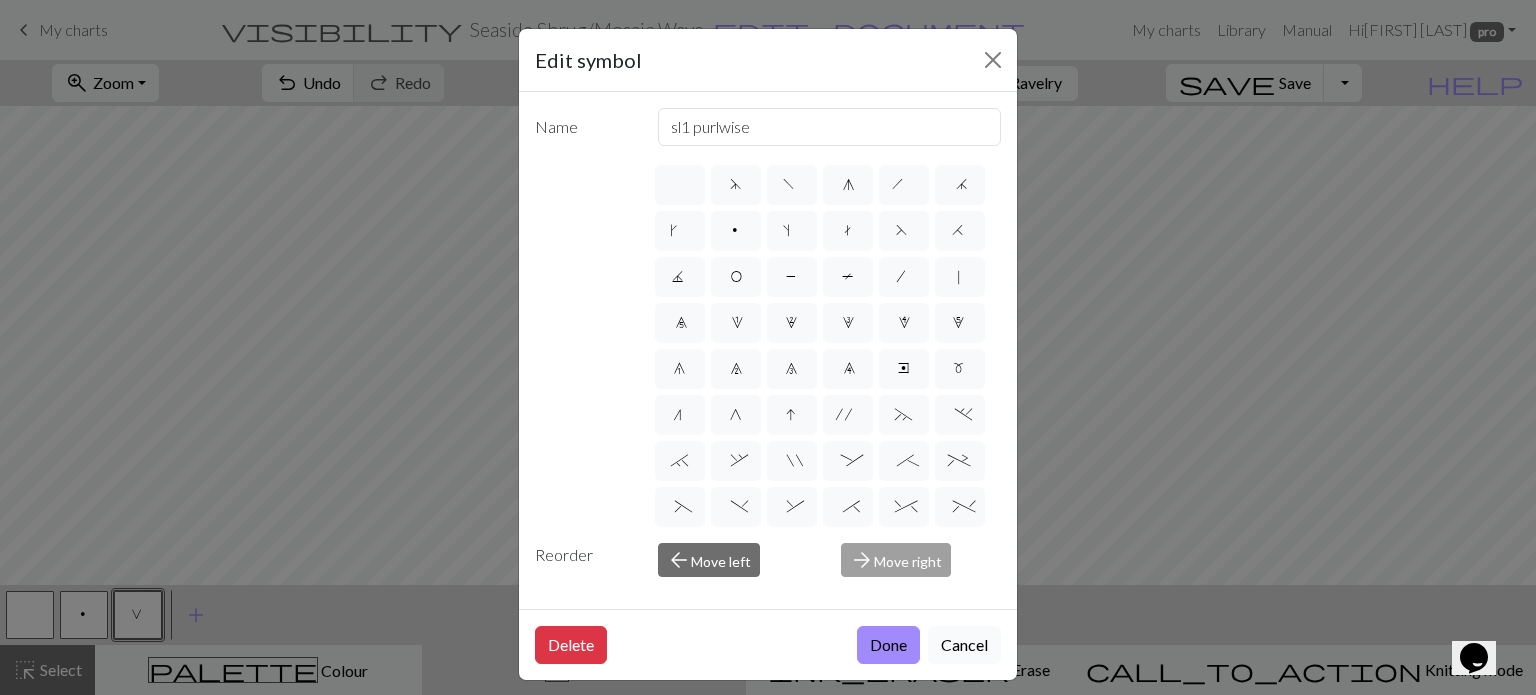 click on "Cancel" at bounding box center [964, 645] 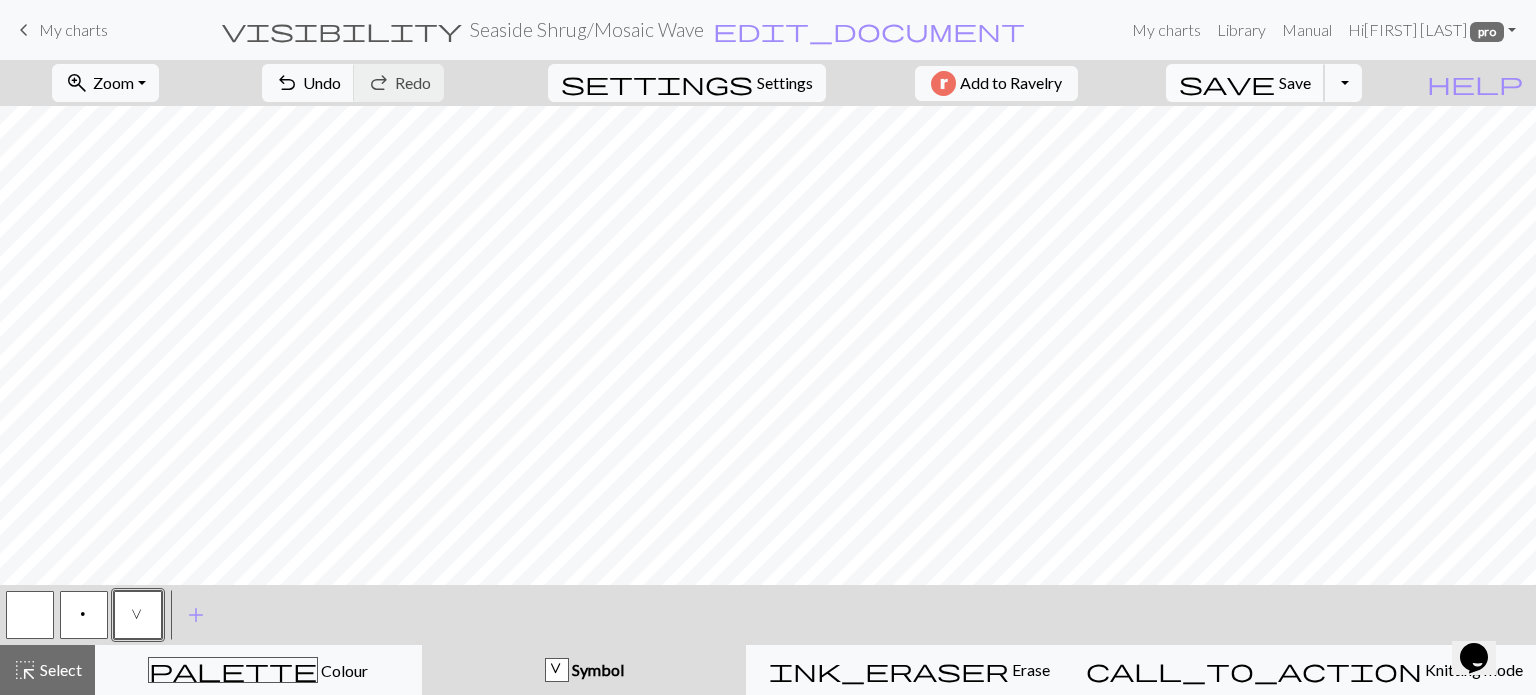 click on "save" at bounding box center (1227, 83) 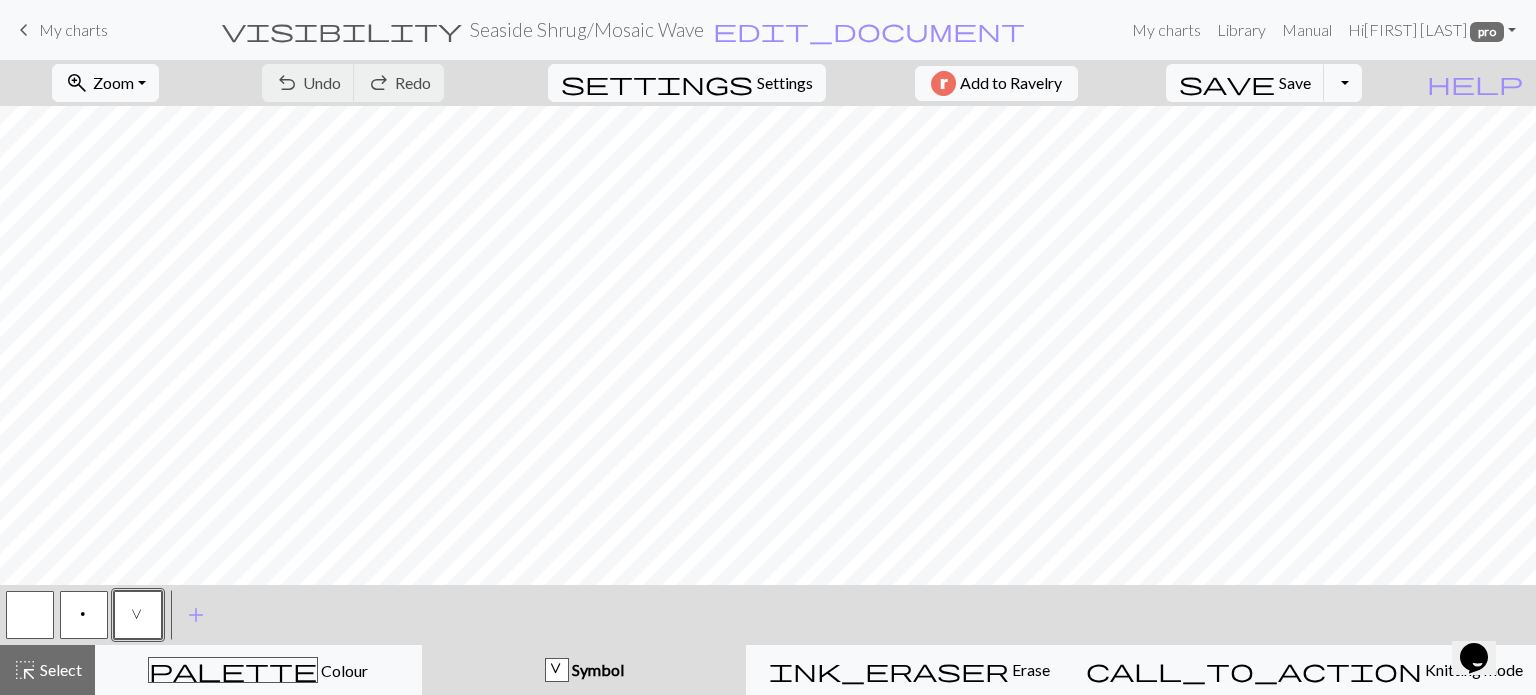click on "V" at bounding box center [138, 617] 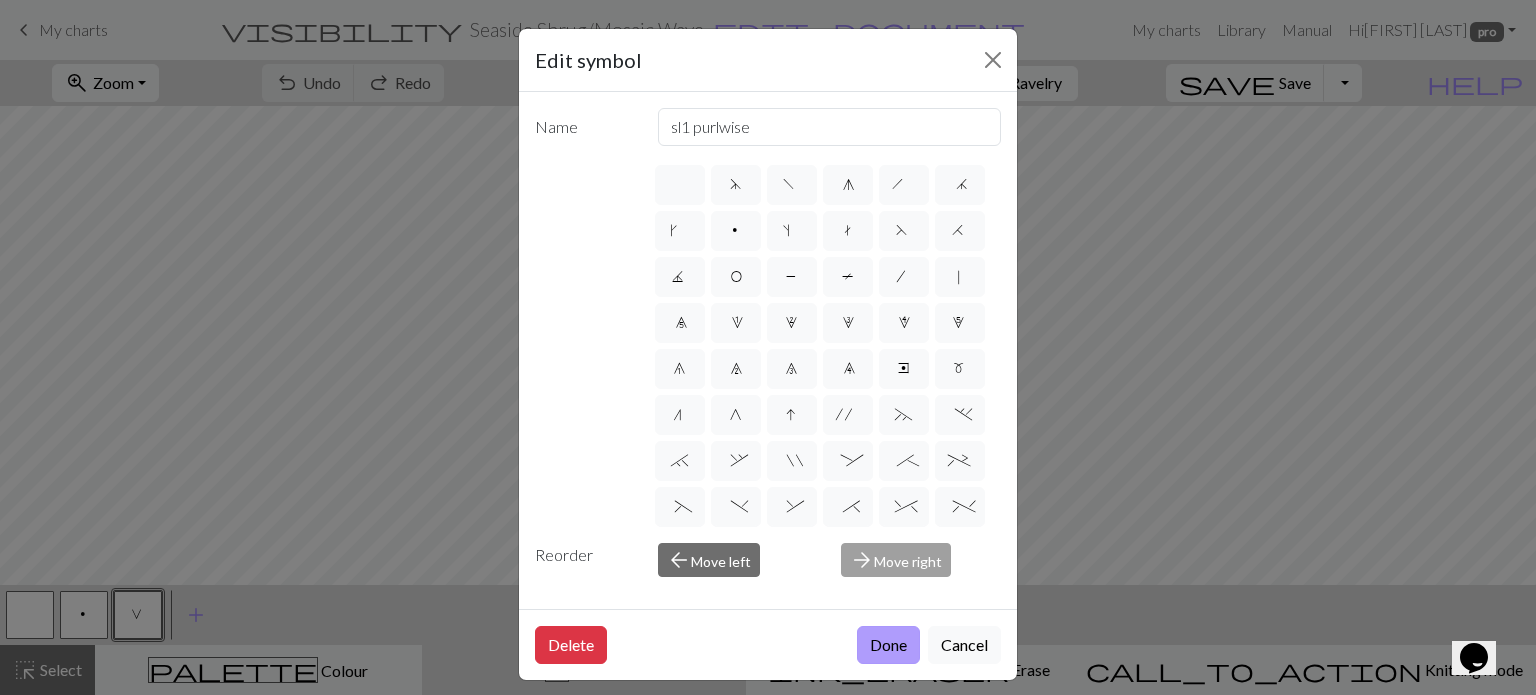 click on "Done" at bounding box center (888, 645) 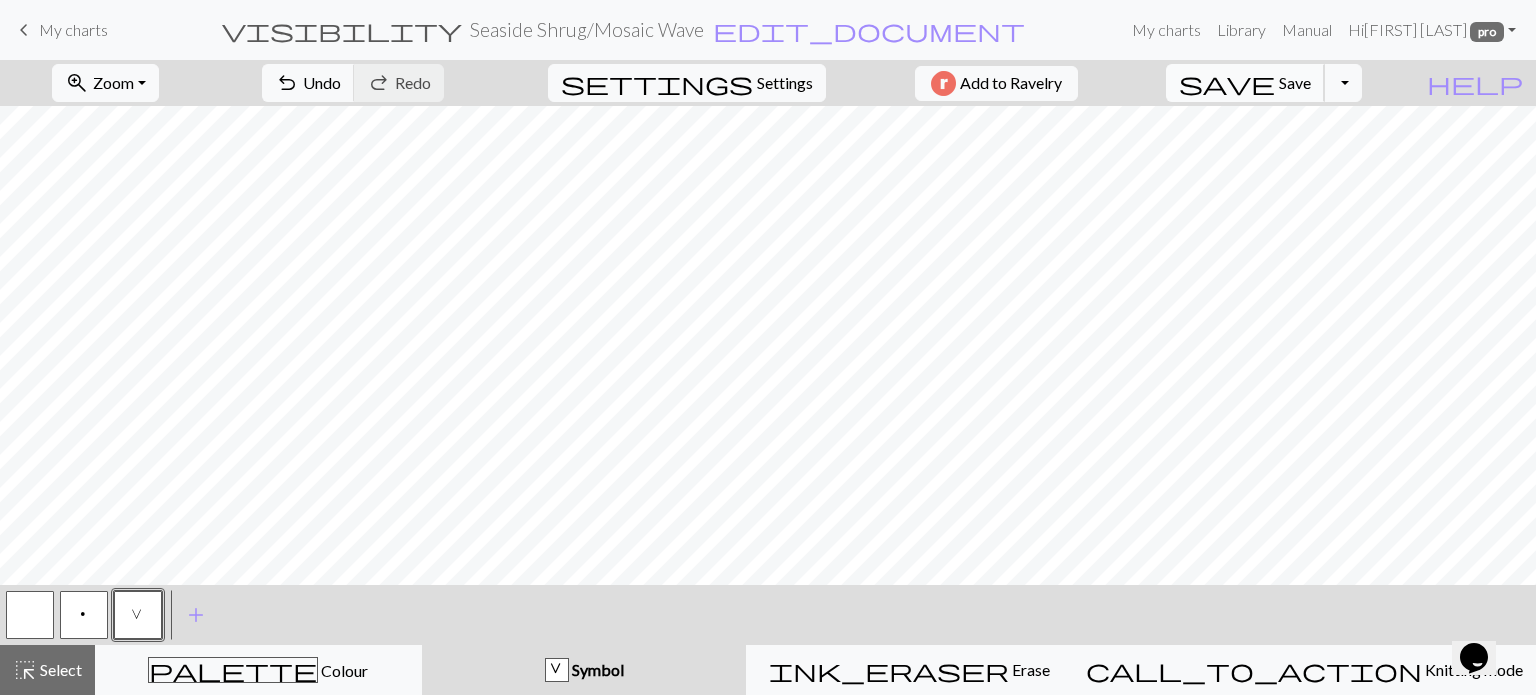 click on "Save" at bounding box center (1295, 82) 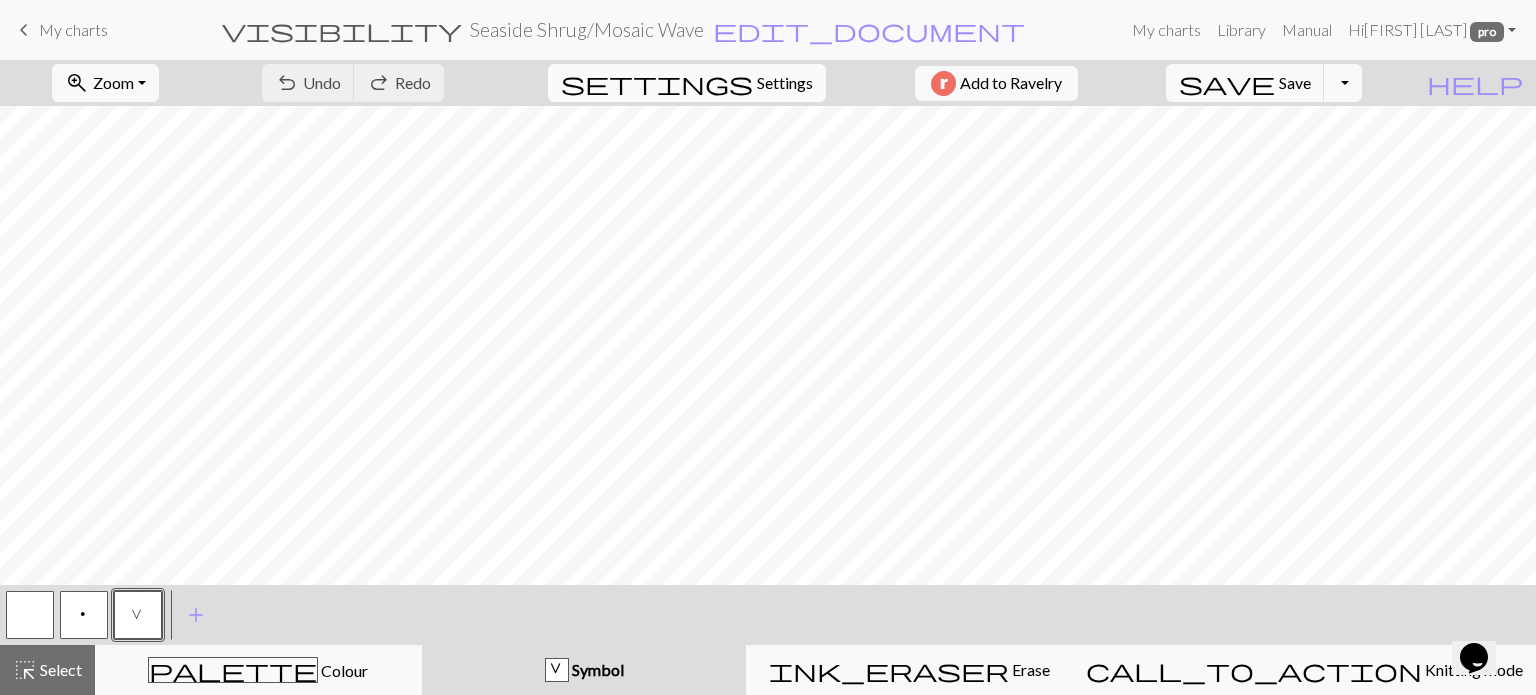 click on "Settings" at bounding box center (785, 83) 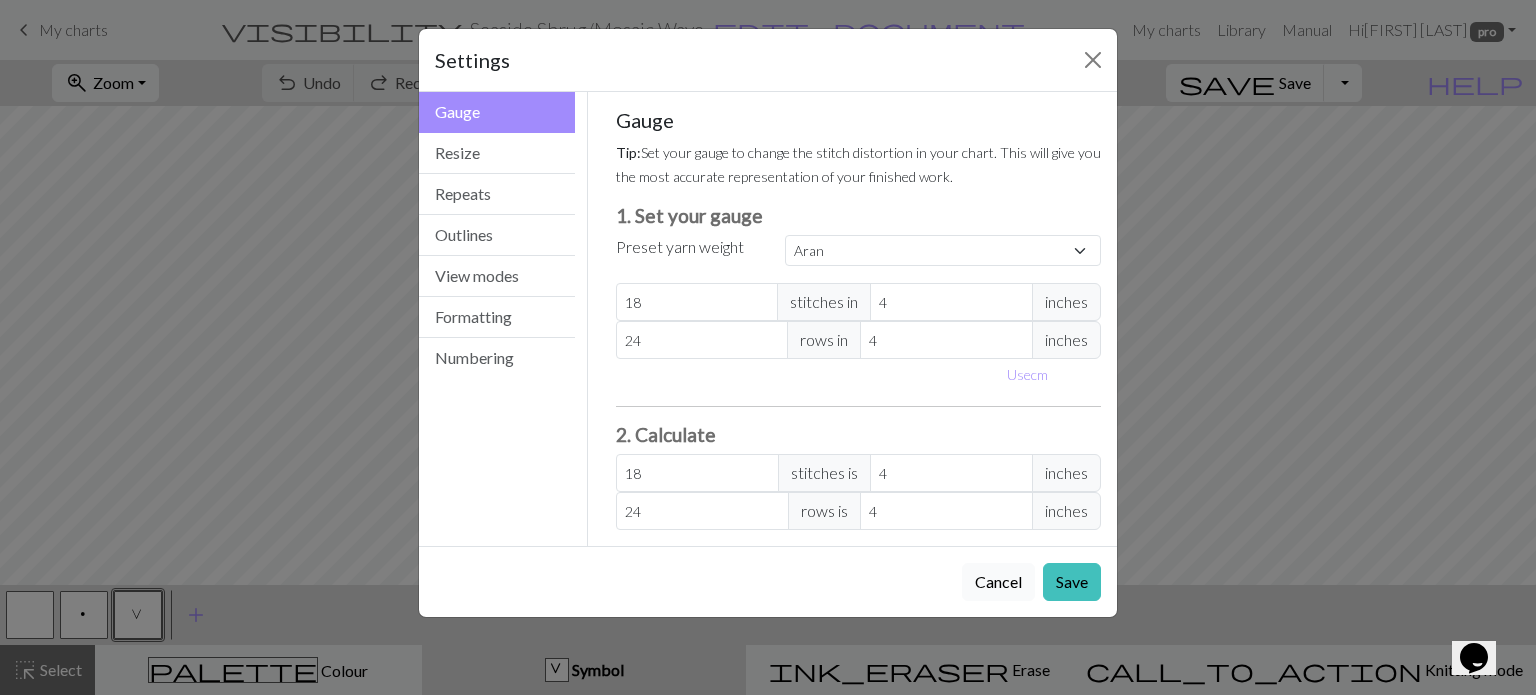 click on "Cancel" at bounding box center (998, 582) 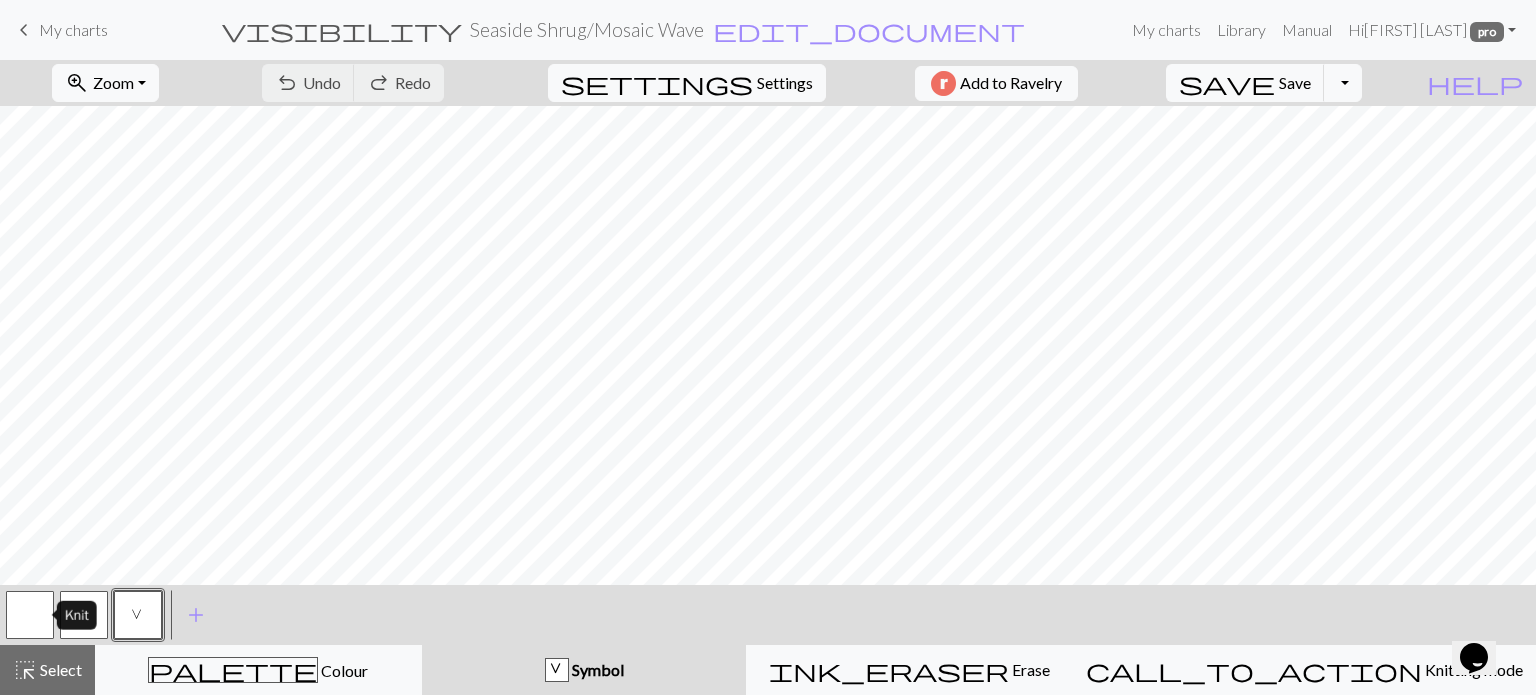 click at bounding box center [30, 615] 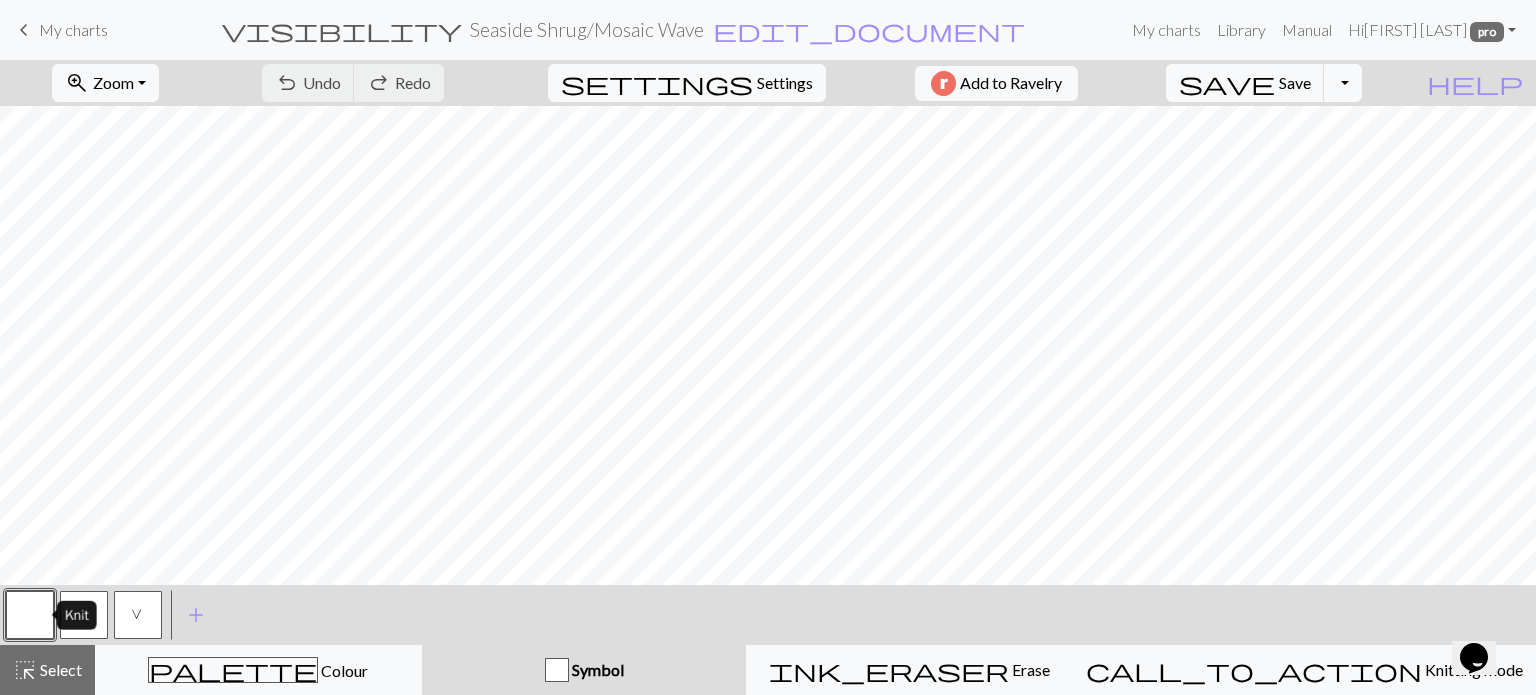 click at bounding box center (30, 615) 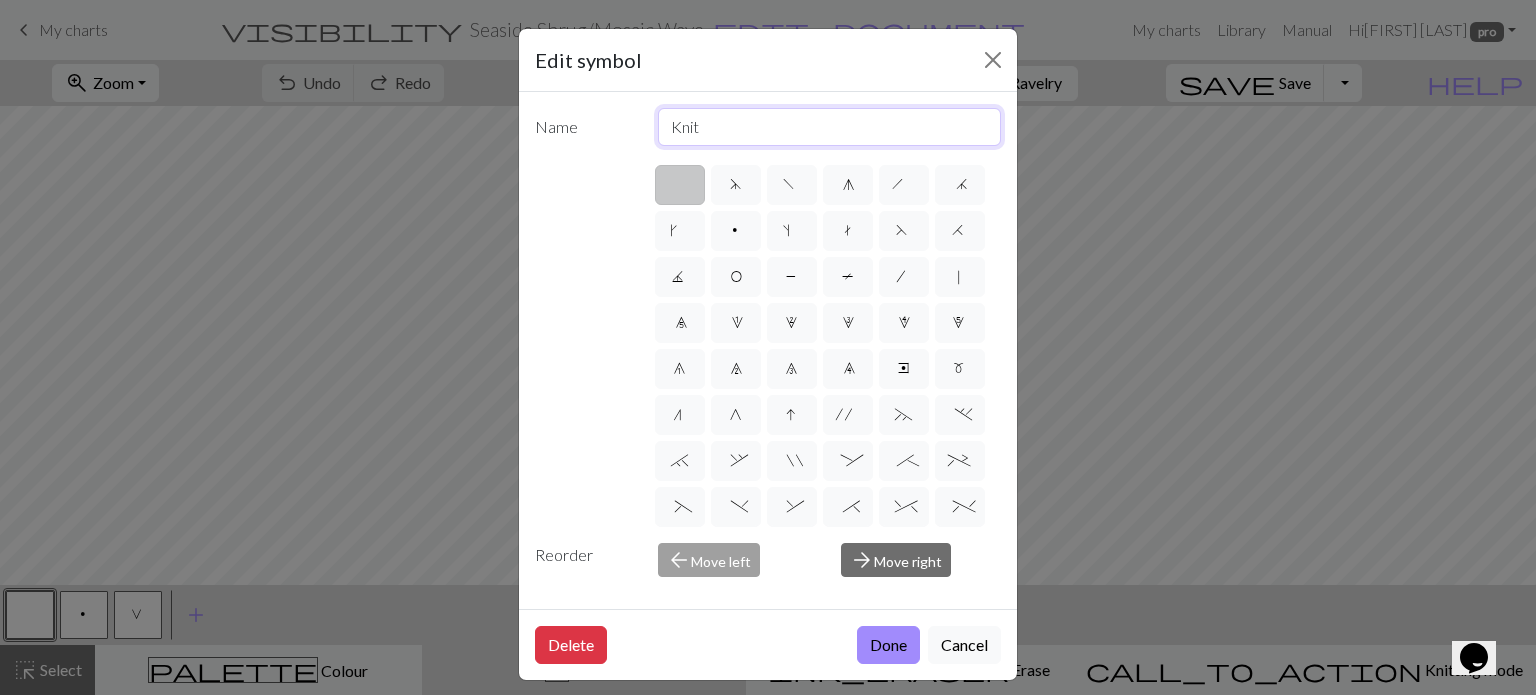 click on "Knit" at bounding box center [830, 127] 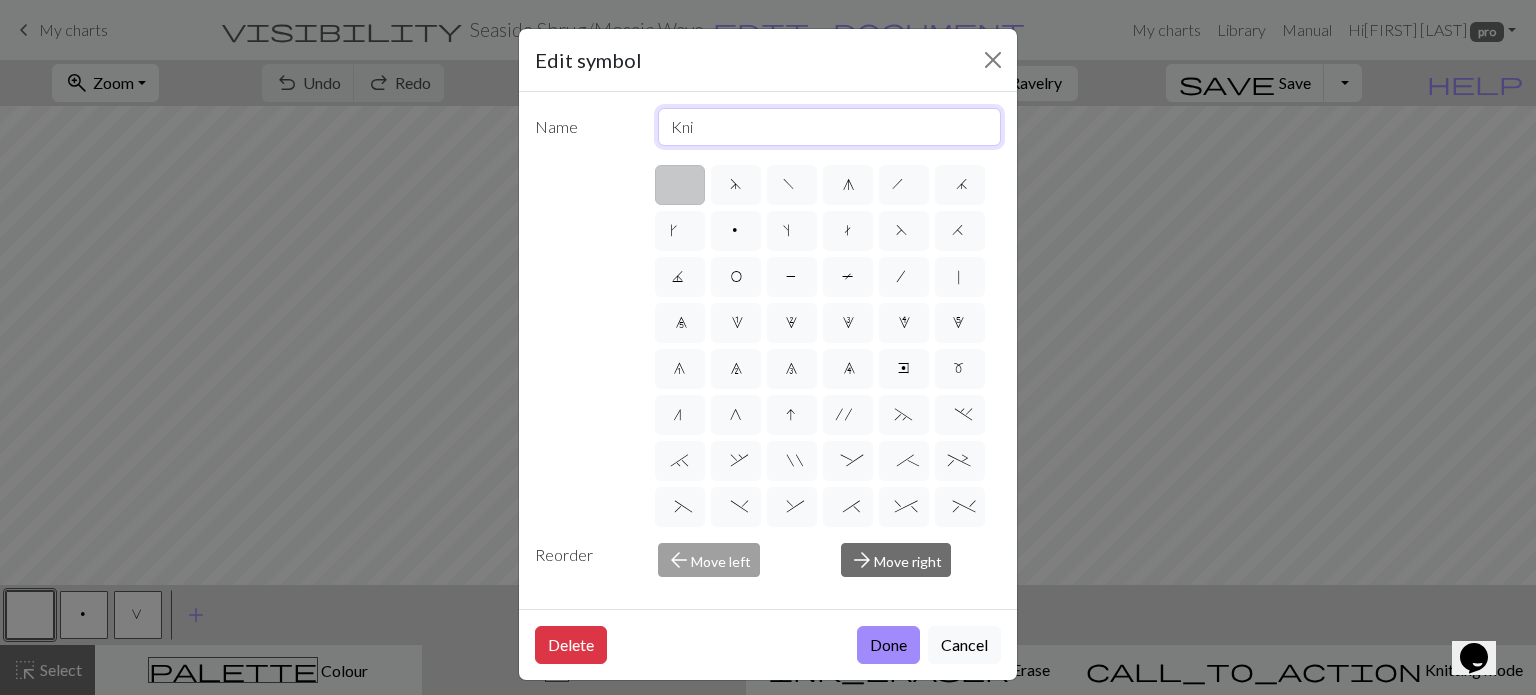 type on "Knit" 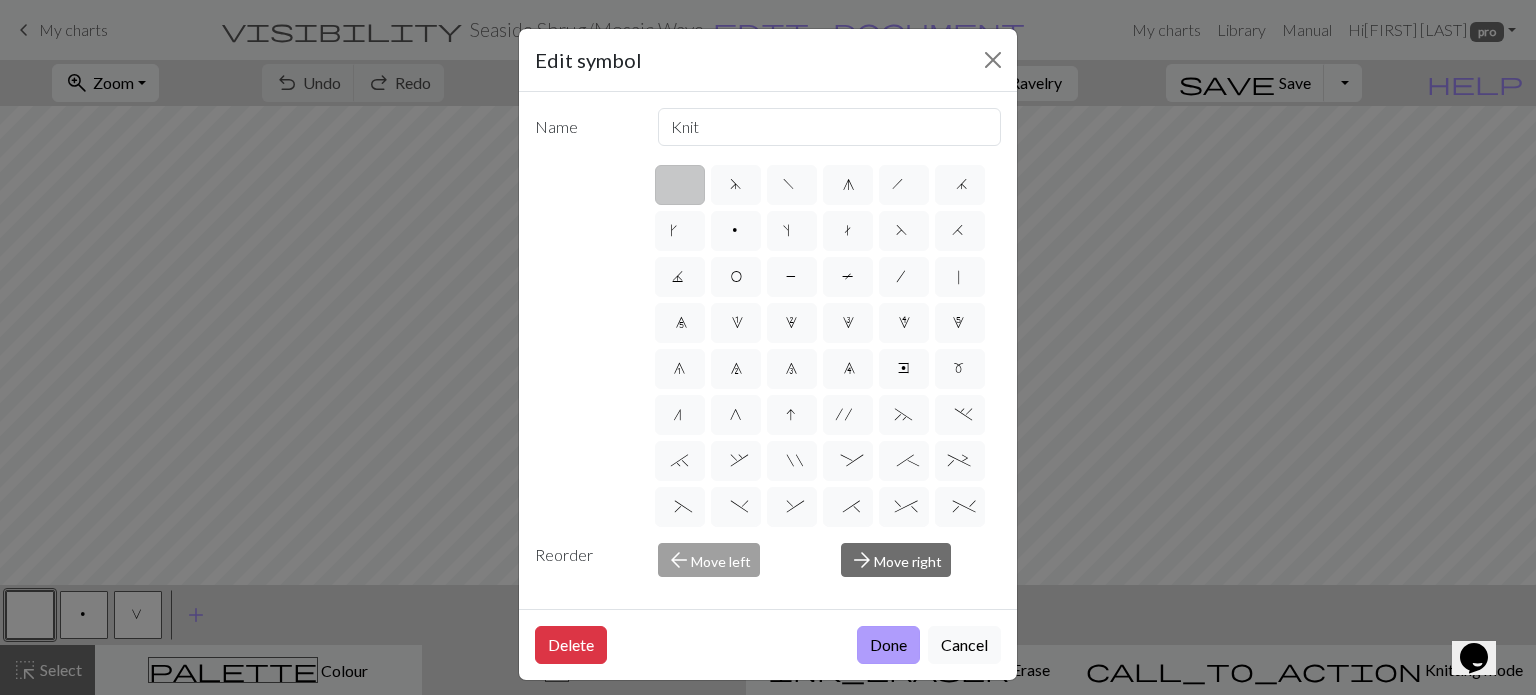 click on "Done" at bounding box center (888, 645) 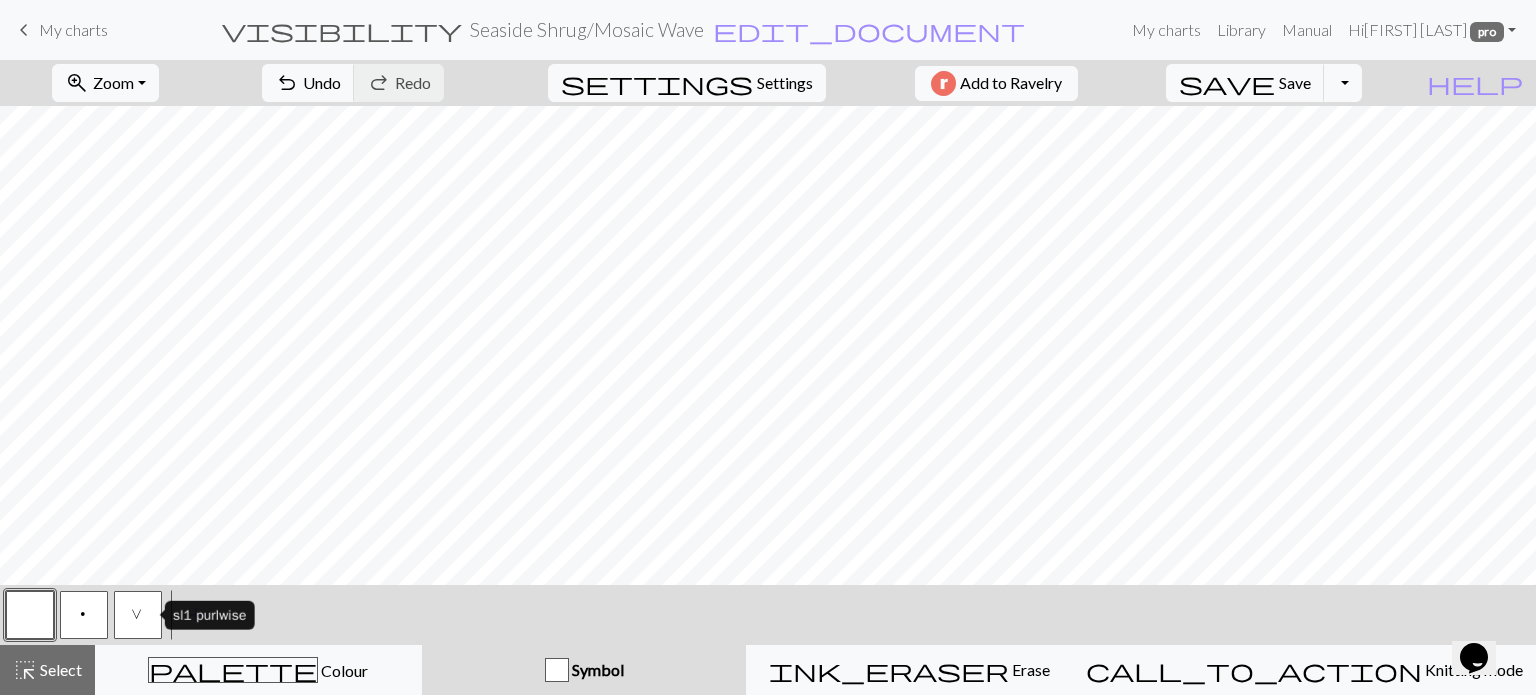 click on "V" at bounding box center [138, 617] 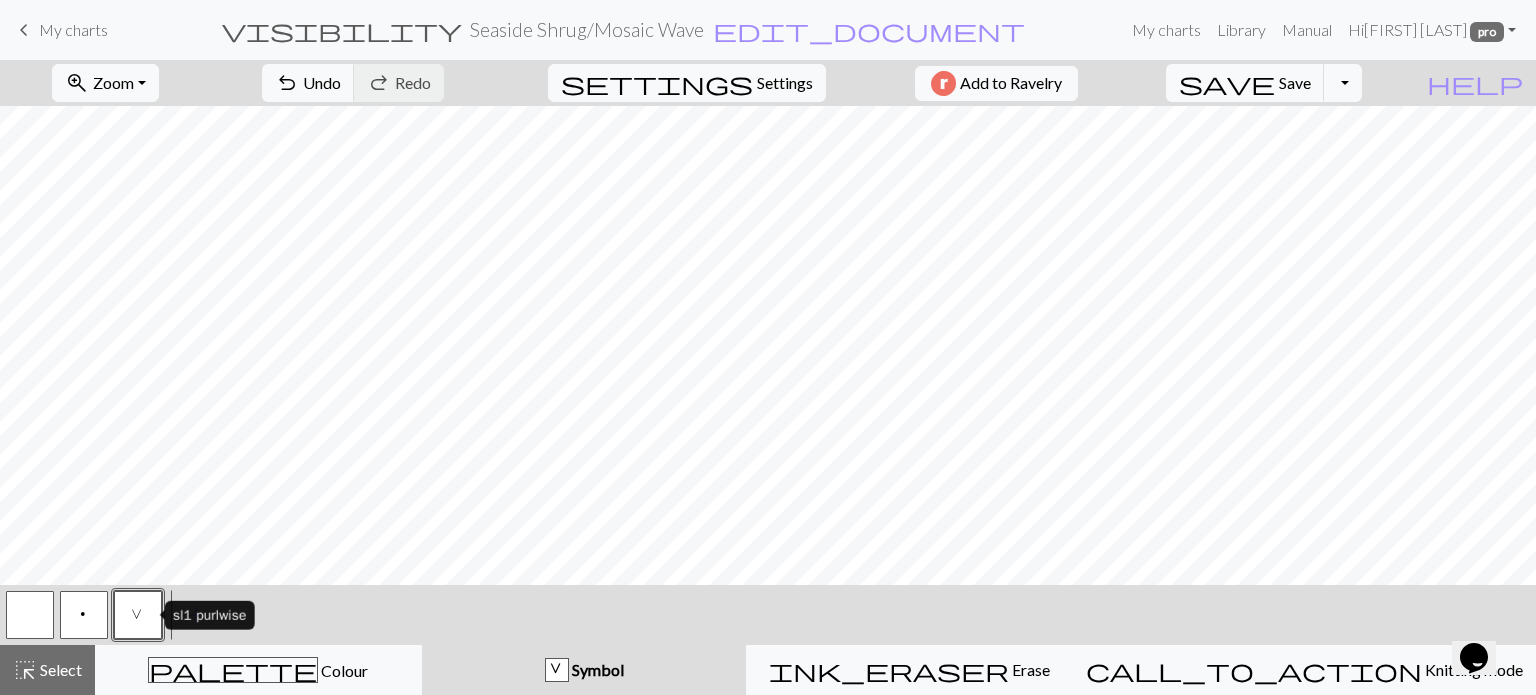click on "V" at bounding box center [138, 615] 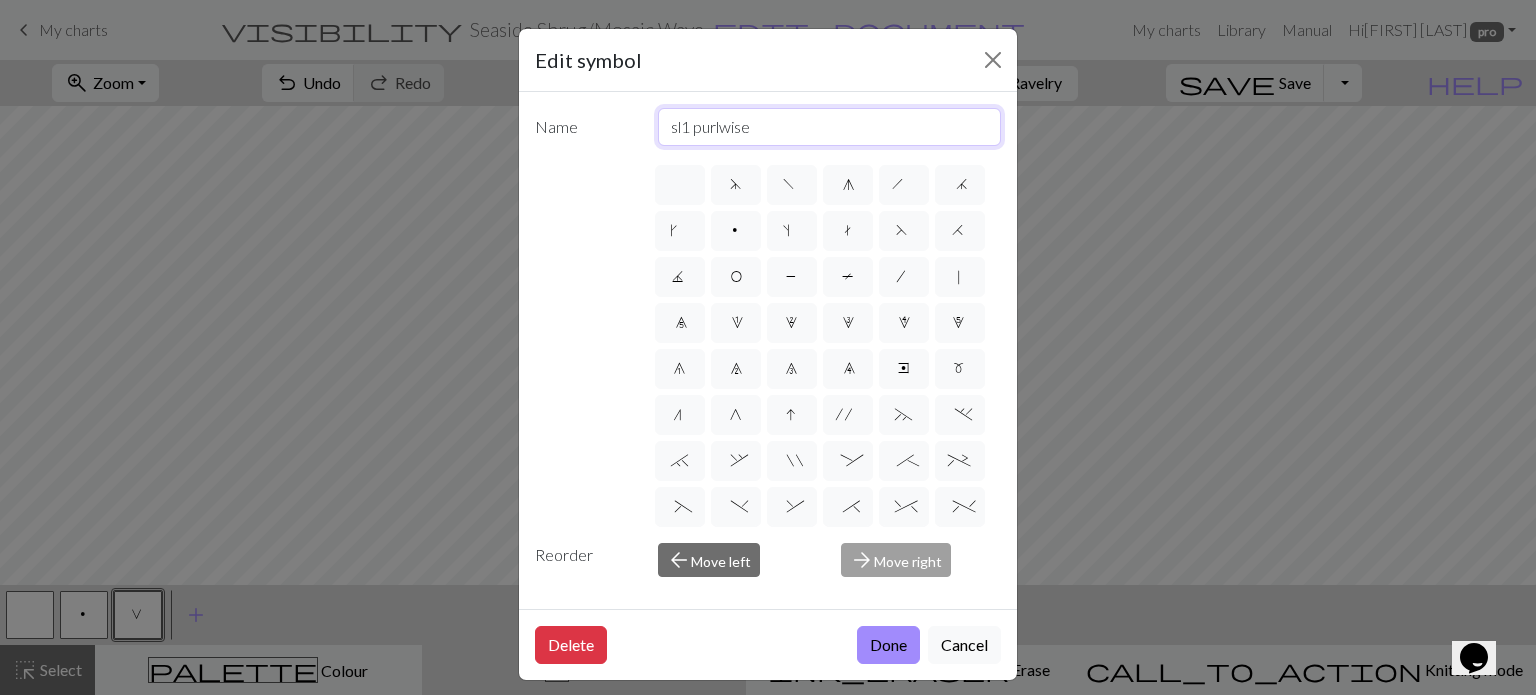 drag, startPoint x: 770, startPoint y: 124, endPoint x: 619, endPoint y: 138, distance: 151.64761 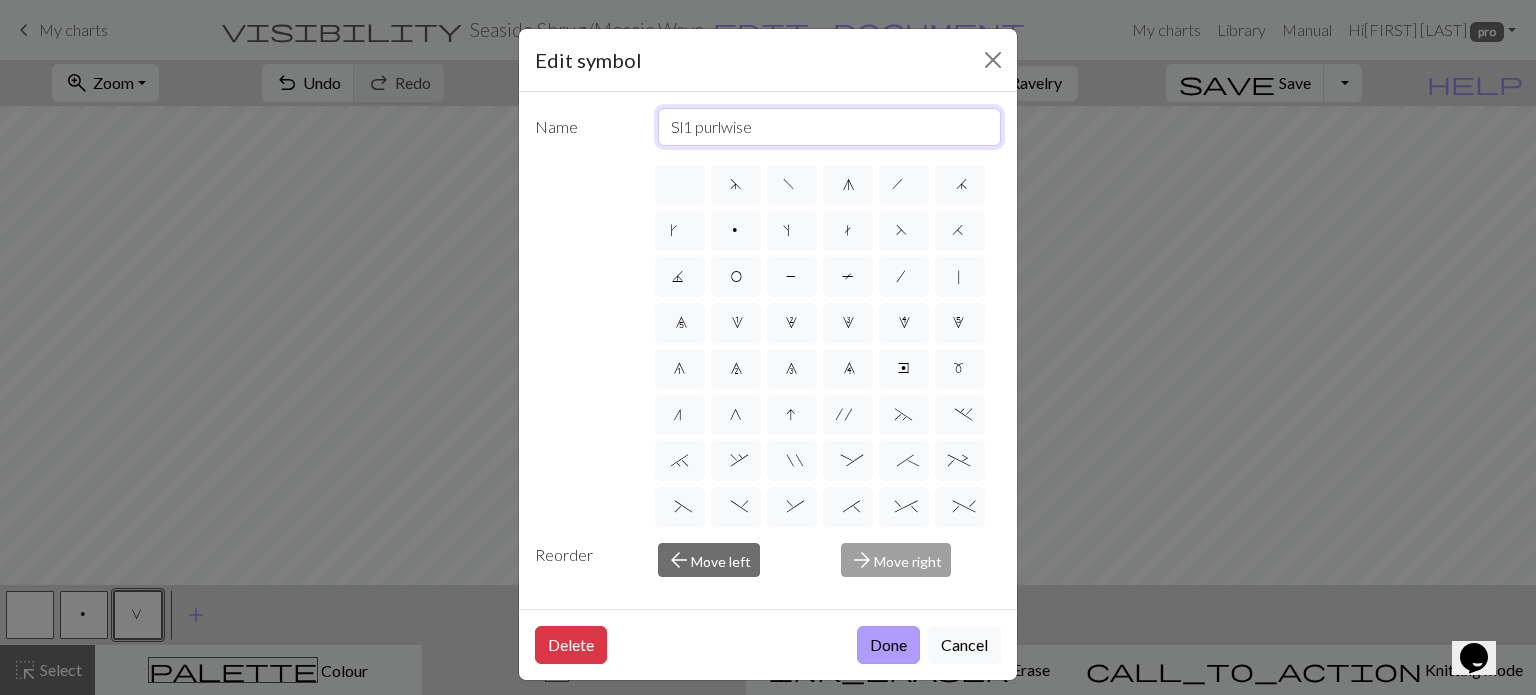 type on "Sl1 purlwise" 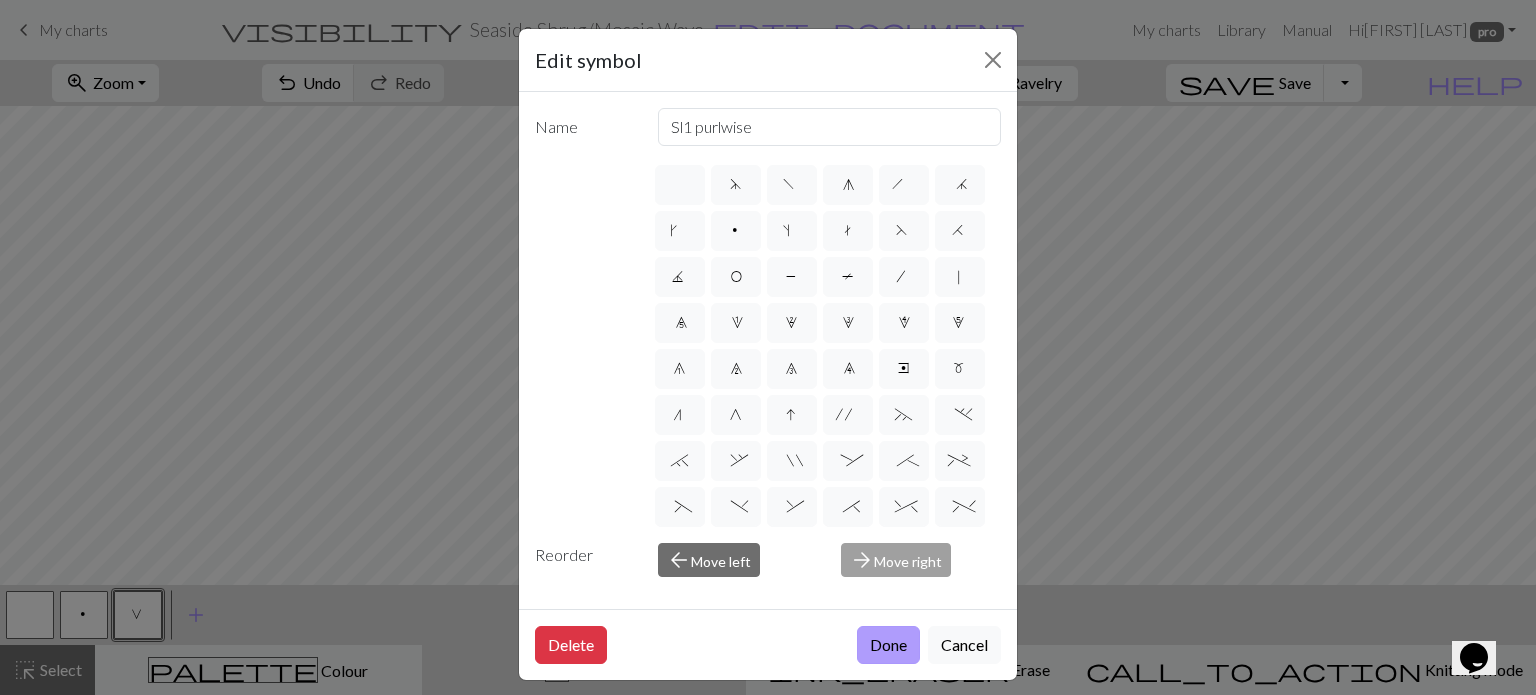 click on "Done" at bounding box center (888, 645) 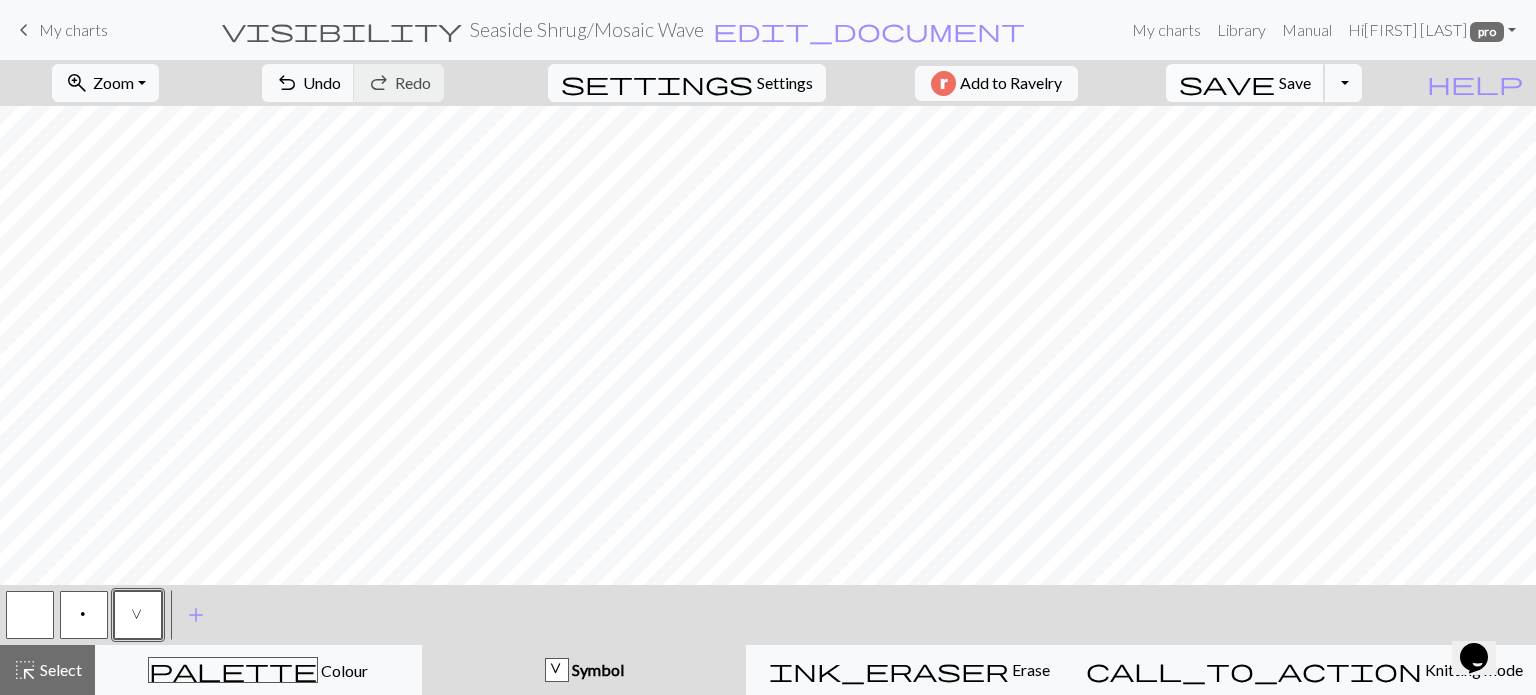 click on "Save" at bounding box center [1295, 82] 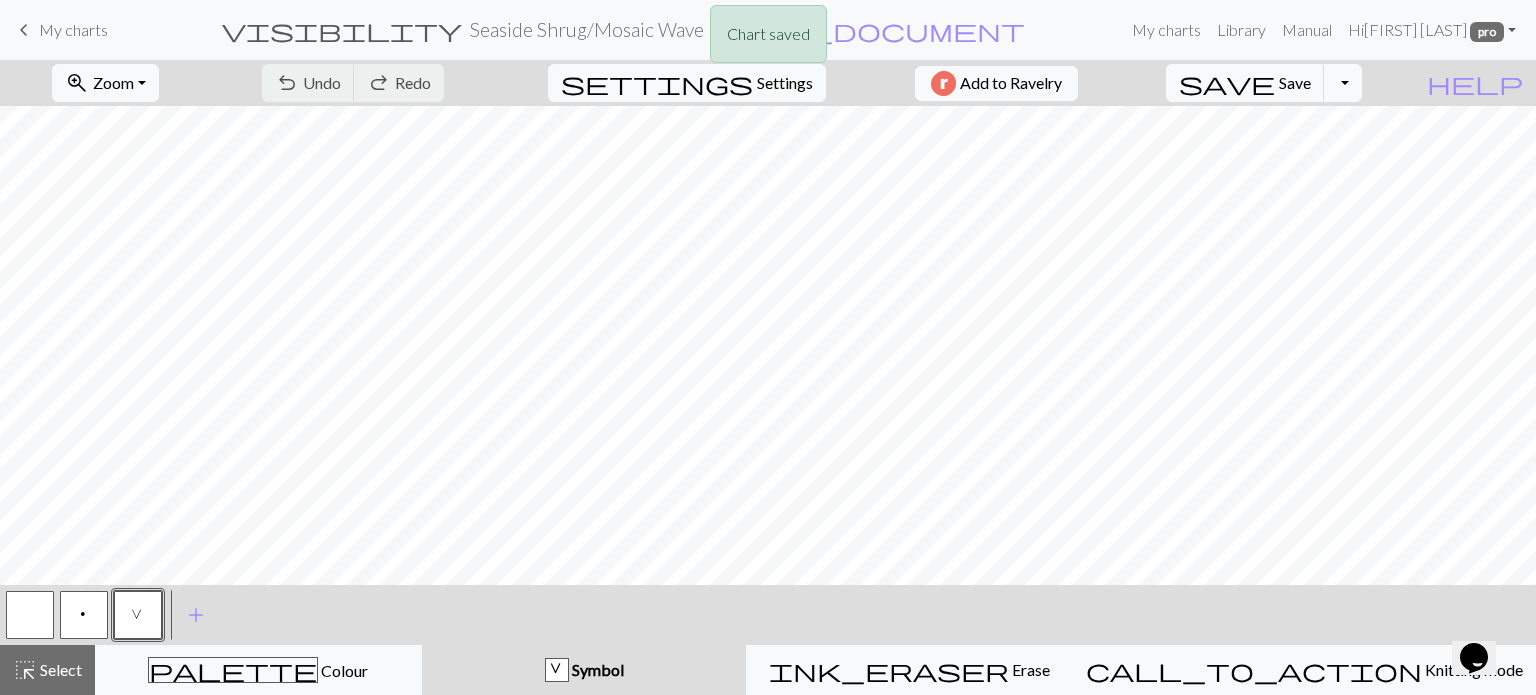 click on "Chart saved" at bounding box center (768, 39) 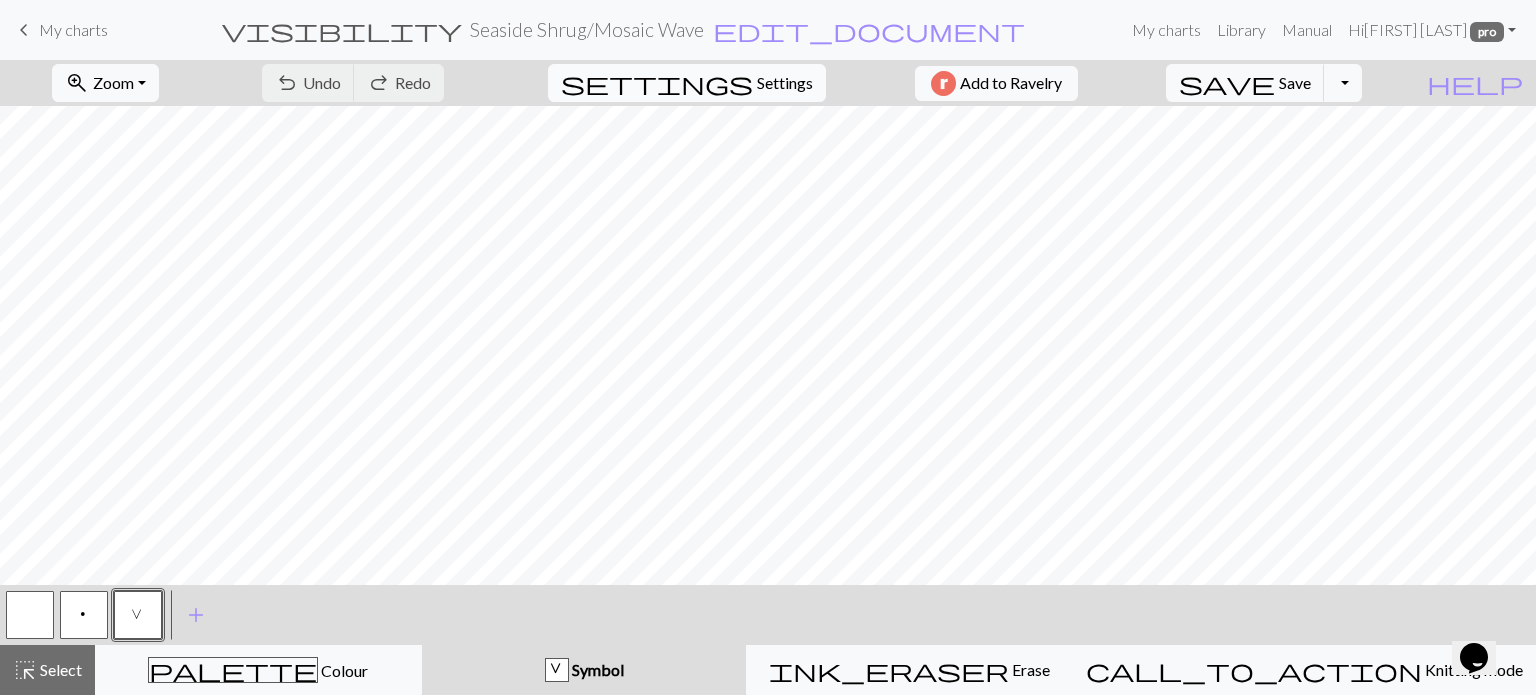 click on "Settings" at bounding box center [785, 83] 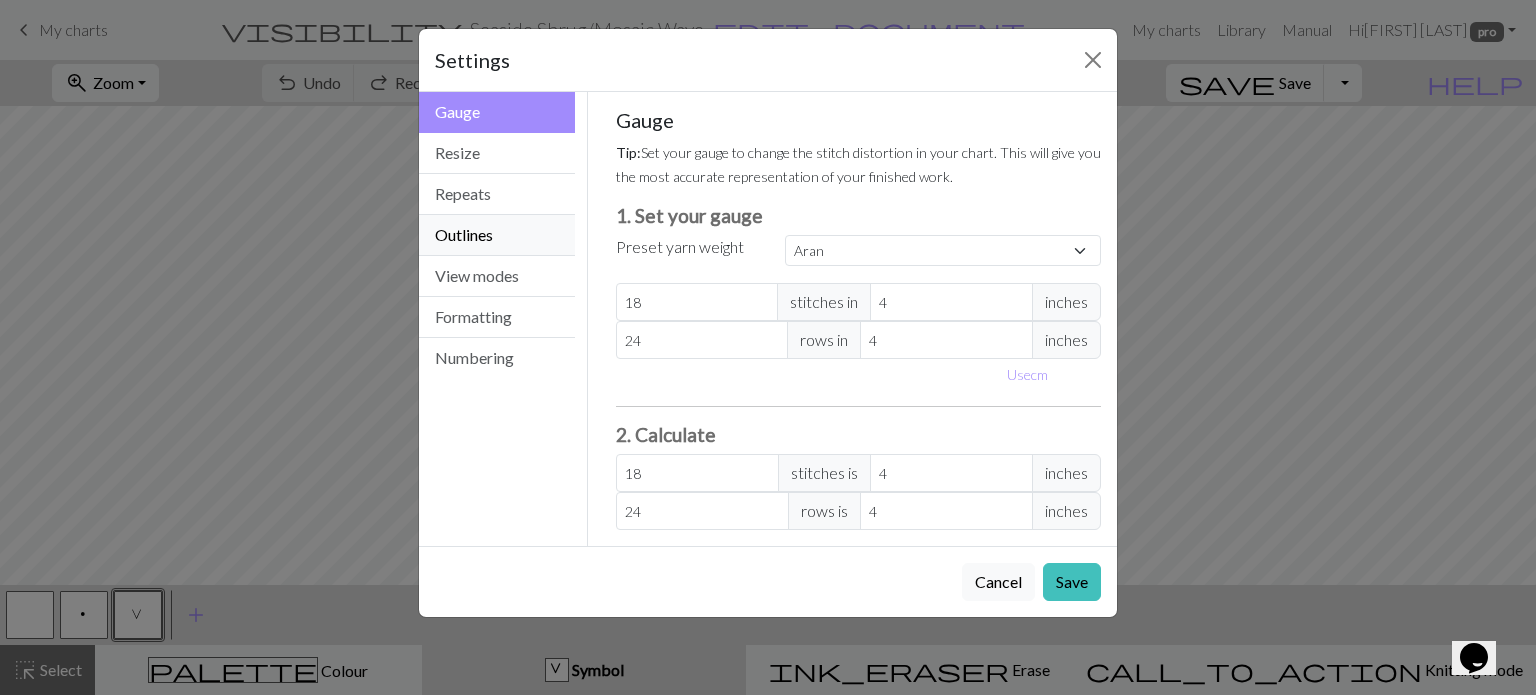 click on "Outlines" at bounding box center (497, 235) 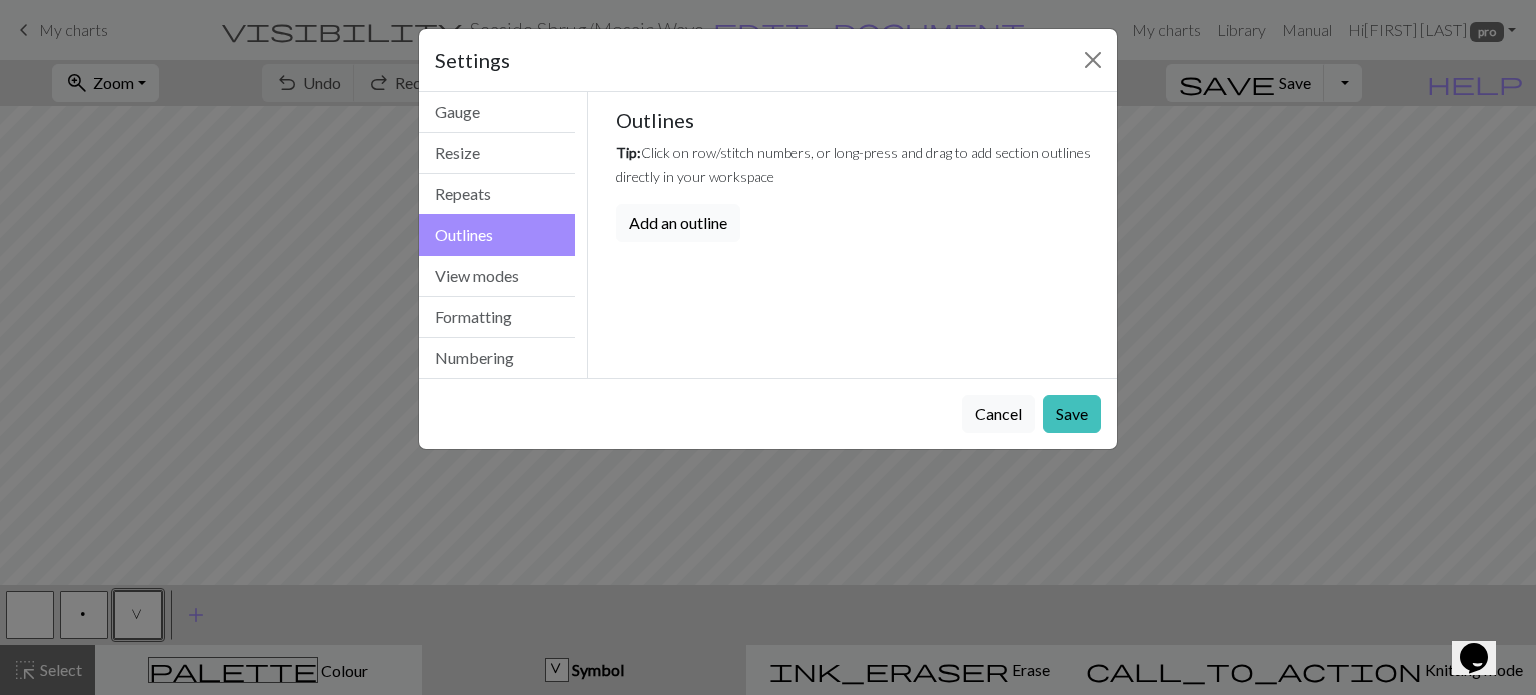 click on "Add an outline" at bounding box center (678, 223) 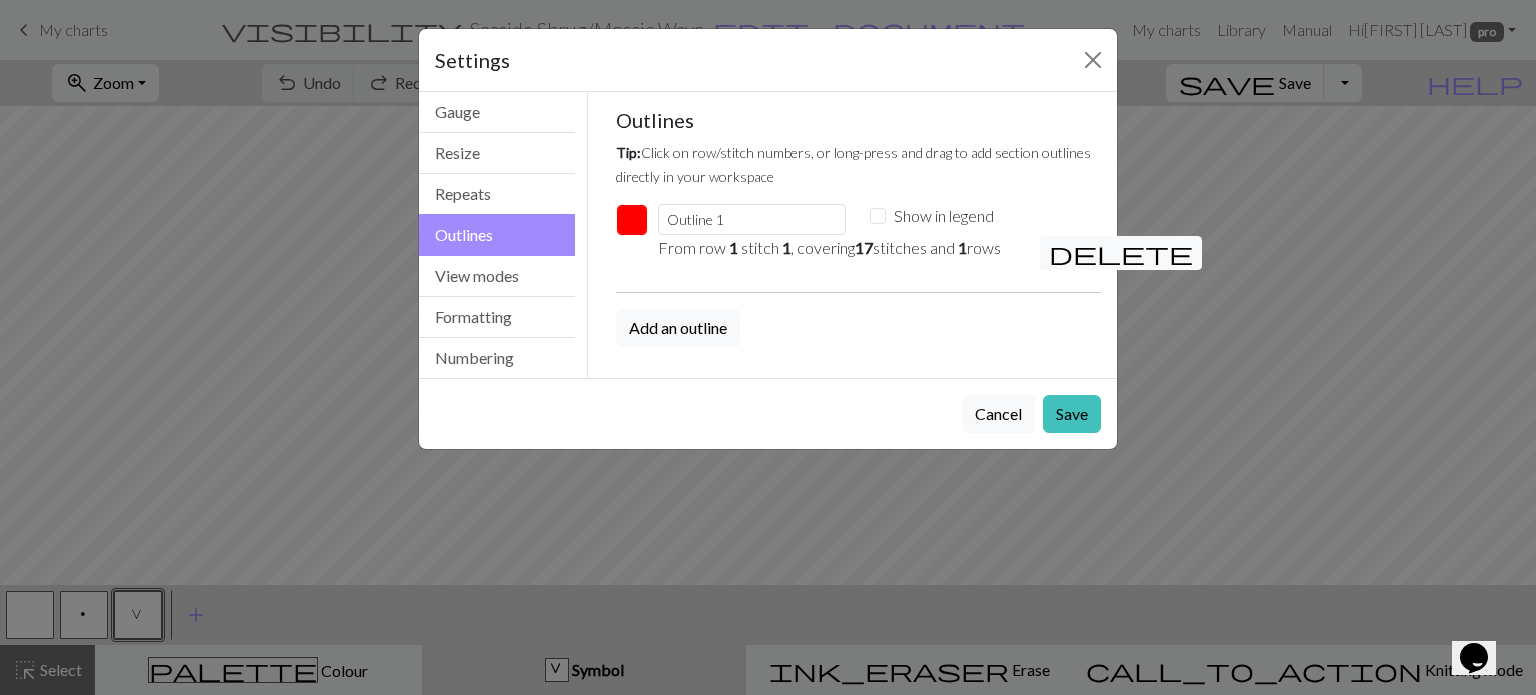 drag, startPoint x: 883, startPoint y: 55, endPoint x: 700, endPoint y: 17, distance: 186.90372 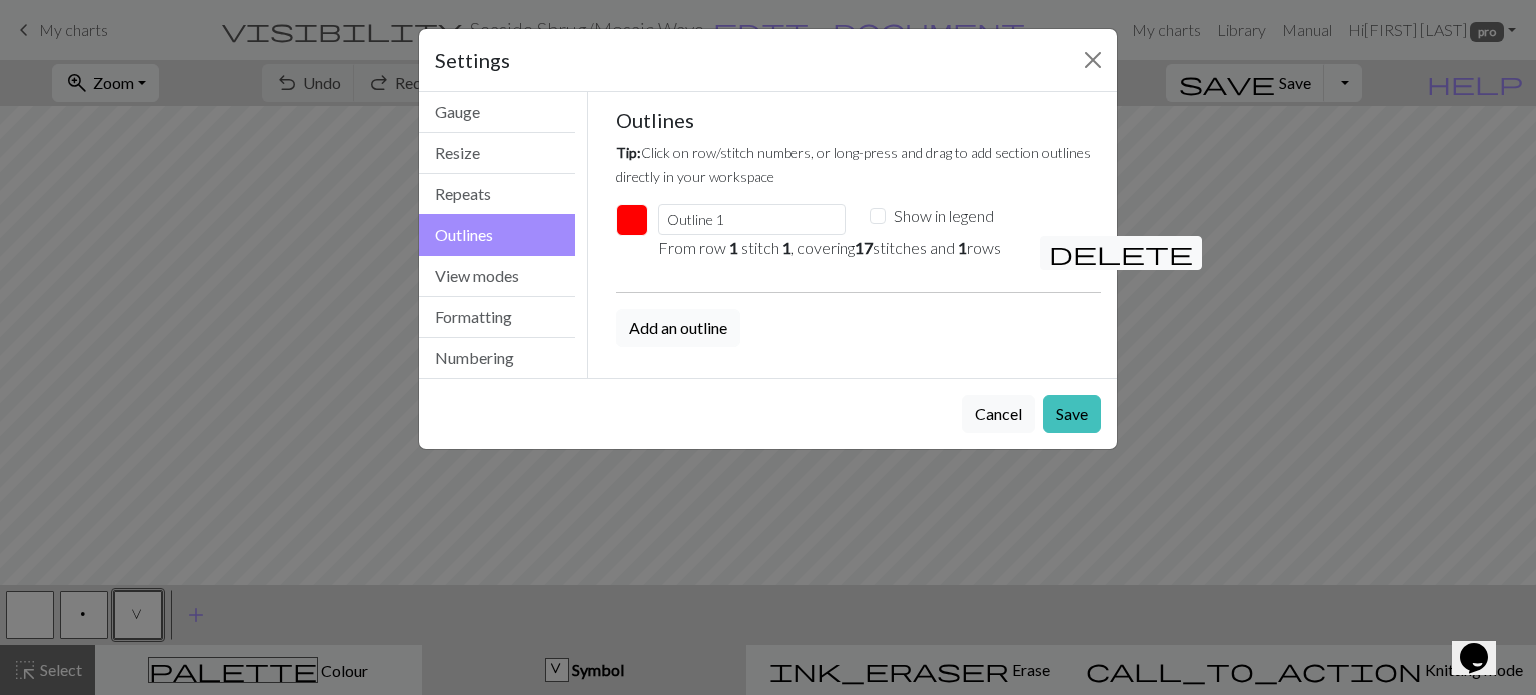 click on "Add an outline" at bounding box center [678, 328] 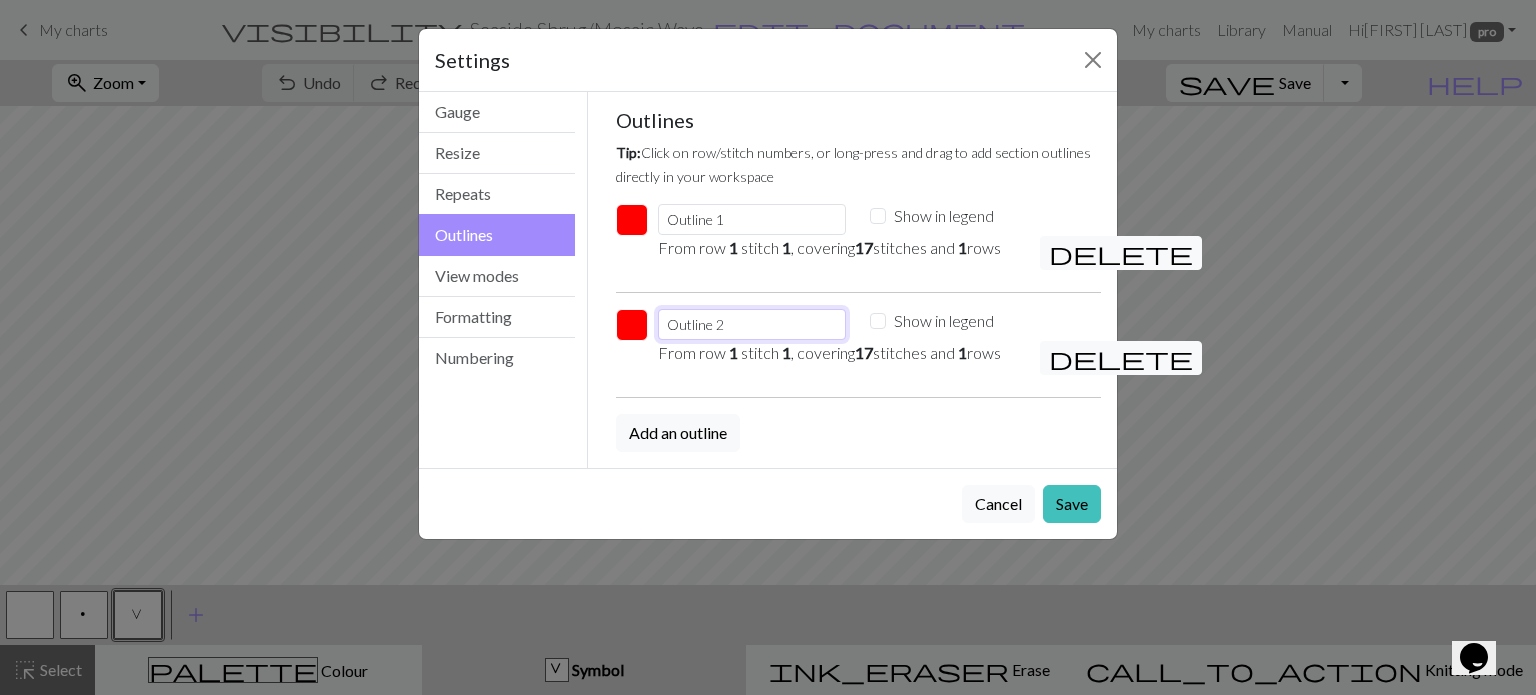 click on "Outline 2" at bounding box center (752, 324) 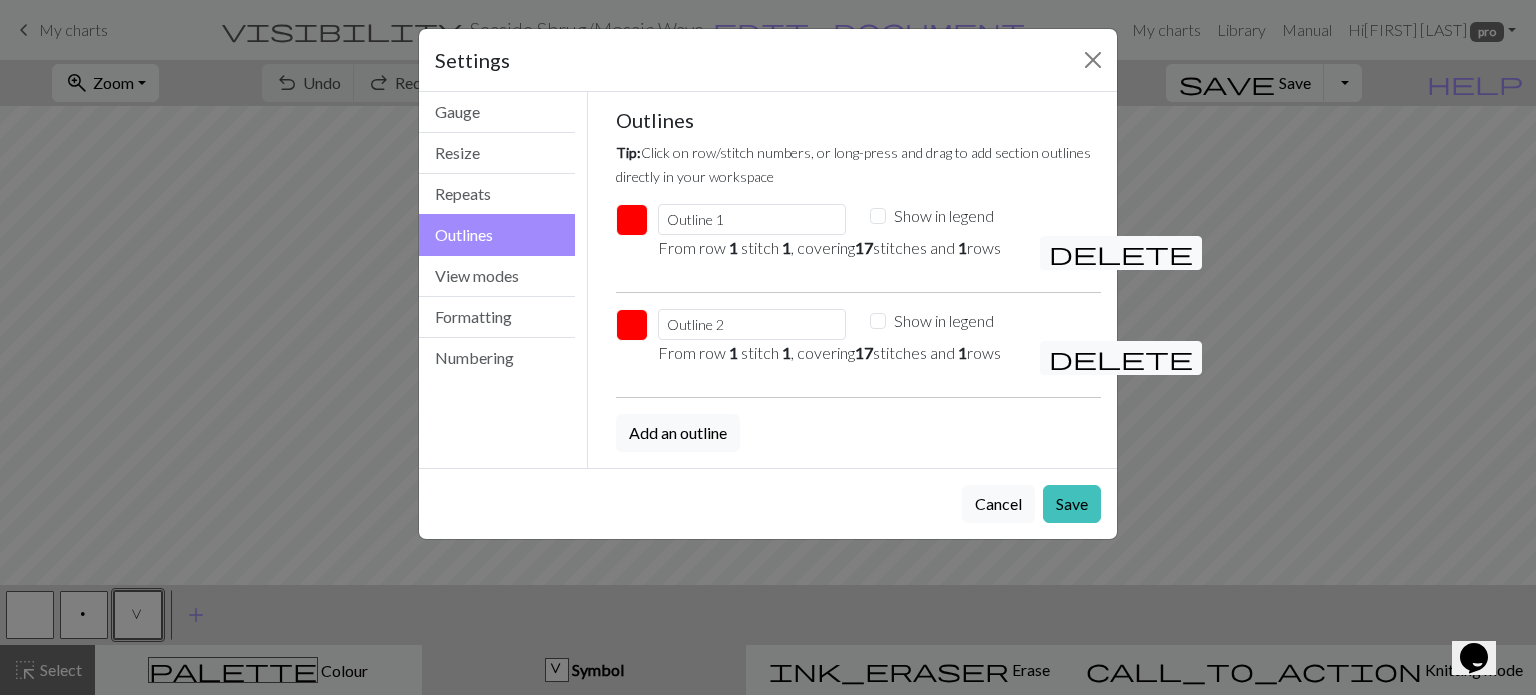 click on "From row   1   stitch   1 , covering  17  stitches and   1  rows" at bounding box center [837, 353] 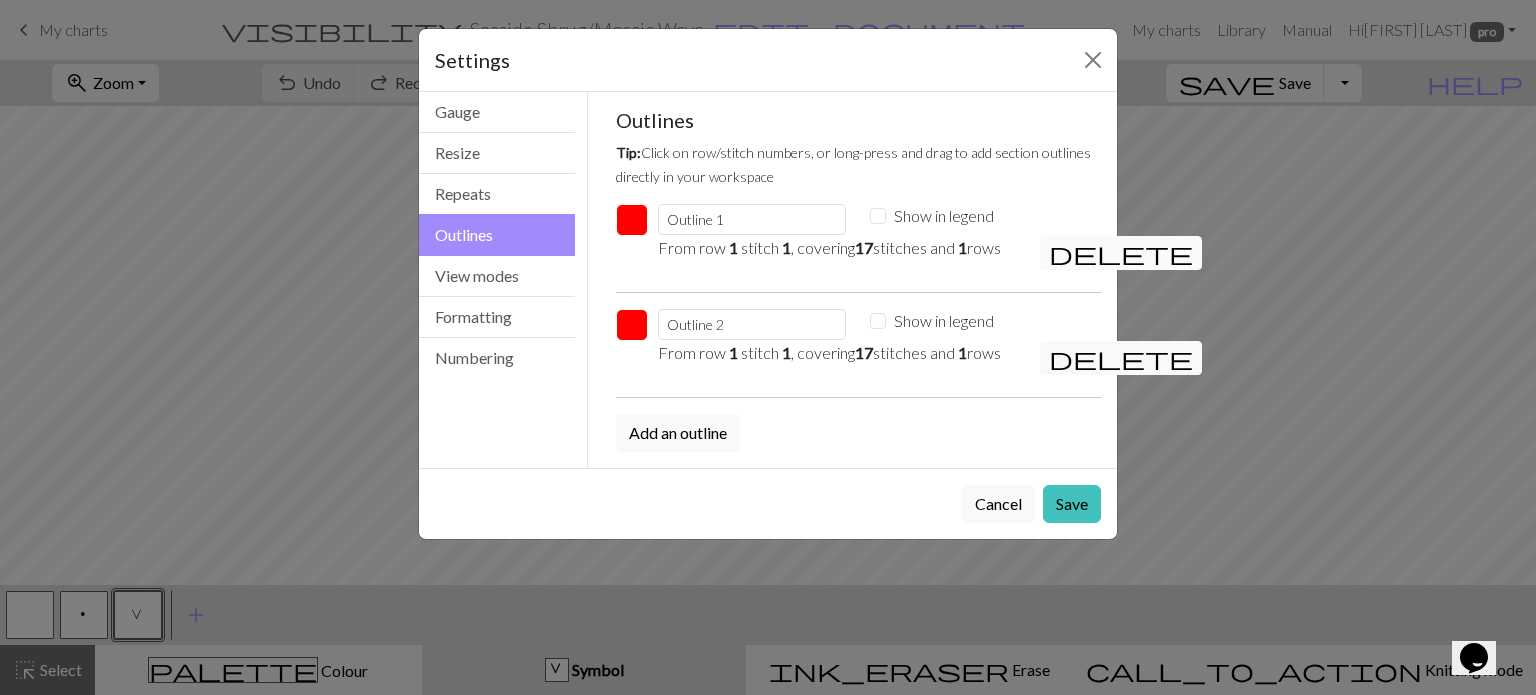 click on "delete" at bounding box center (1121, 253) 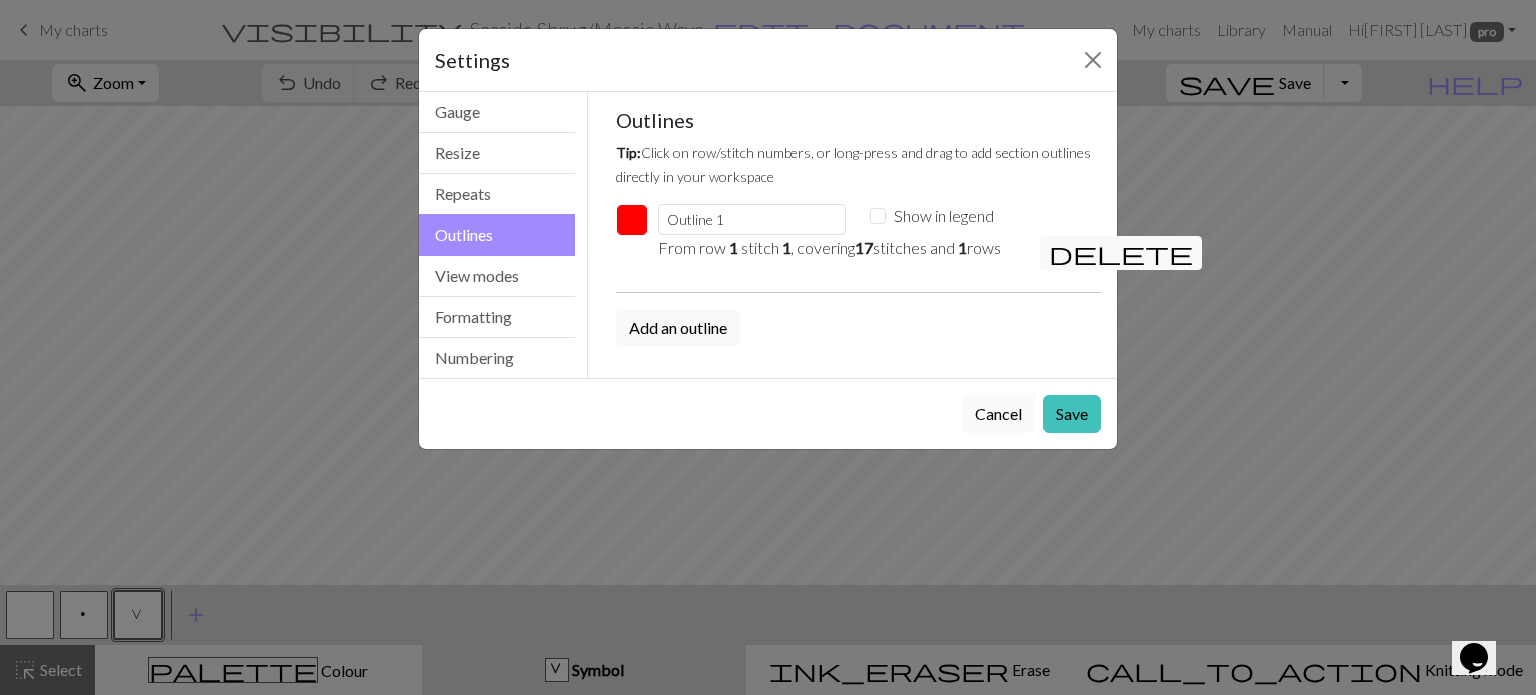 click on "Cancel" at bounding box center (998, 414) 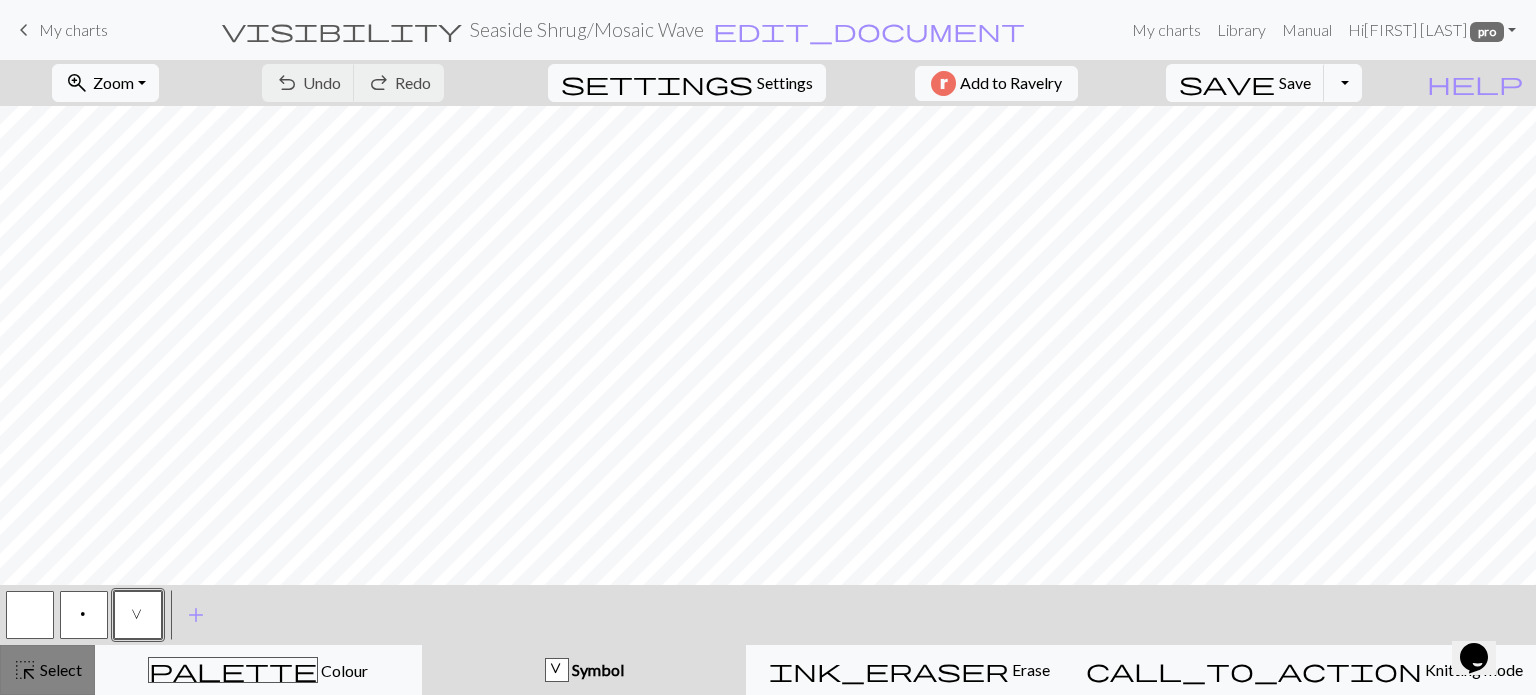 click on "highlight_alt   Select   Select" at bounding box center (47, 670) 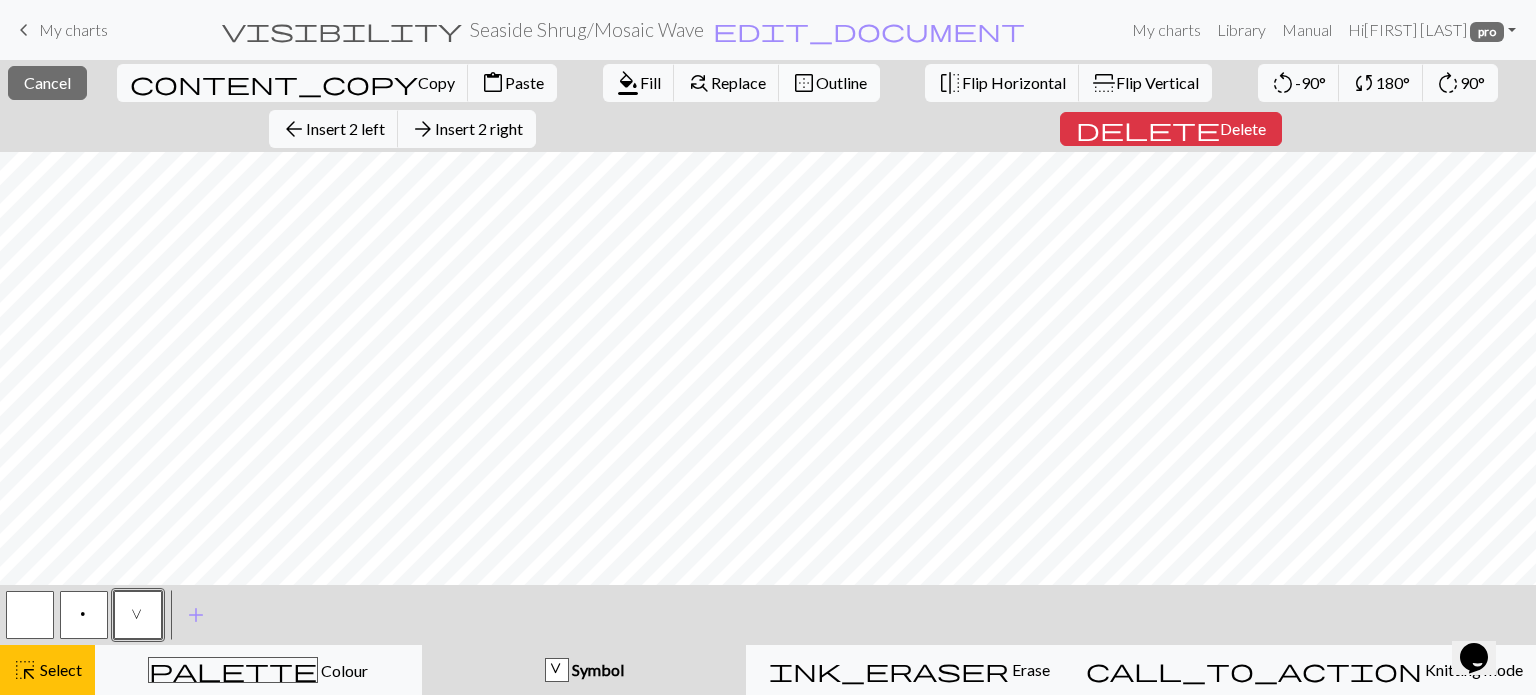 click on "Outline" at bounding box center [841, 82] 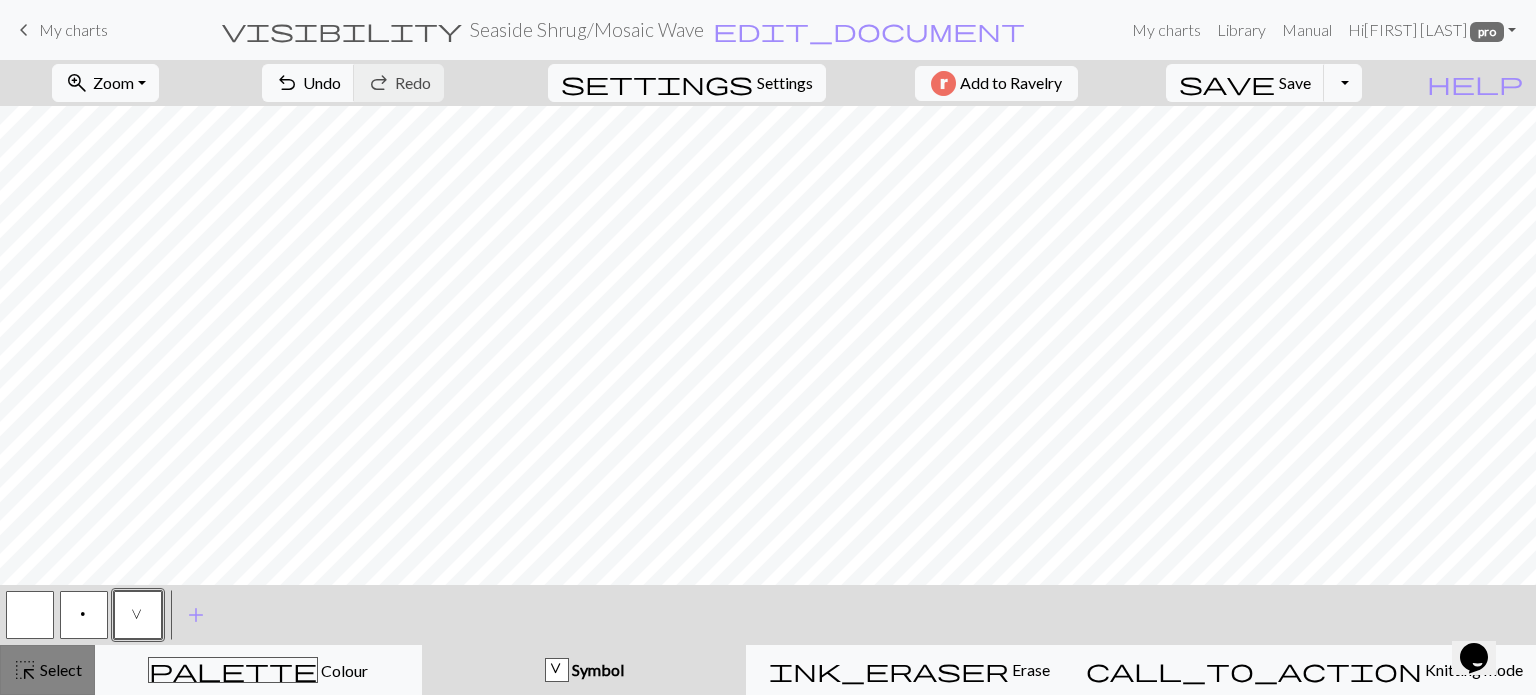 click on "Select" at bounding box center (59, 669) 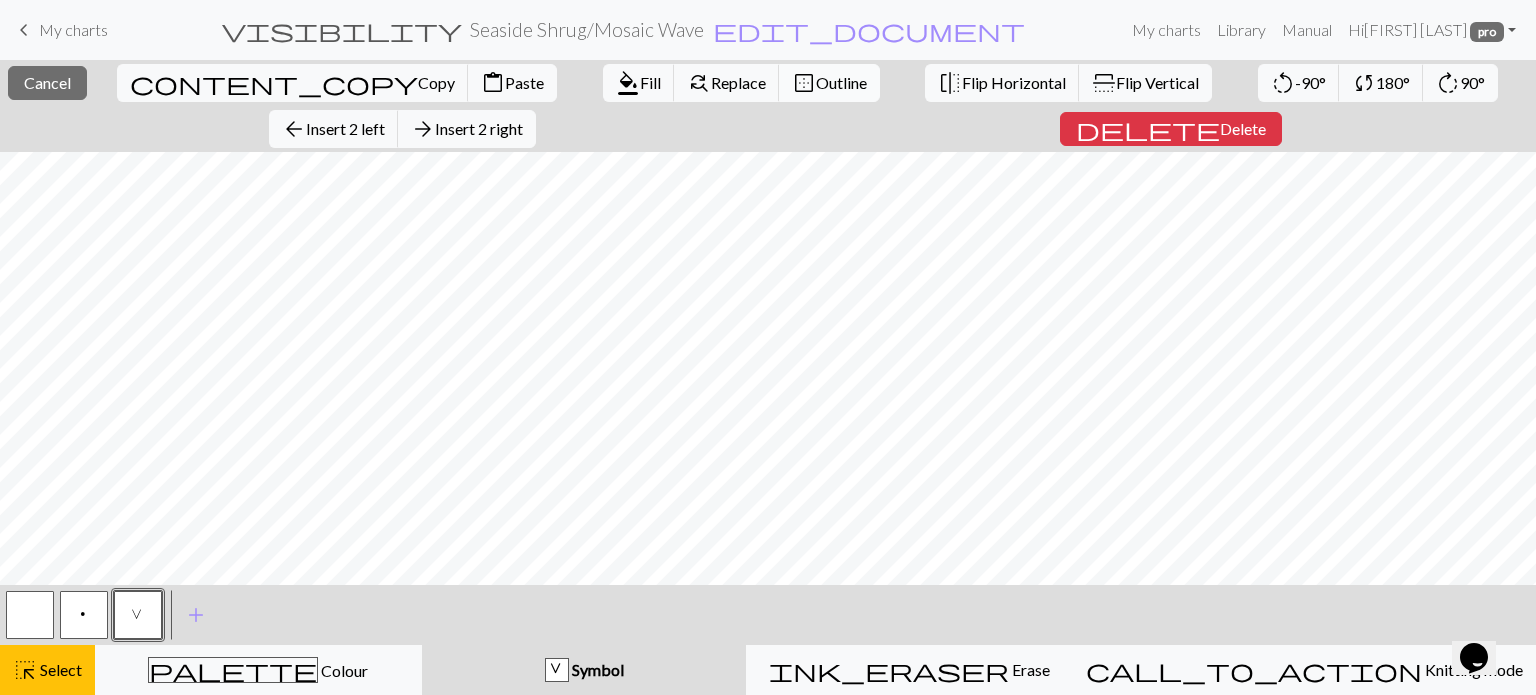 click on "Outline" at bounding box center [841, 82] 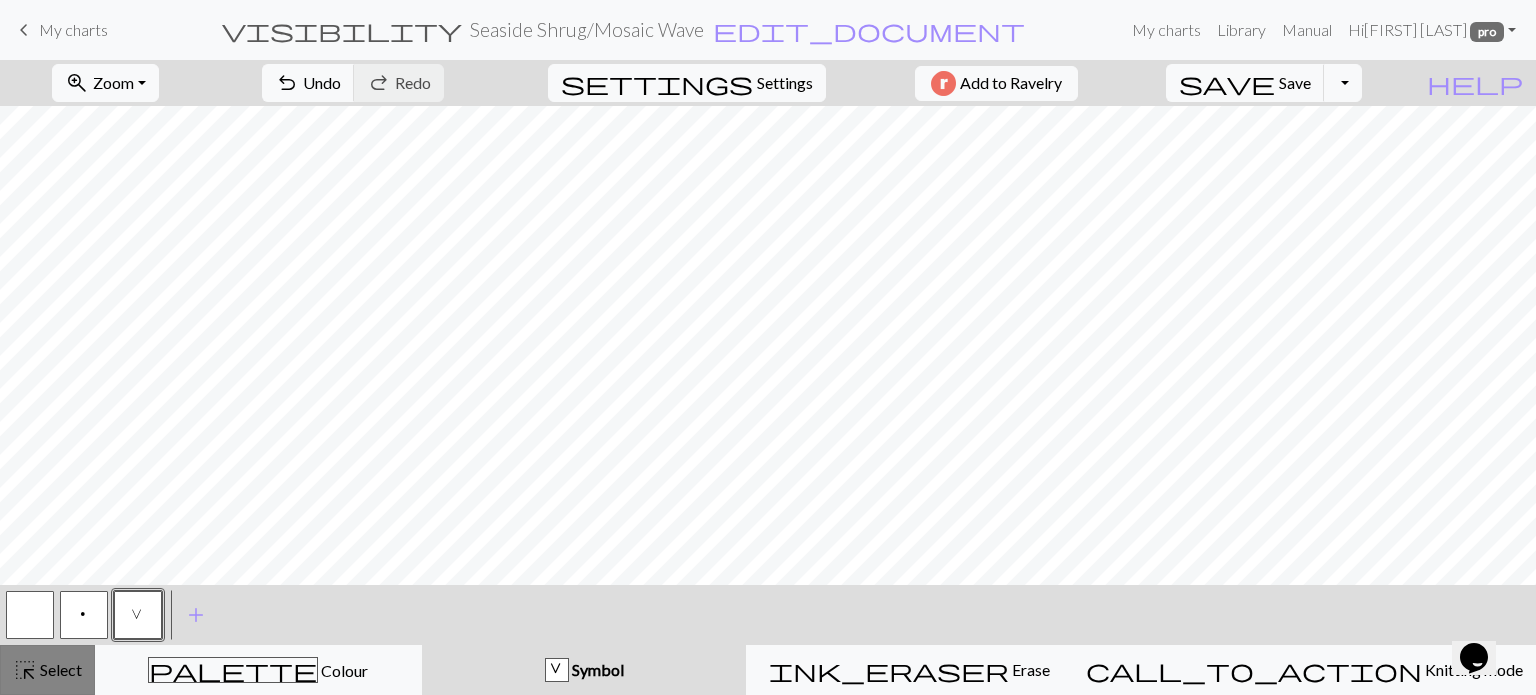 click on "Select" at bounding box center (59, 669) 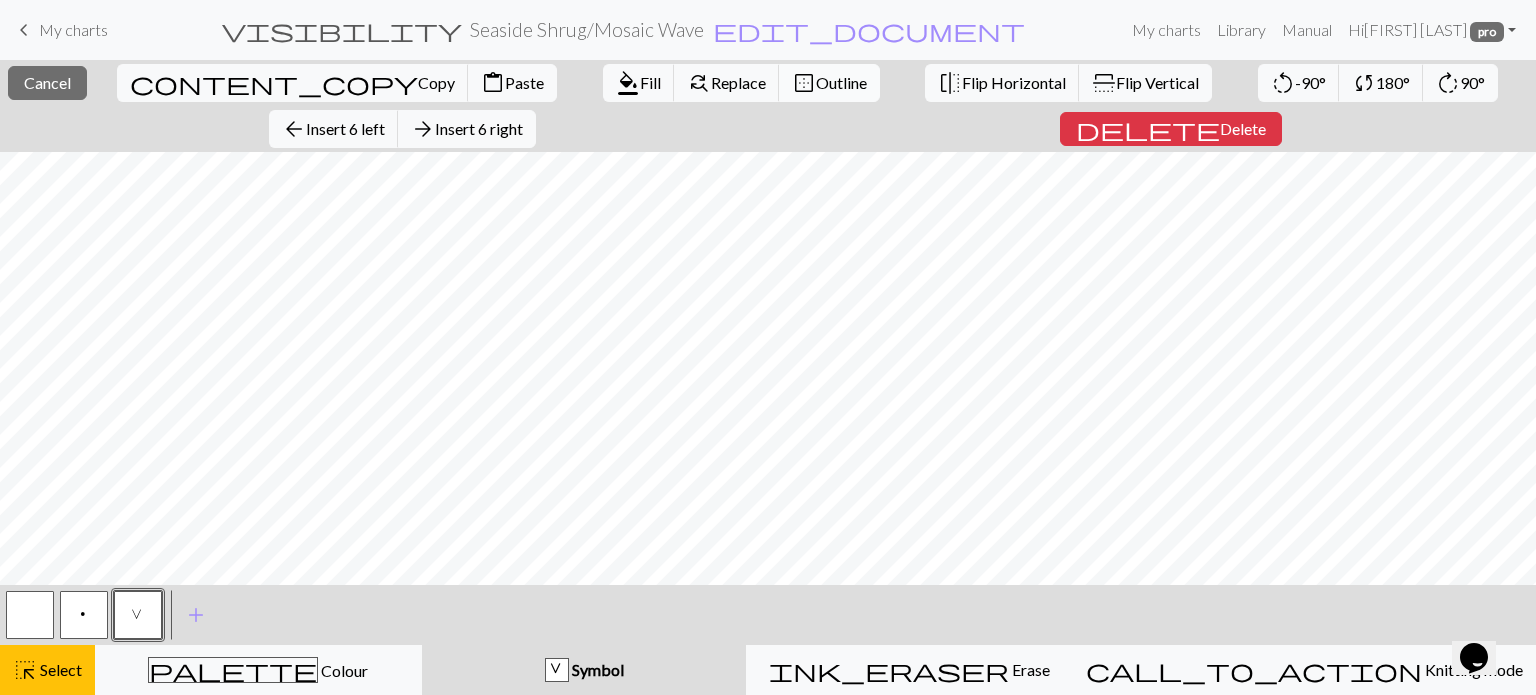 click on "Outline" at bounding box center (841, 82) 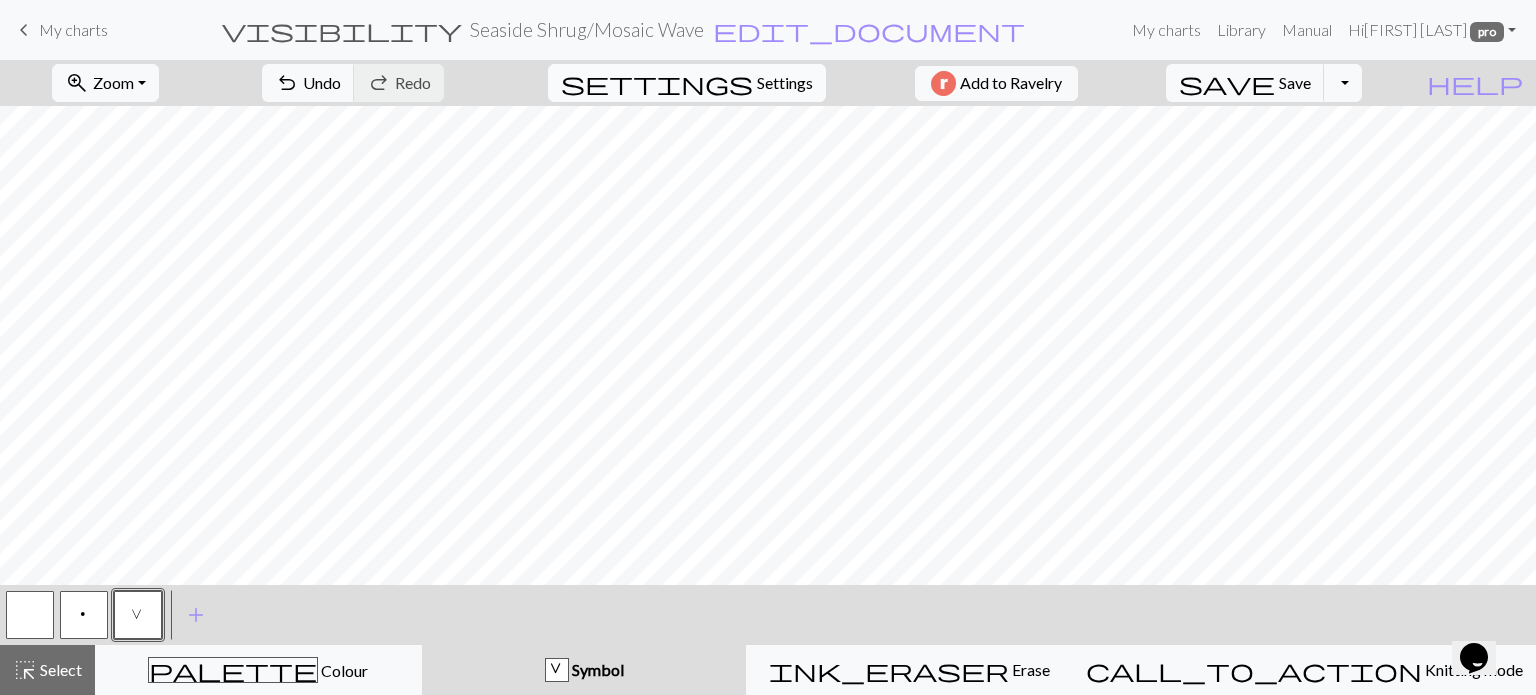 click on "Settings" at bounding box center [785, 83] 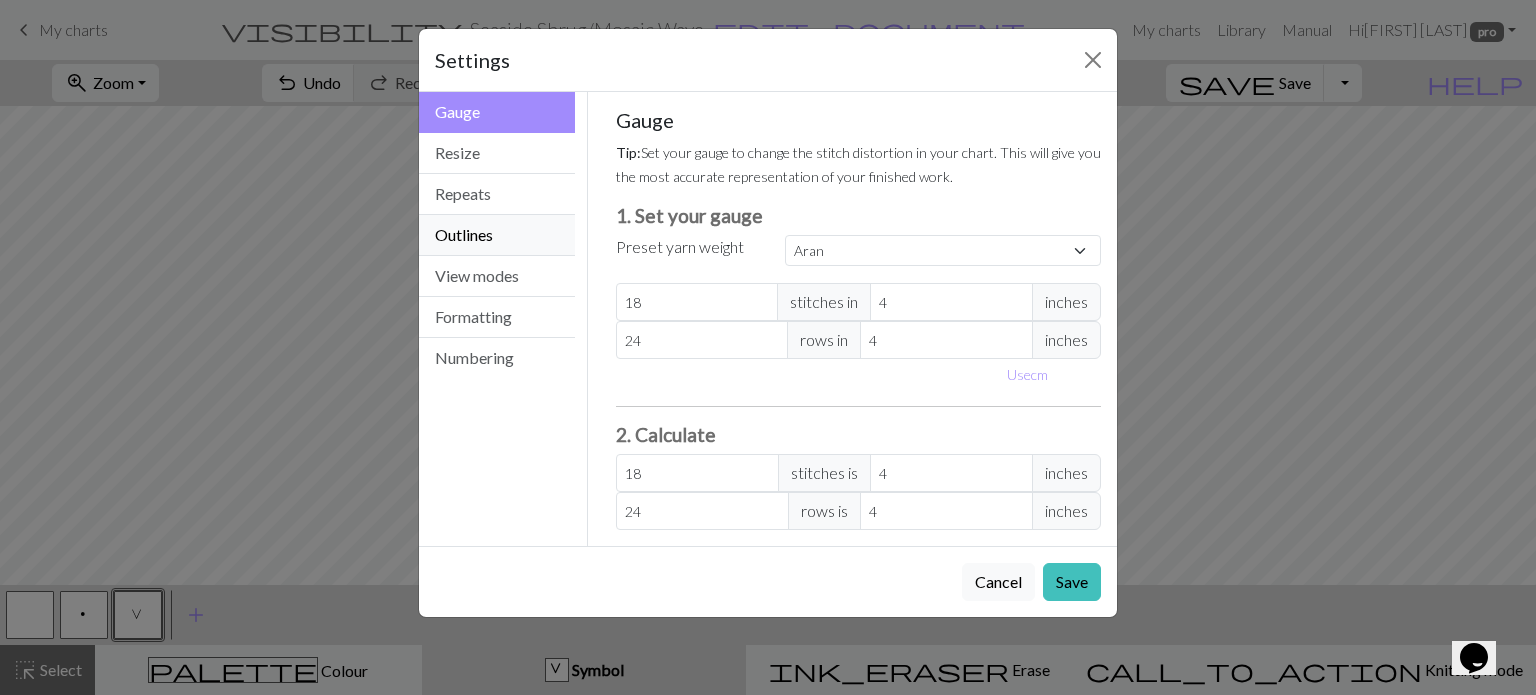 click on "Outlines" at bounding box center (497, 235) 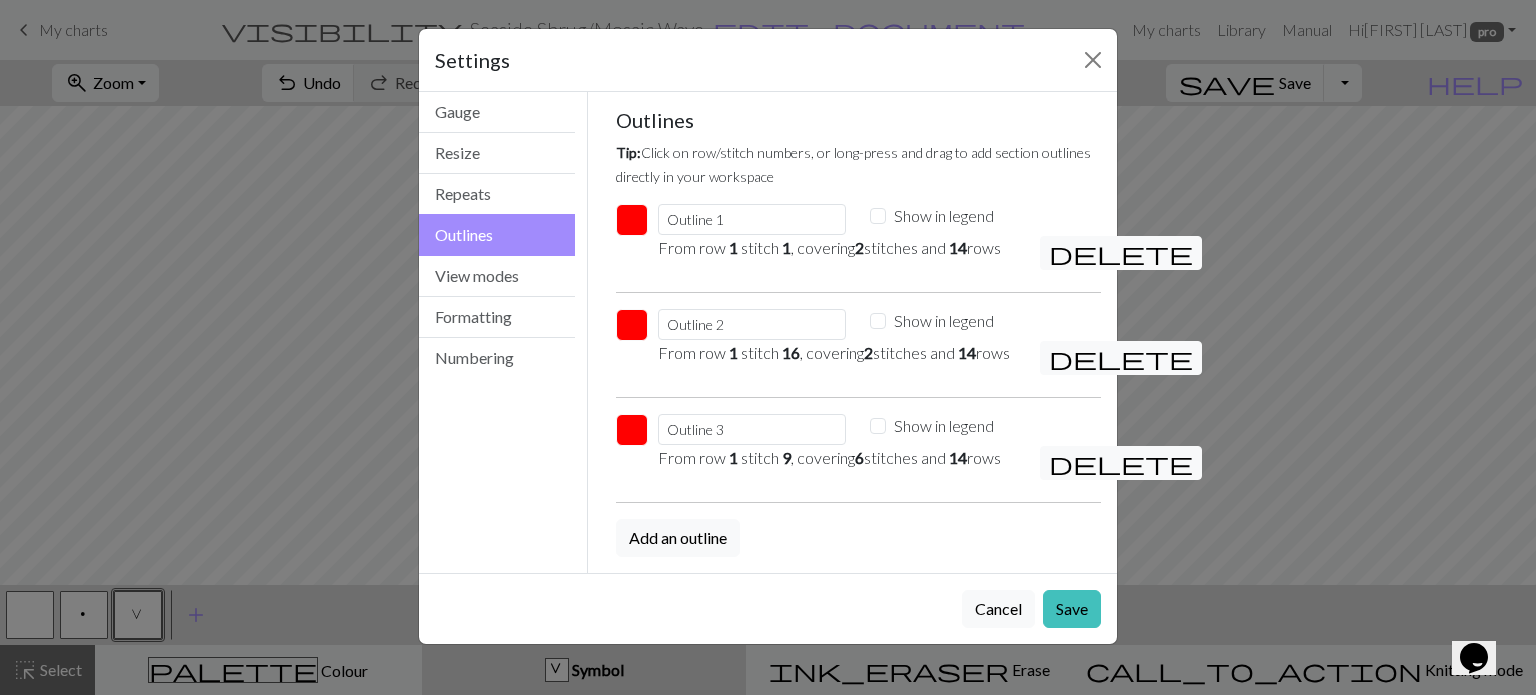 click at bounding box center [632, 430] 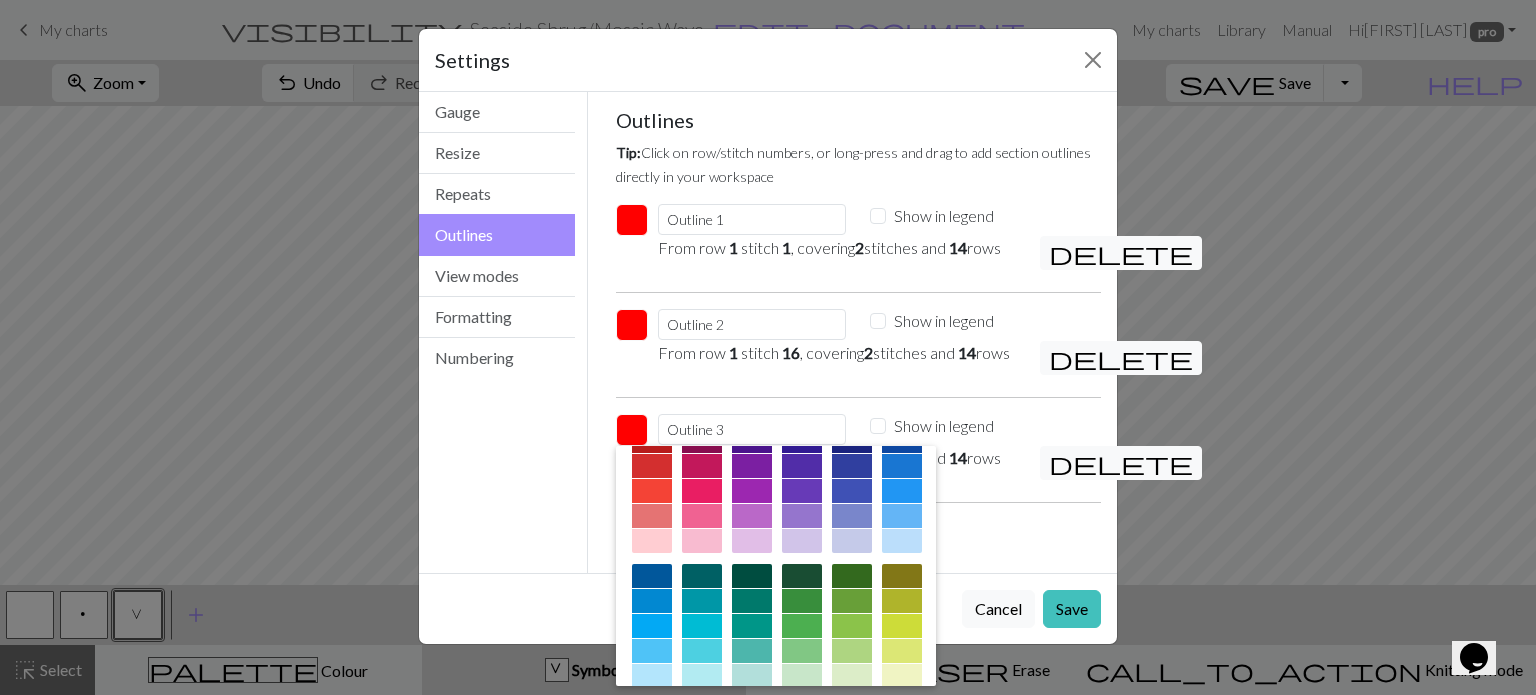 scroll, scrollTop: 0, scrollLeft: 0, axis: both 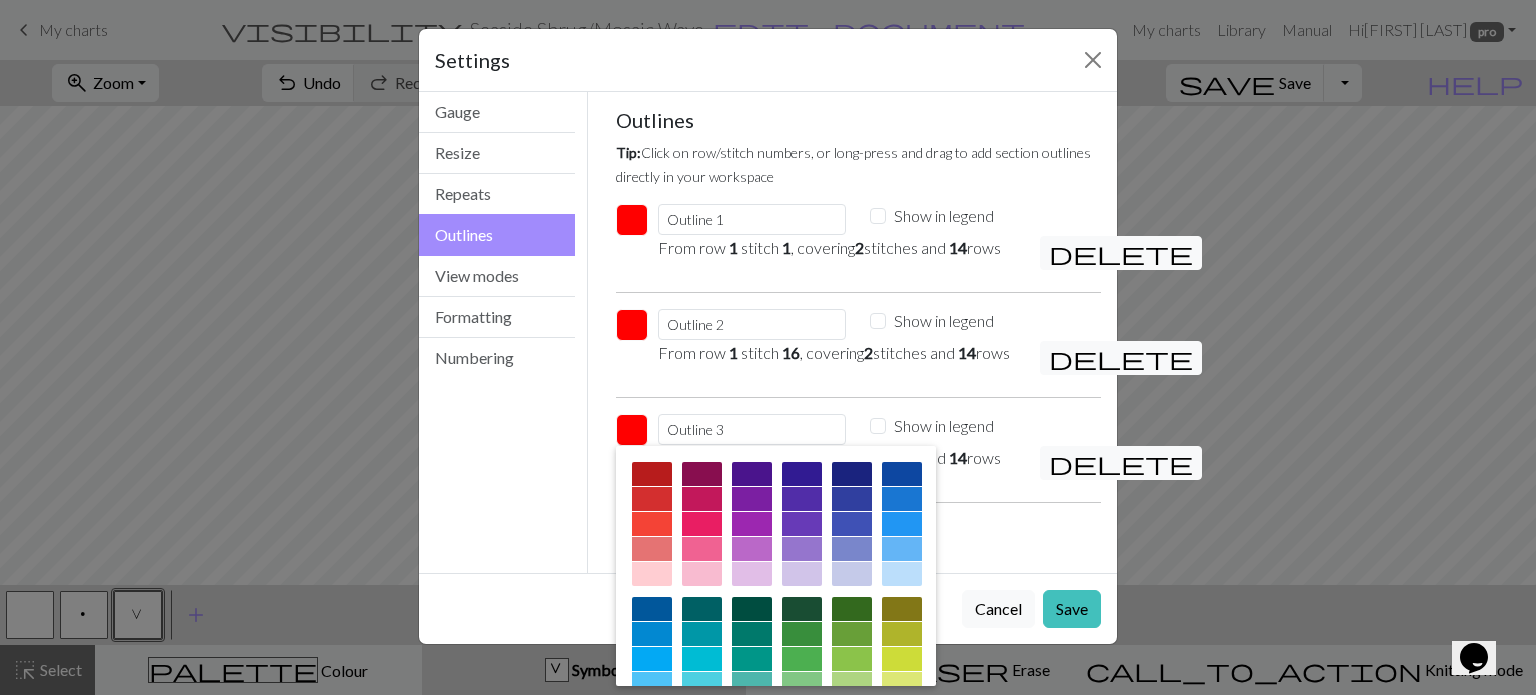 click at bounding box center [702, 474] 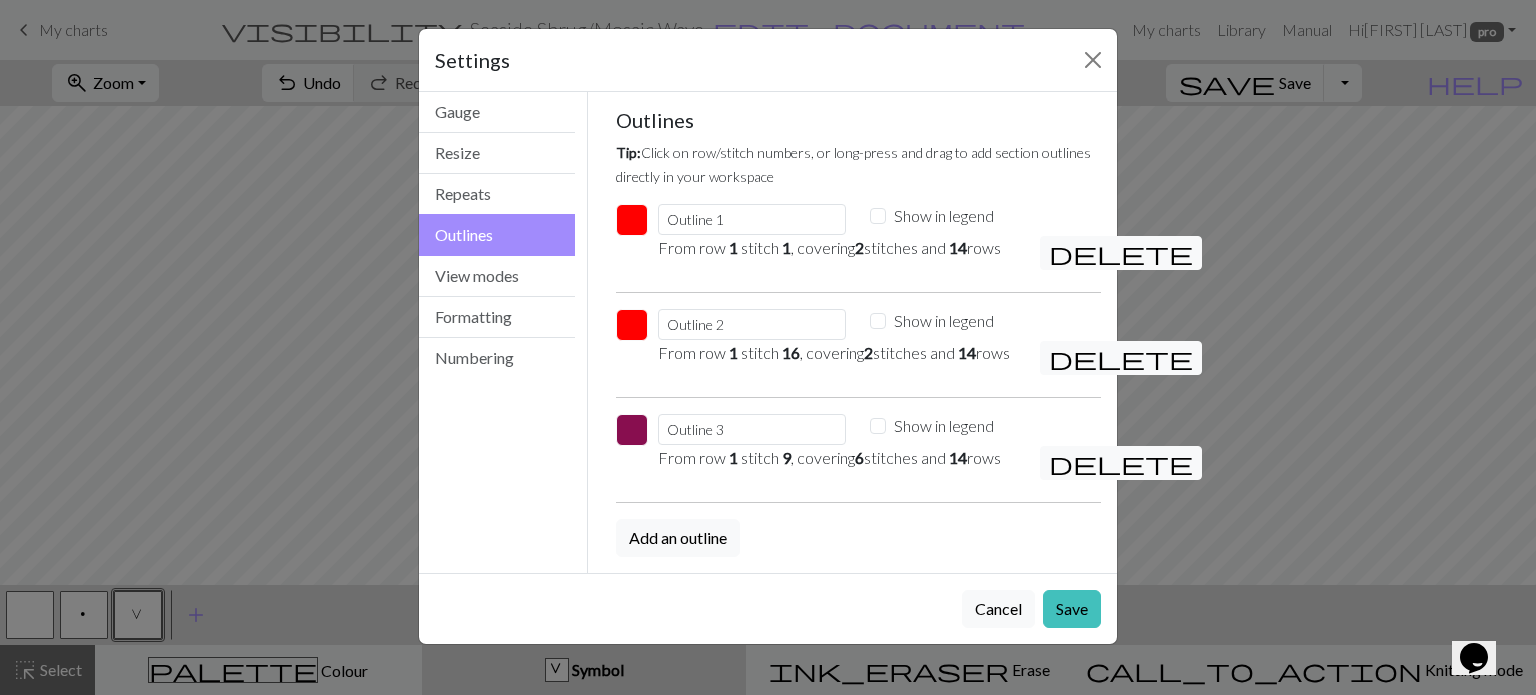 click at bounding box center (632, 430) 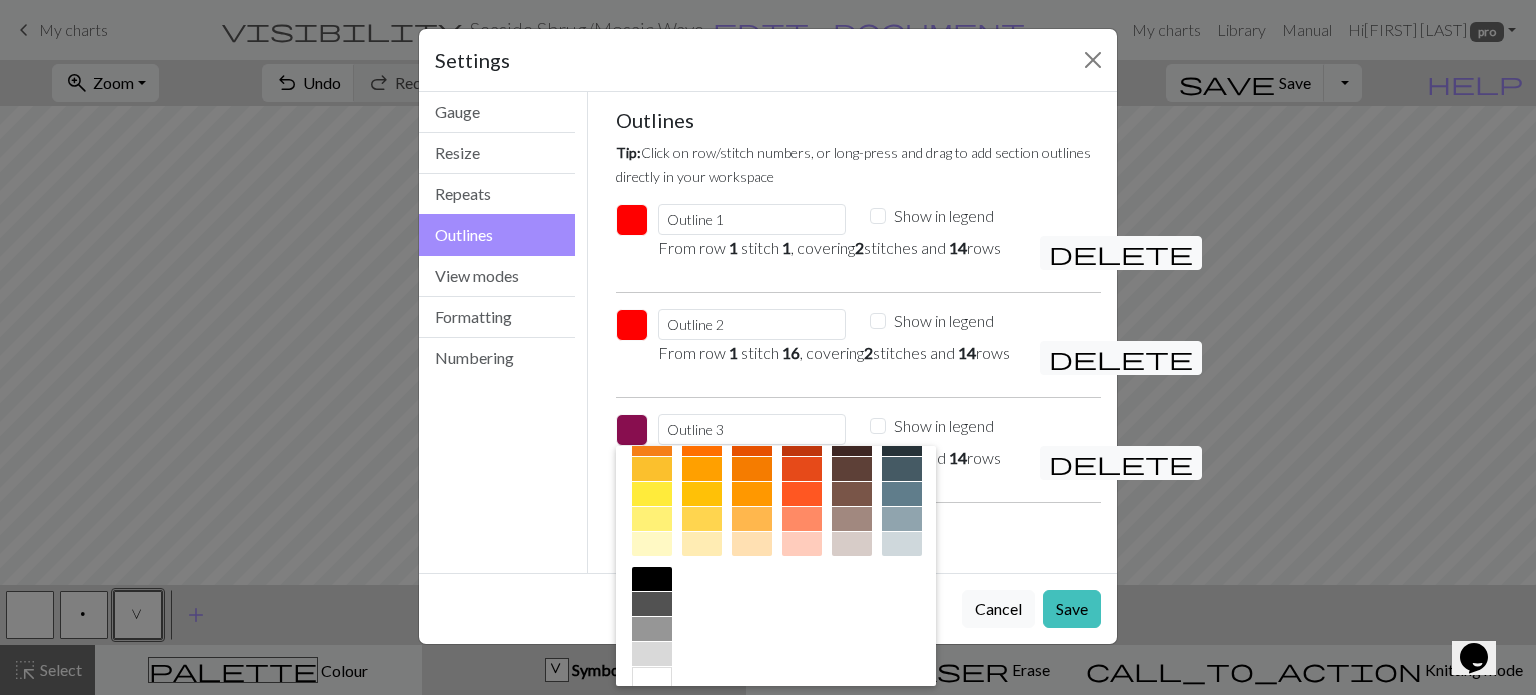 scroll, scrollTop: 100, scrollLeft: 0, axis: vertical 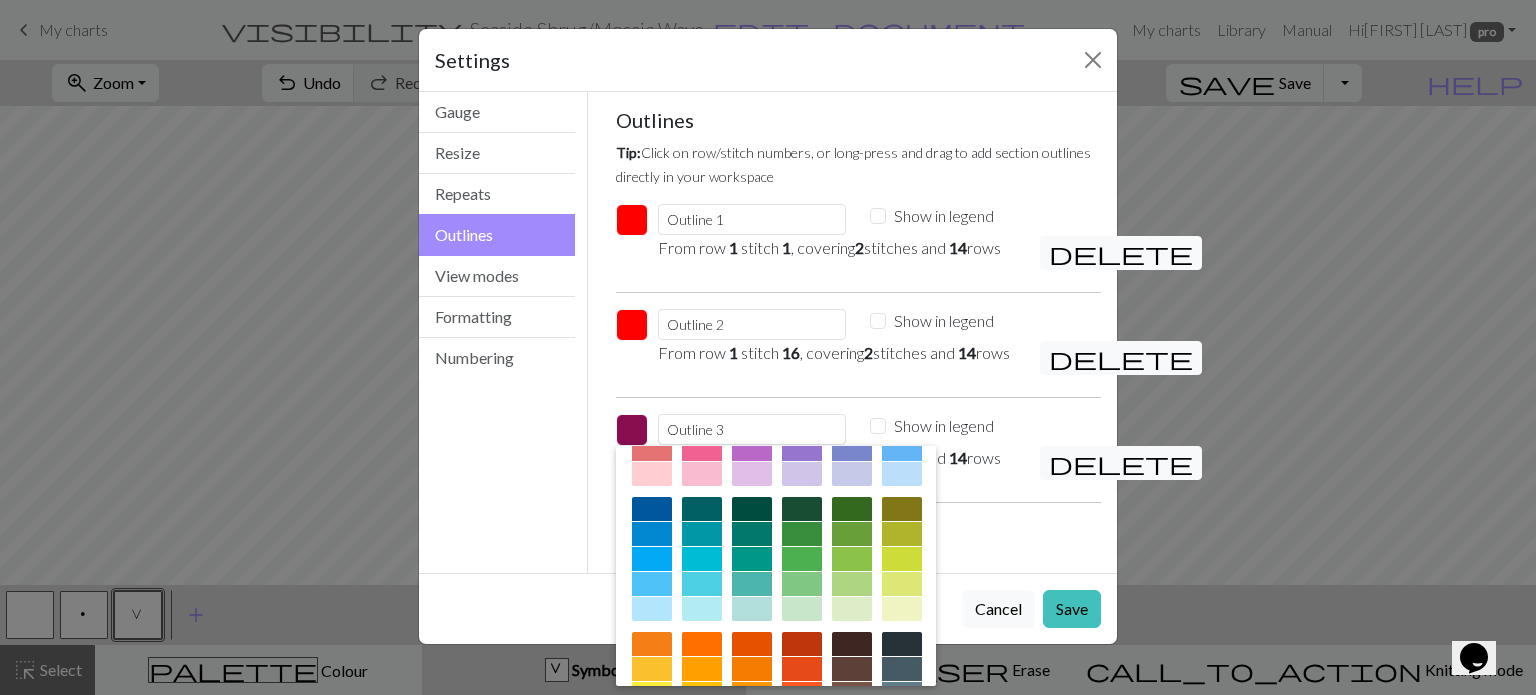 click at bounding box center (652, 559) 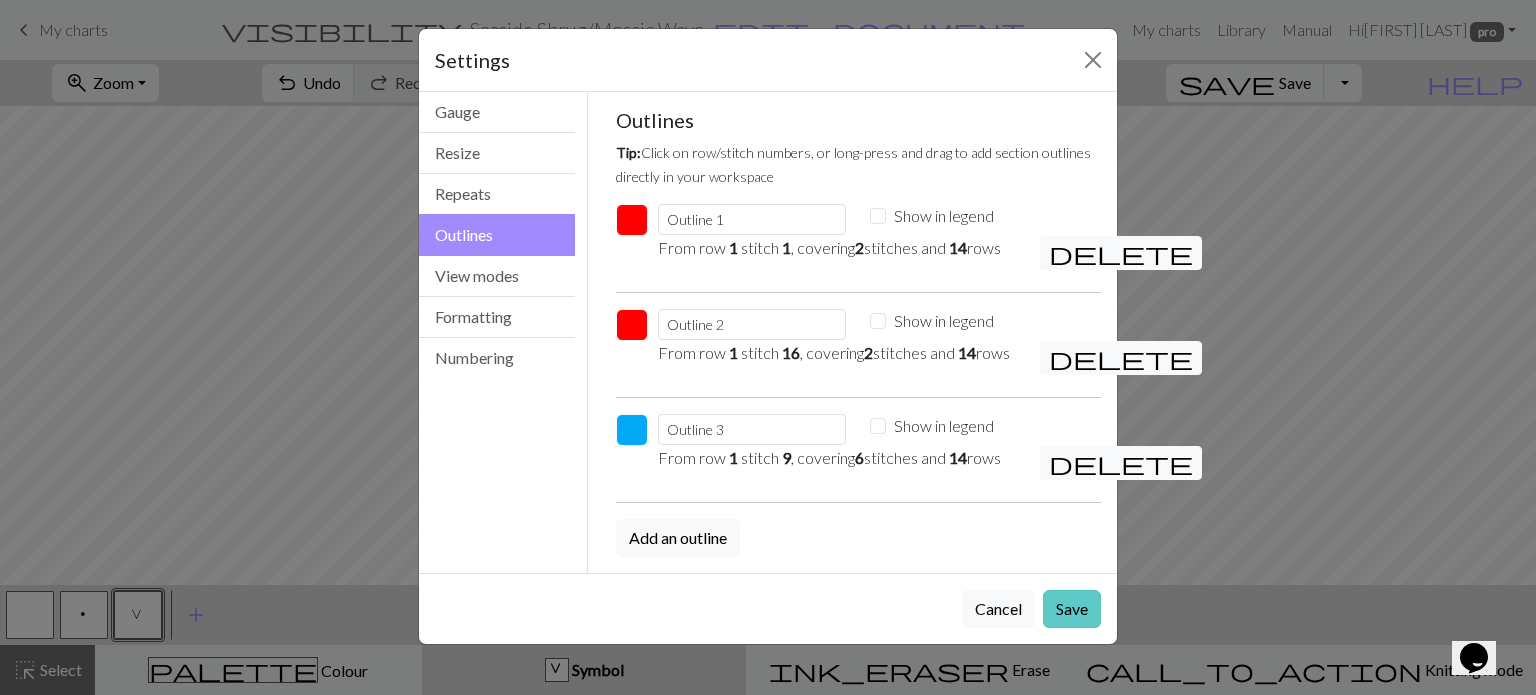 click on "Save" at bounding box center (1072, 609) 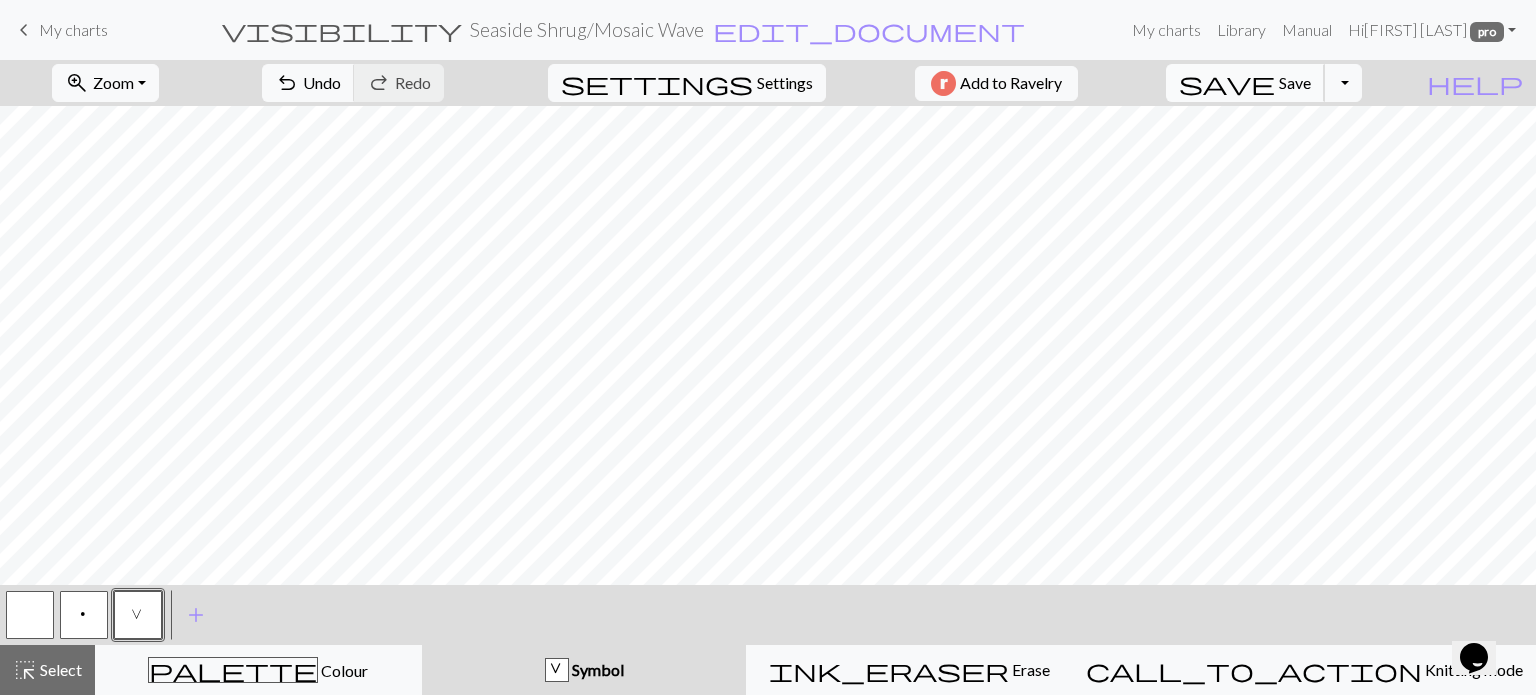click on "Save" at bounding box center [1295, 82] 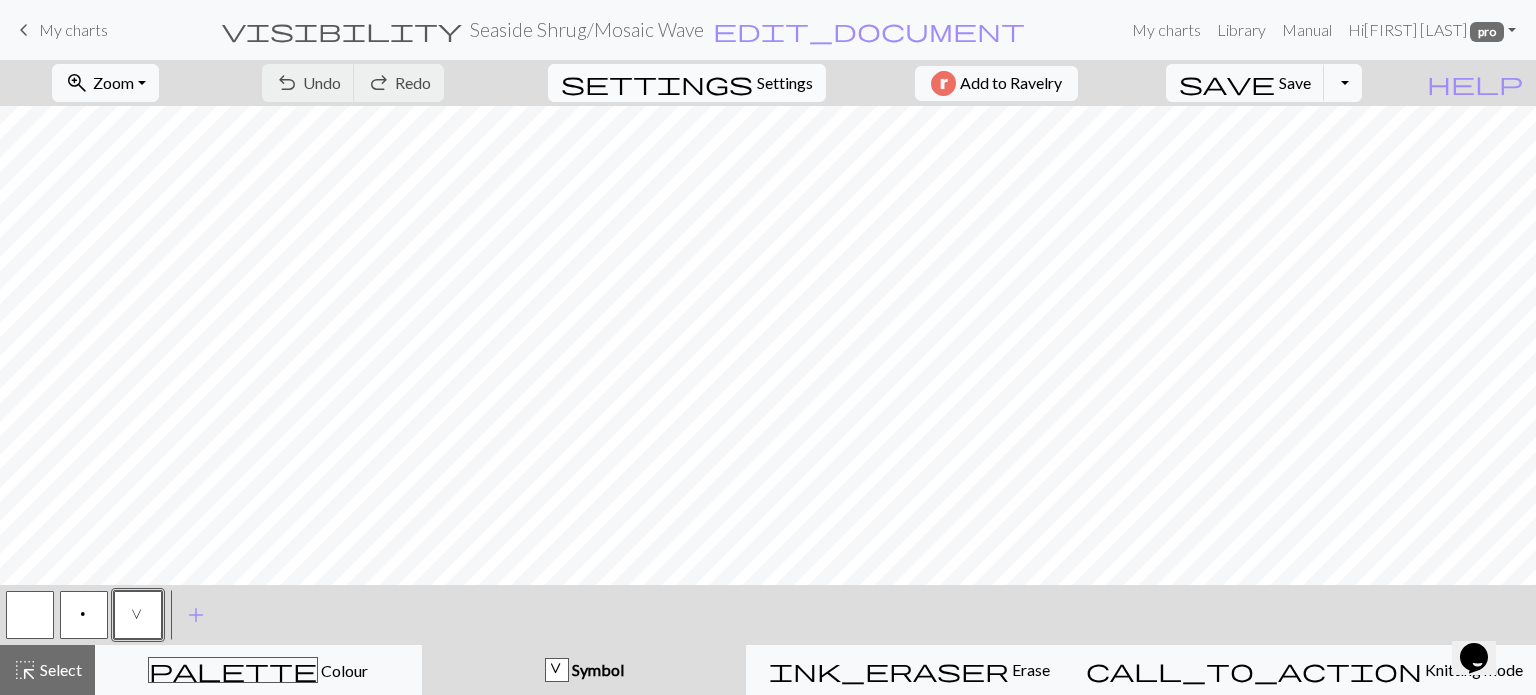 click on "Settings" at bounding box center (785, 83) 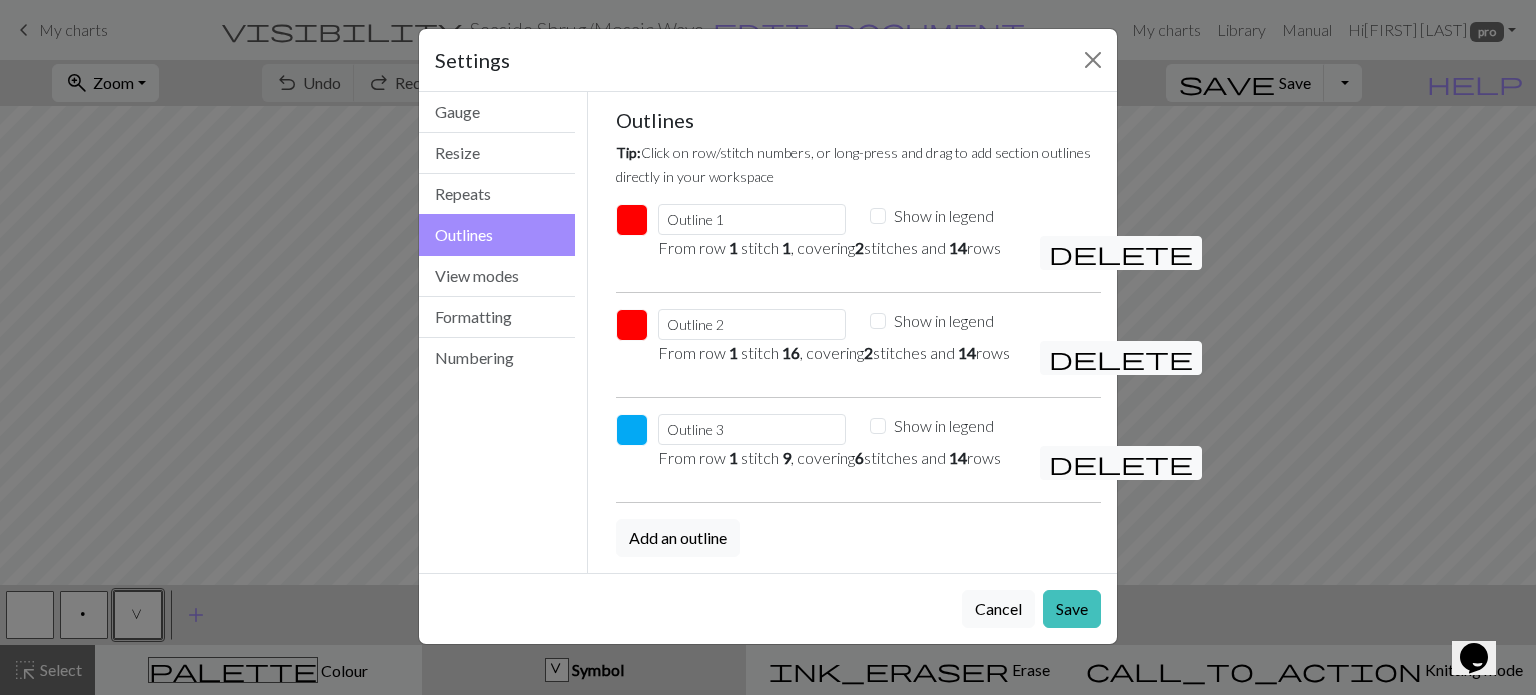 click at bounding box center [632, 430] 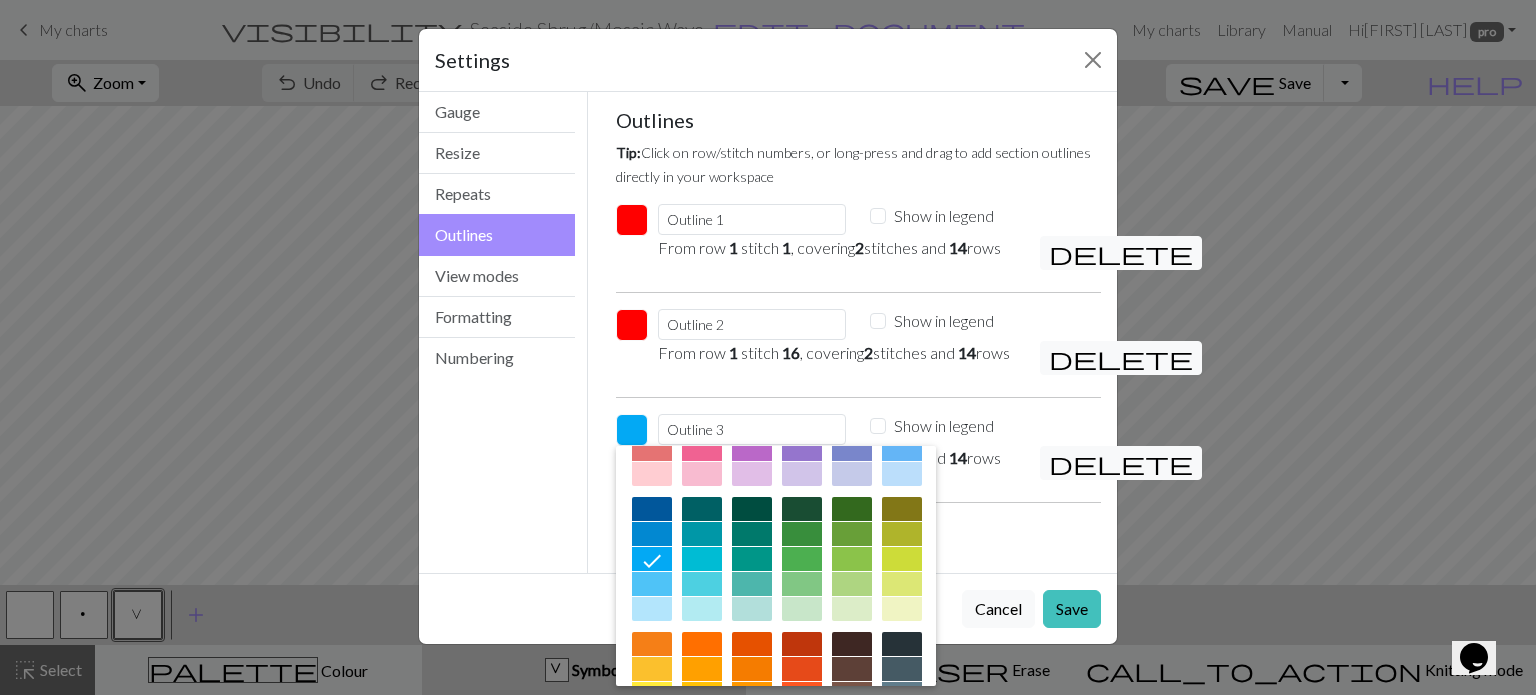 scroll, scrollTop: 200, scrollLeft: 0, axis: vertical 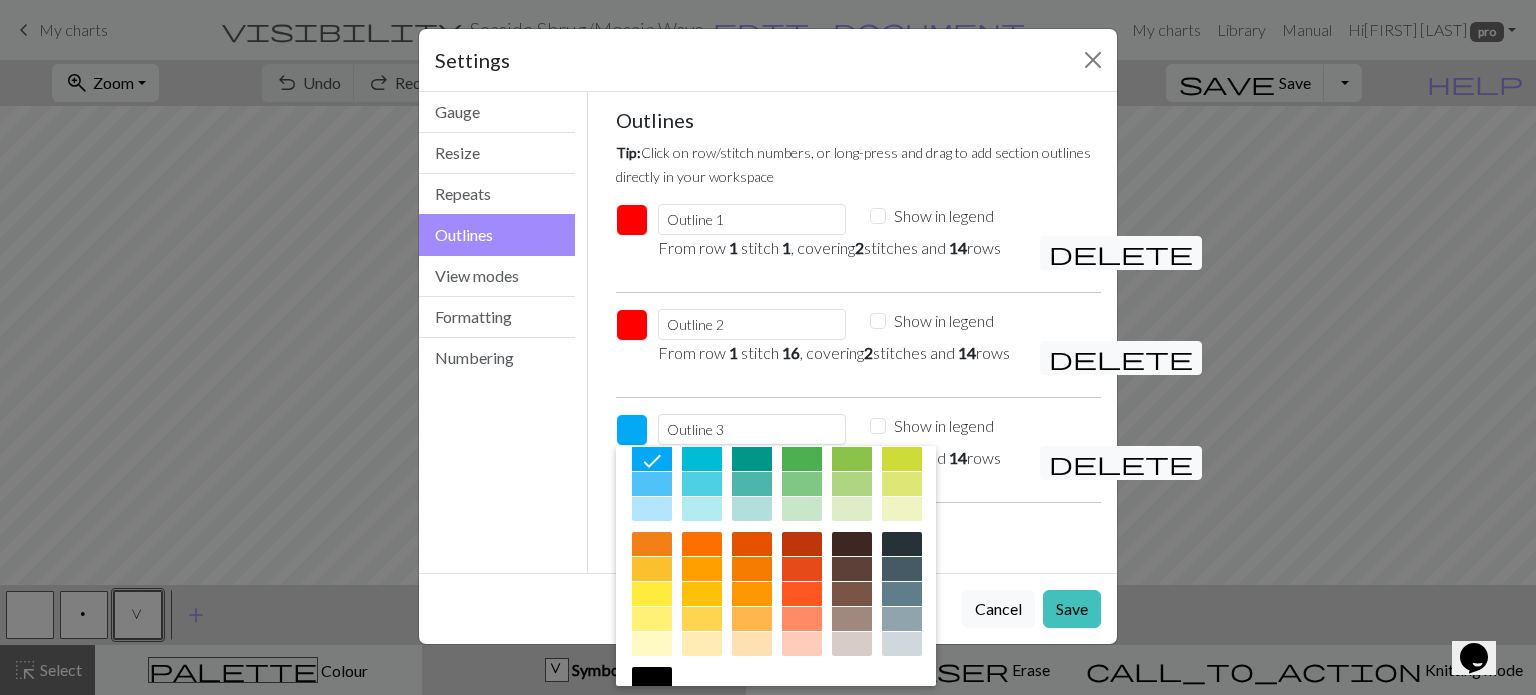 click at bounding box center (852, 459) 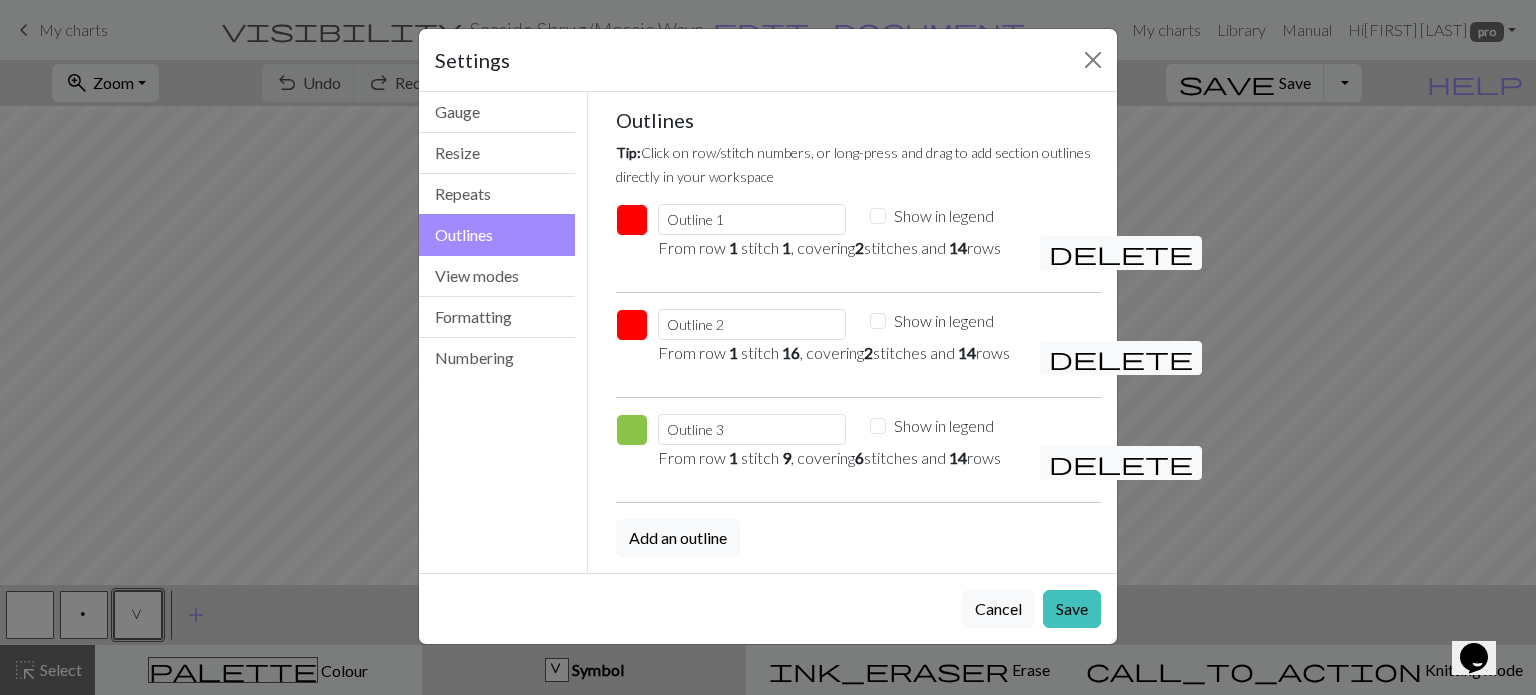 click at bounding box center [632, 325] 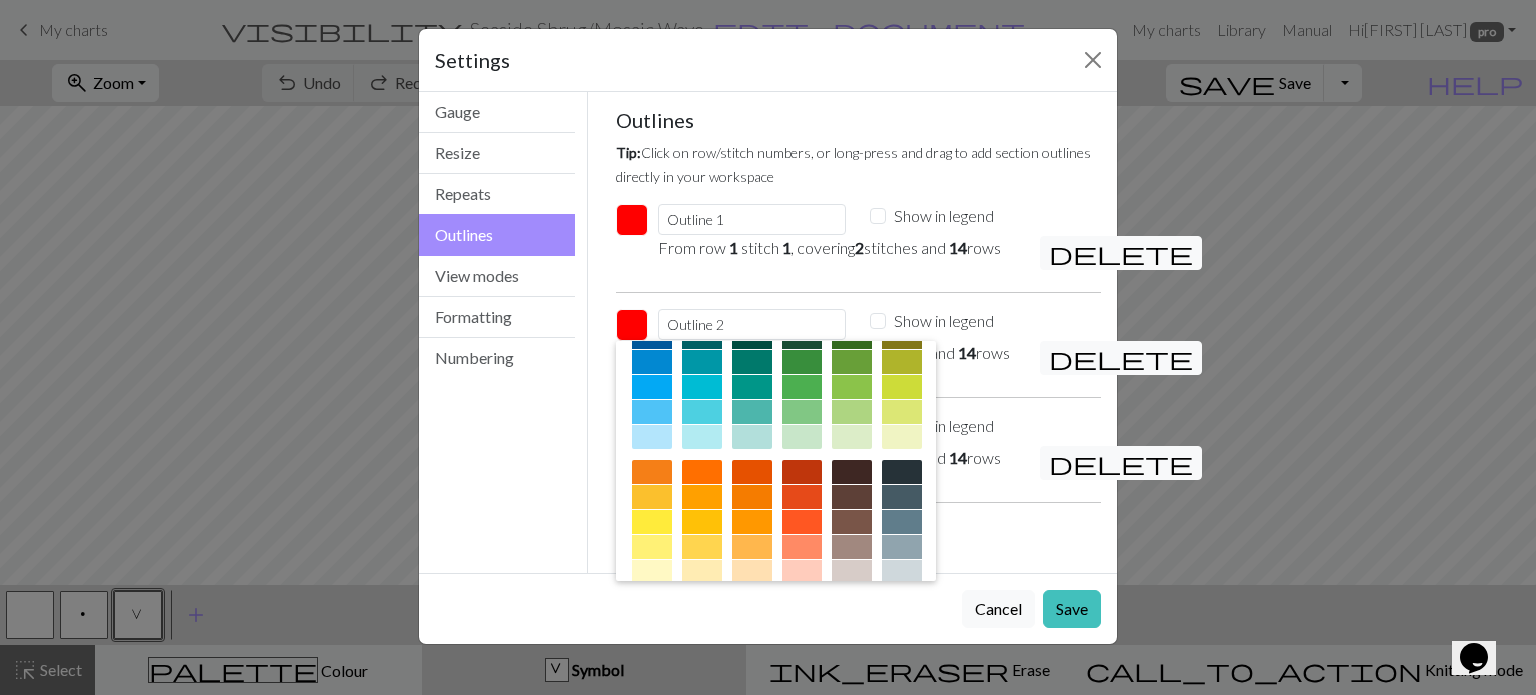 scroll, scrollTop: 200, scrollLeft: 0, axis: vertical 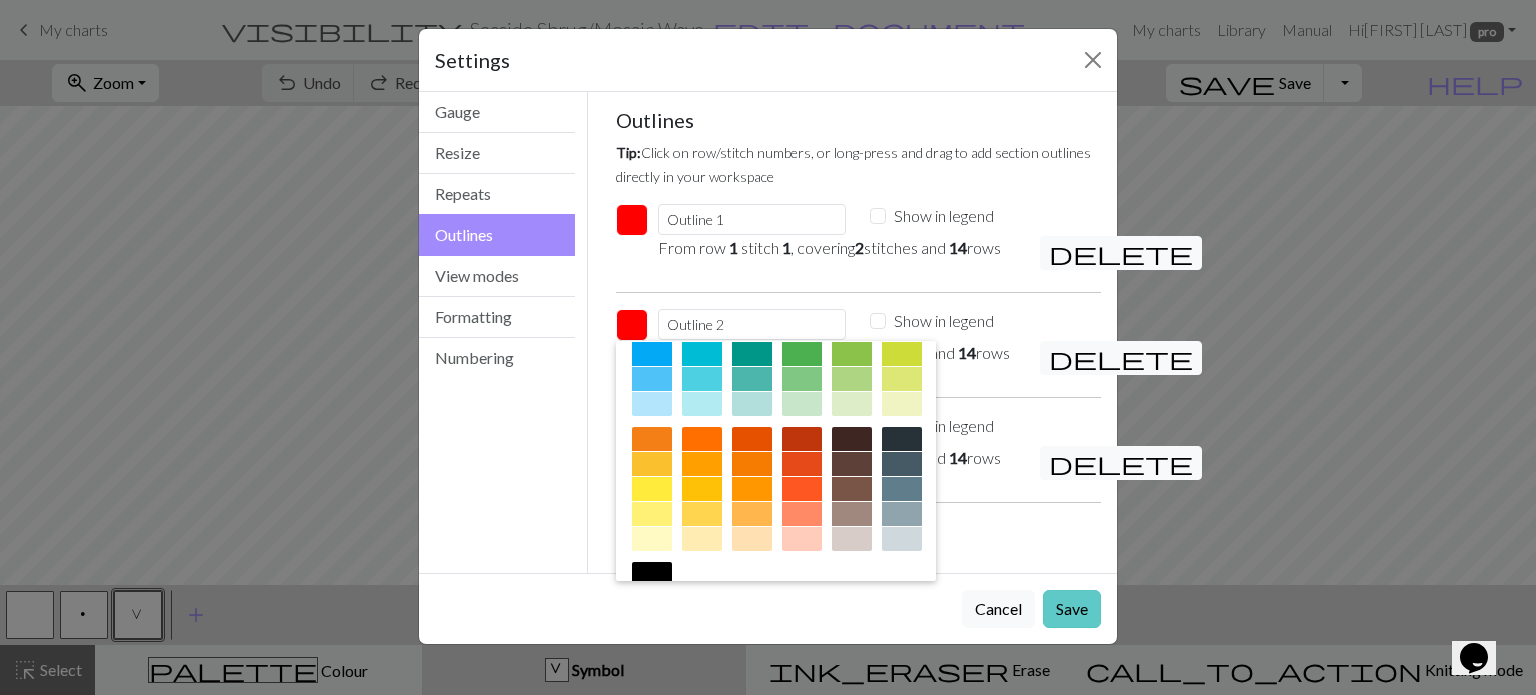 click on "Save" at bounding box center (1072, 609) 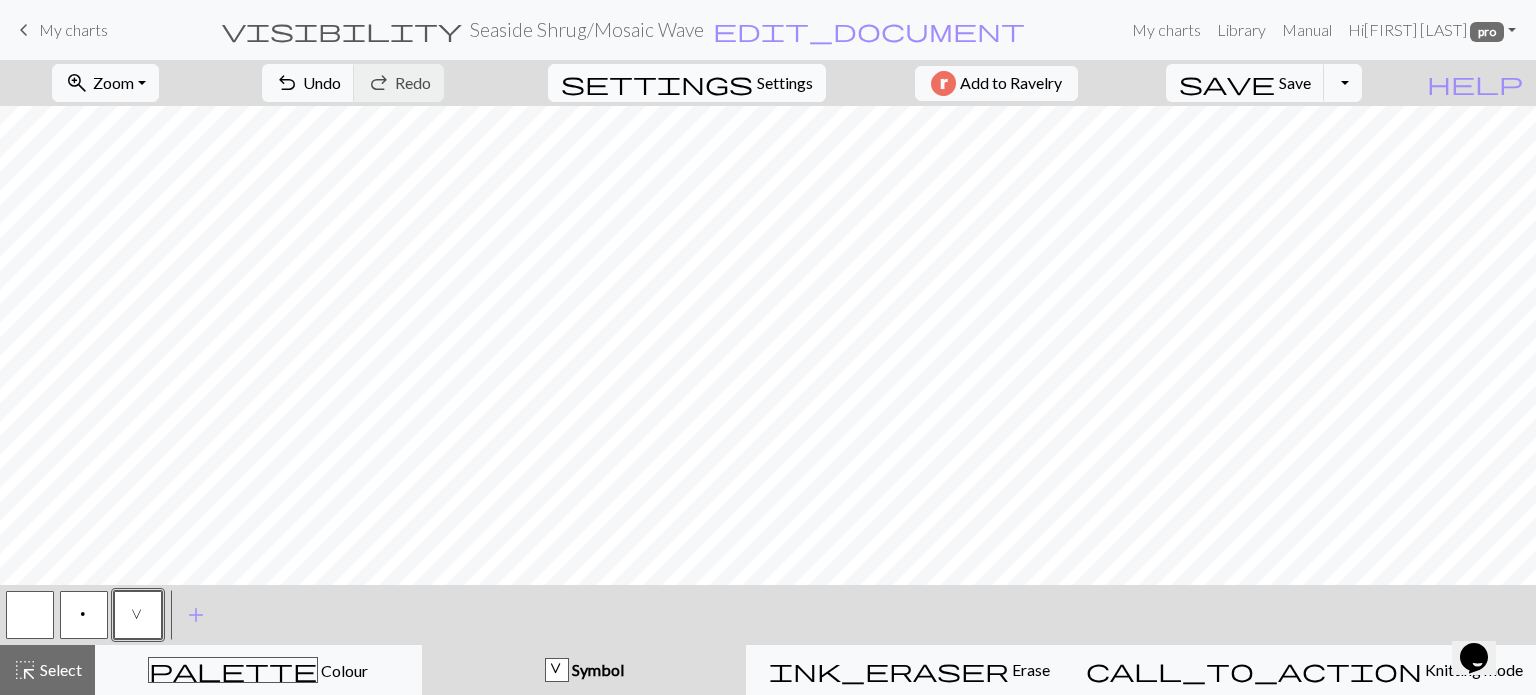 click on "Settings" at bounding box center [785, 83] 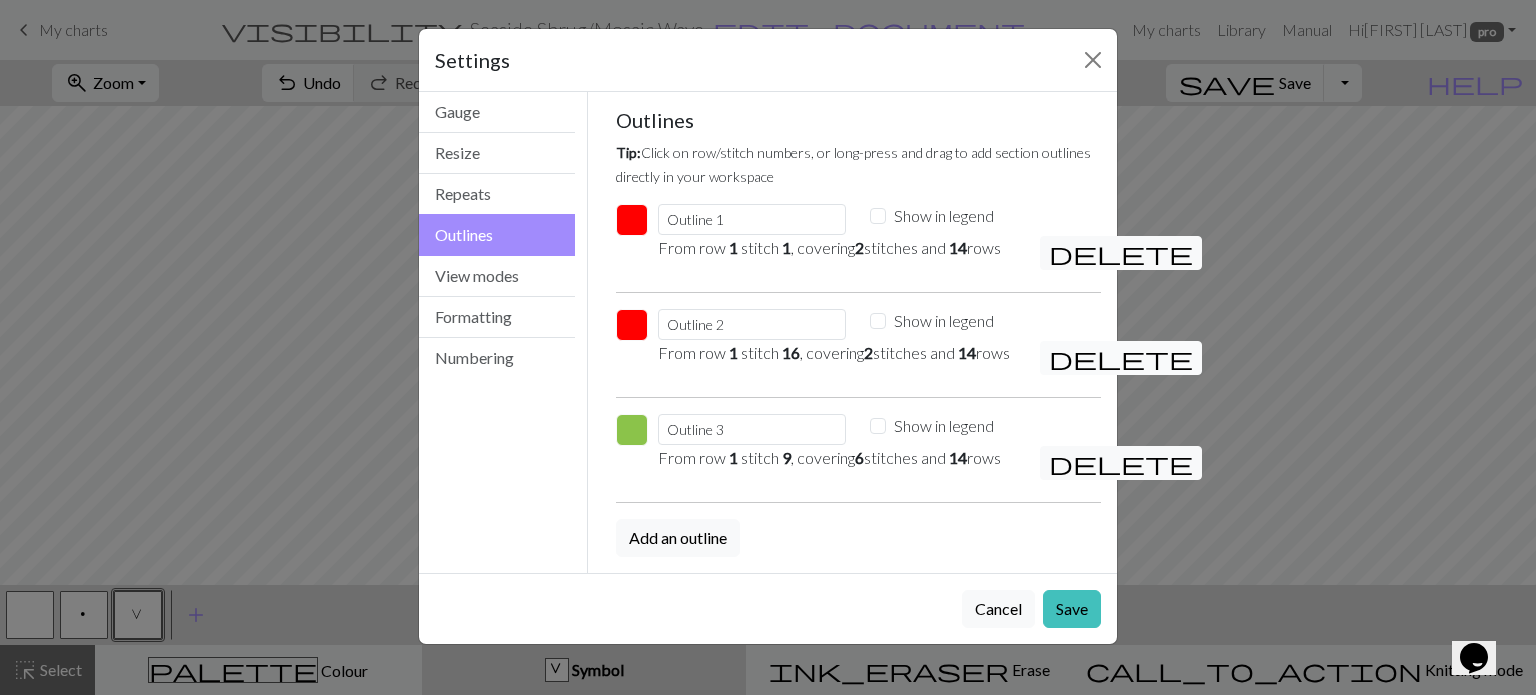click on "delete" at bounding box center (1121, 358) 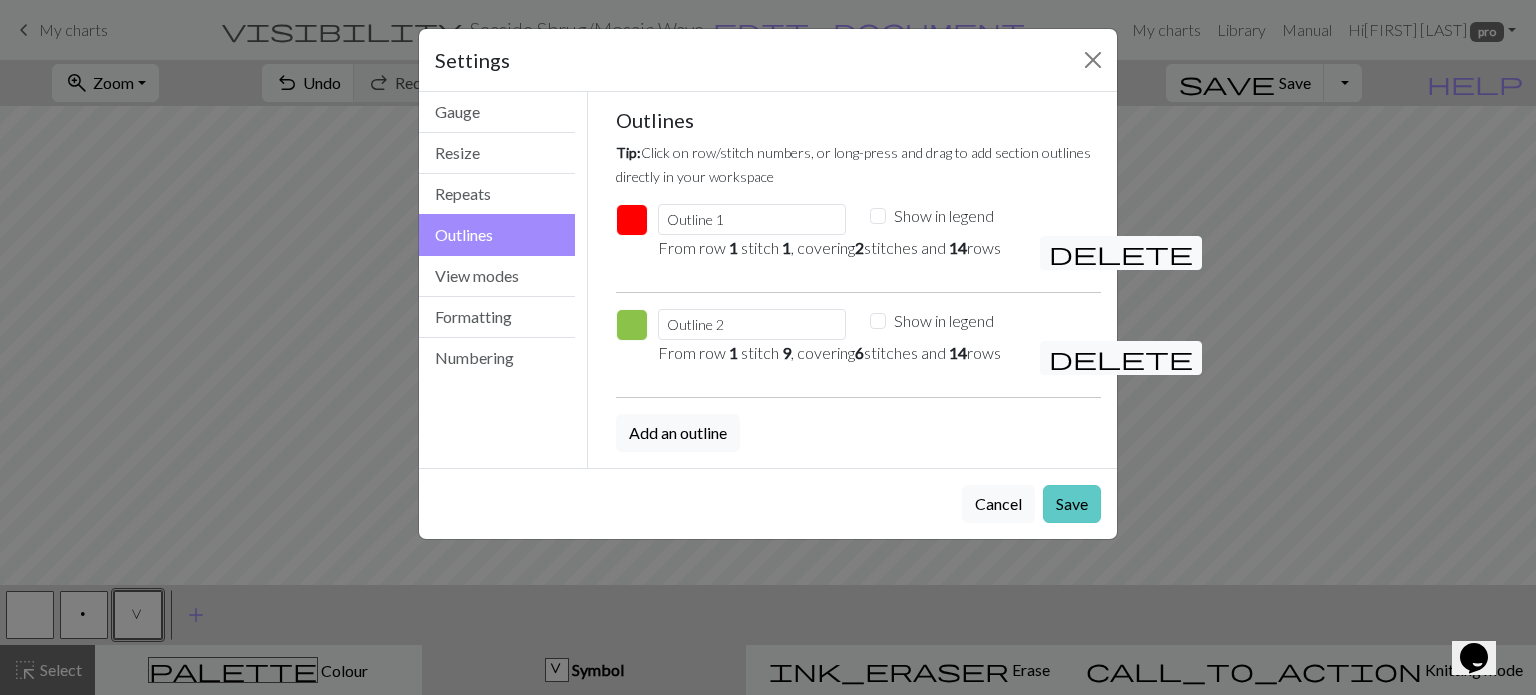 click on "Save" at bounding box center [1072, 504] 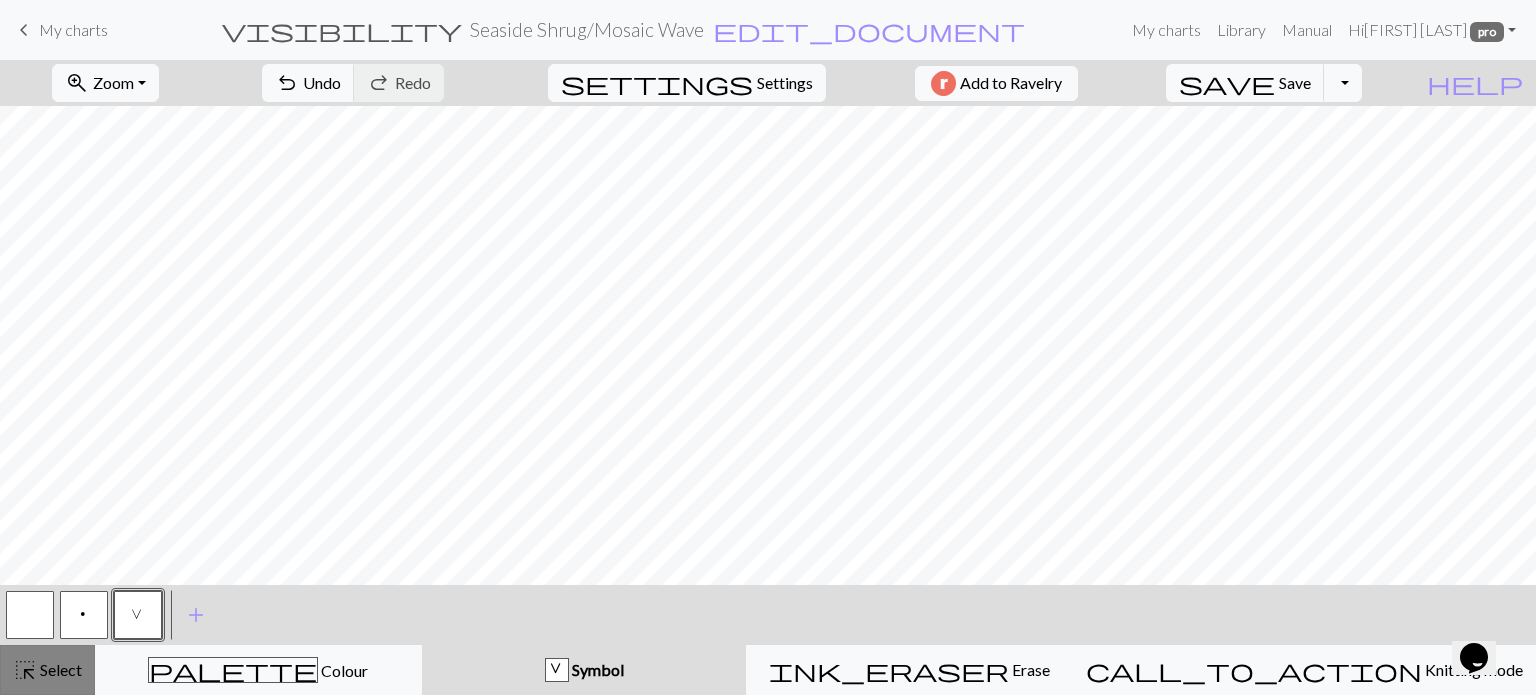 click on "Select" at bounding box center (59, 669) 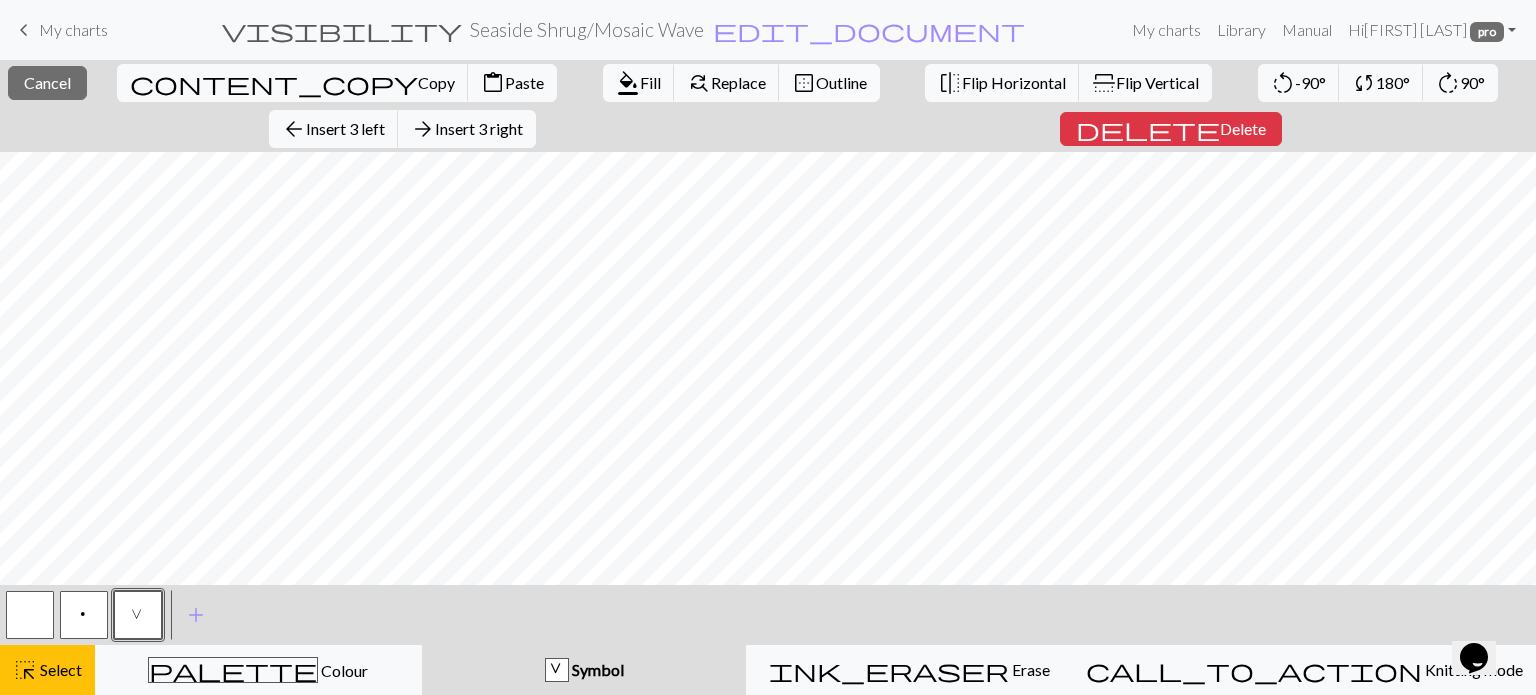 click on "border_outer  Outline" at bounding box center (829, 83) 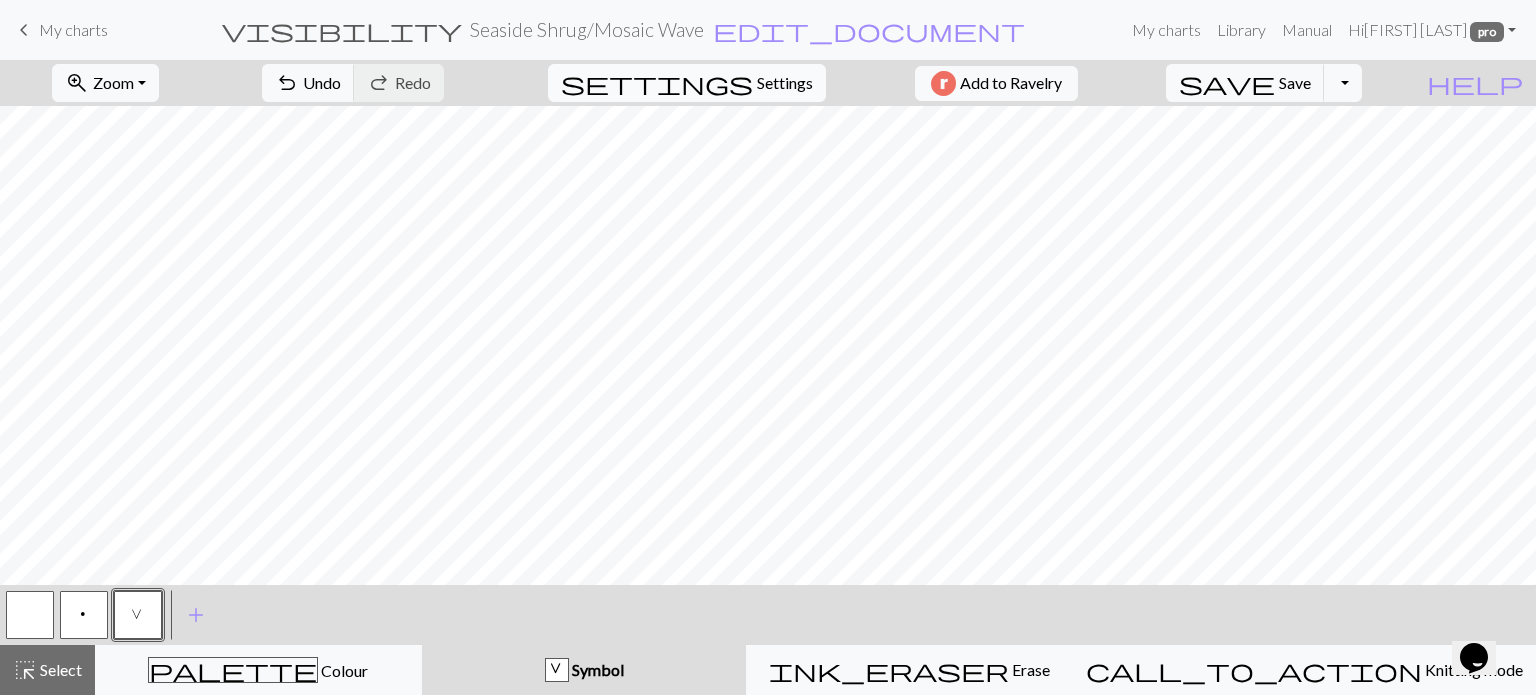 click on "Settings" at bounding box center (785, 83) 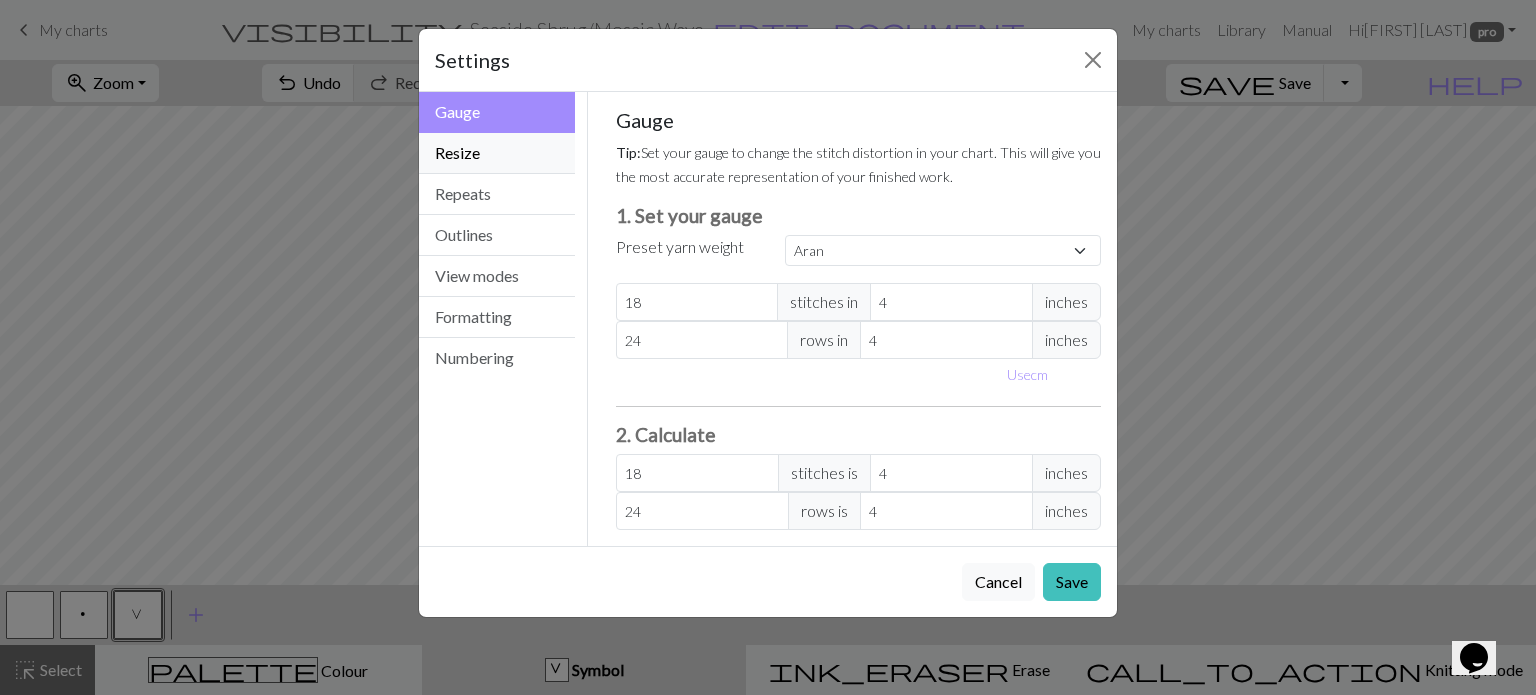 click on "Resize" at bounding box center (497, 153) 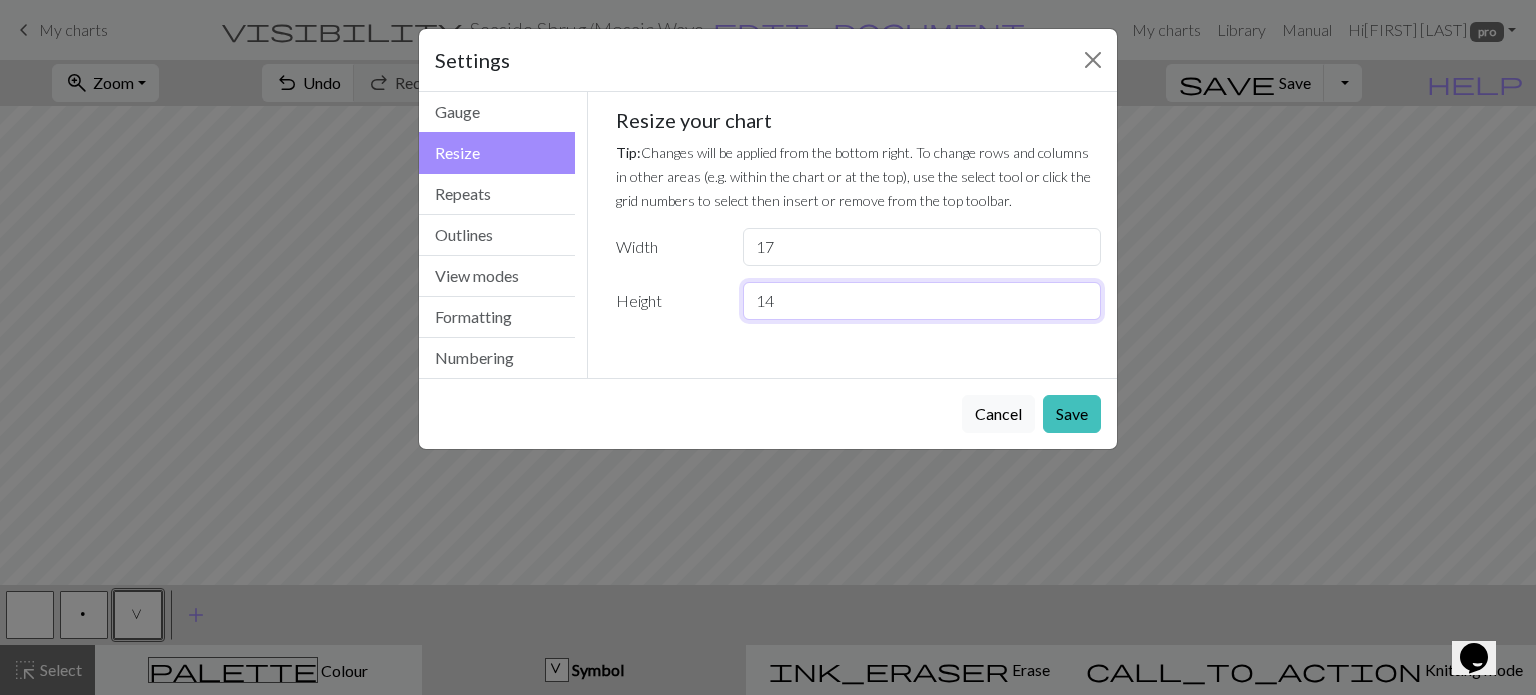 click on "14" at bounding box center (922, 301) 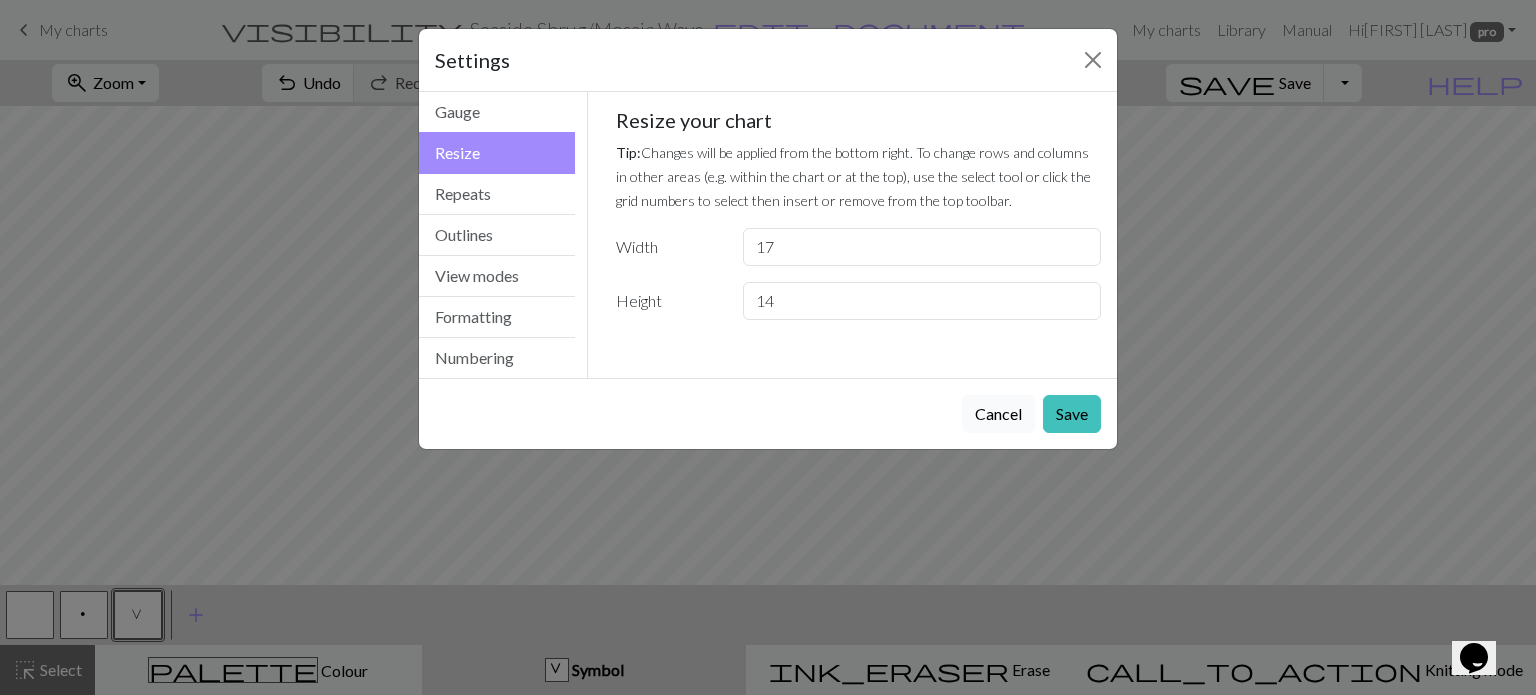 click on "Cancel" at bounding box center [998, 414] 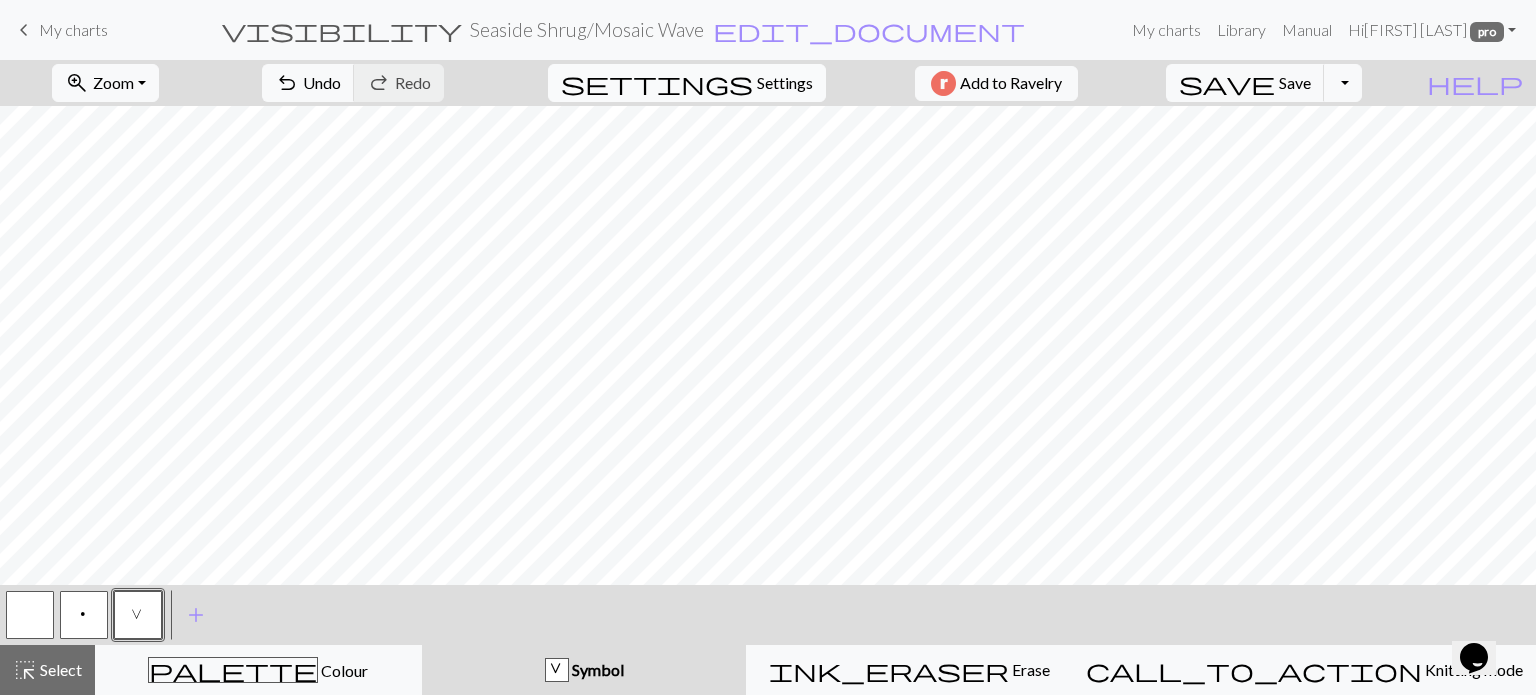 click on "Settings" at bounding box center (785, 83) 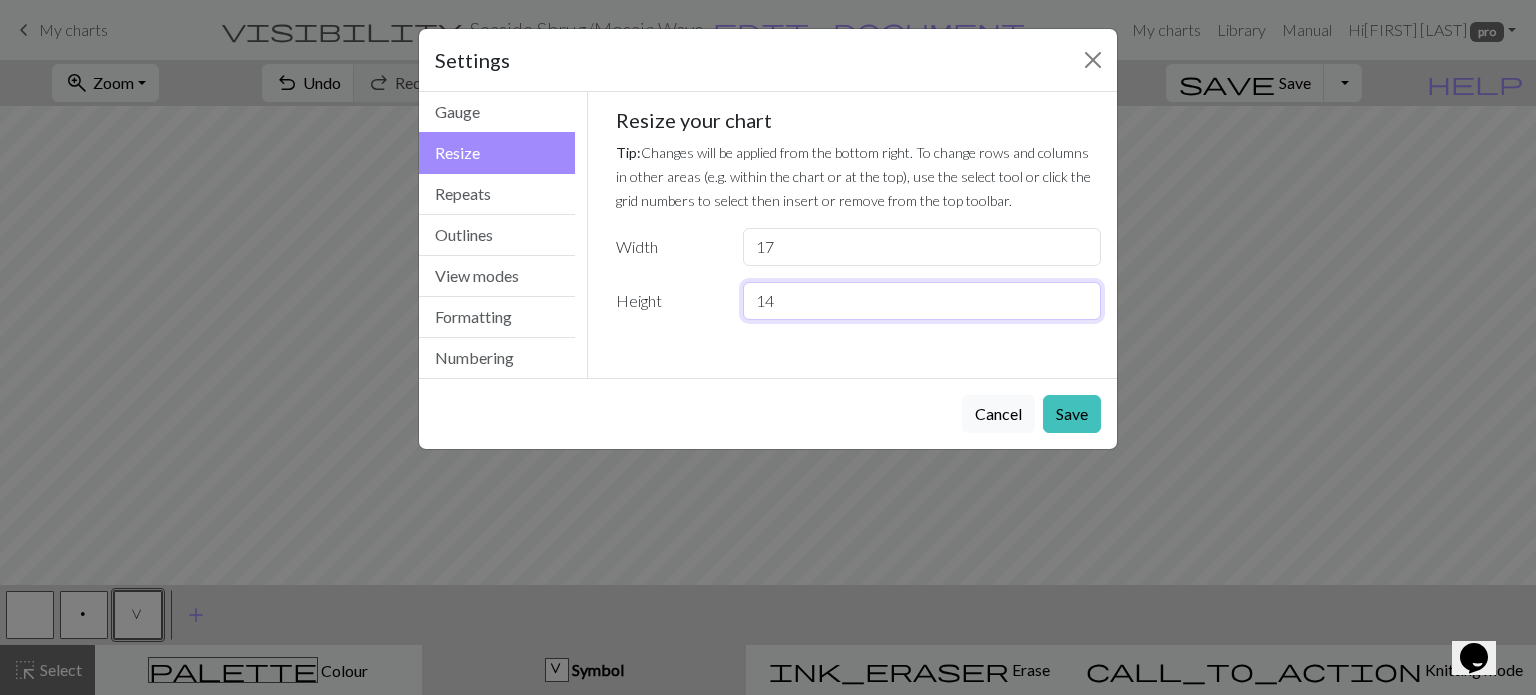 click on "14" at bounding box center [922, 301] 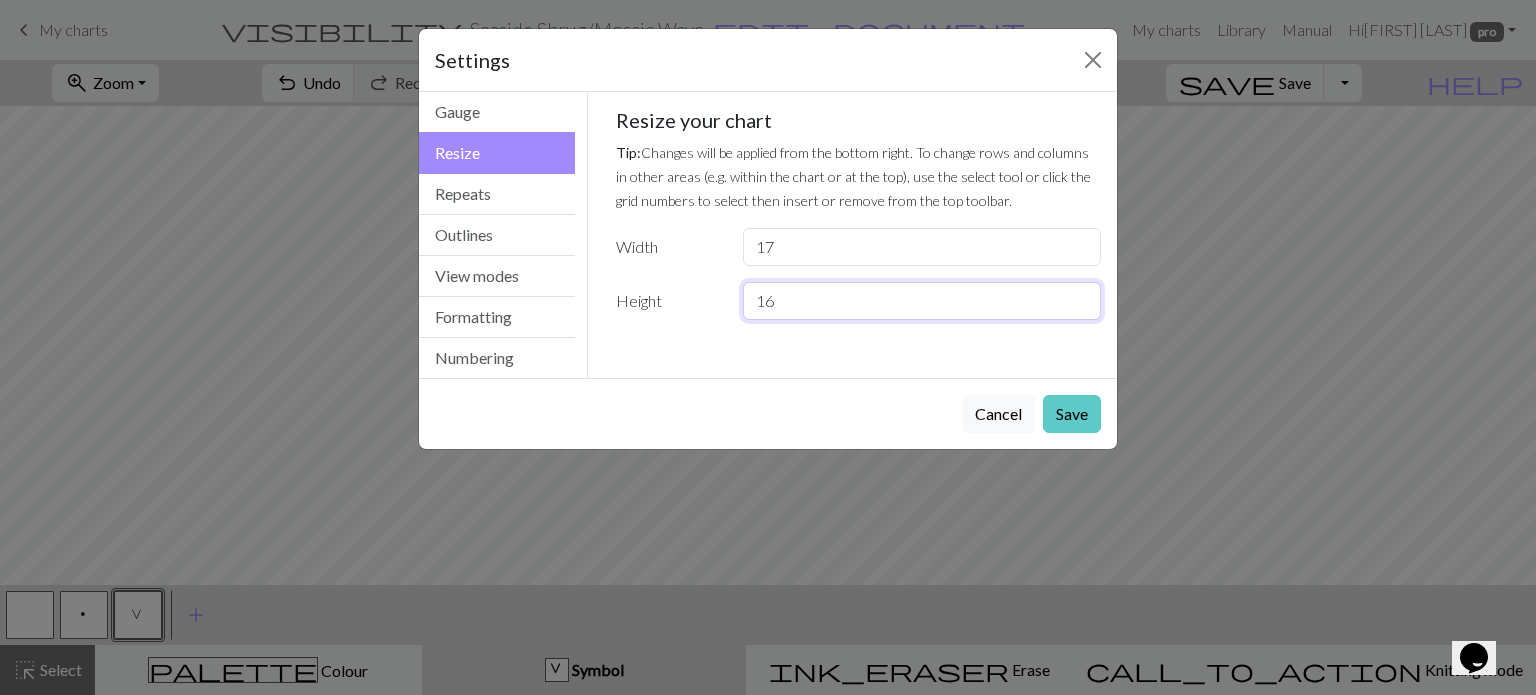 type on "16" 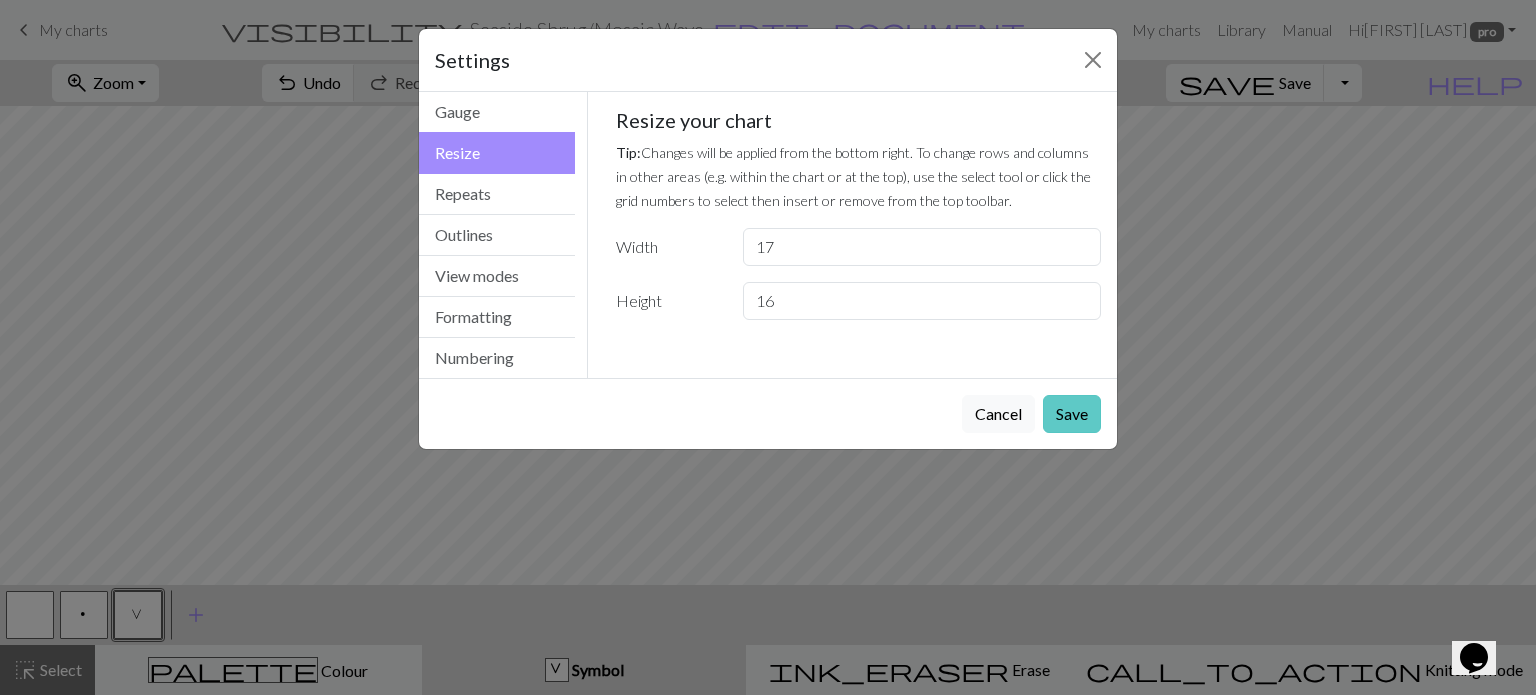 click on "Save" at bounding box center (1072, 414) 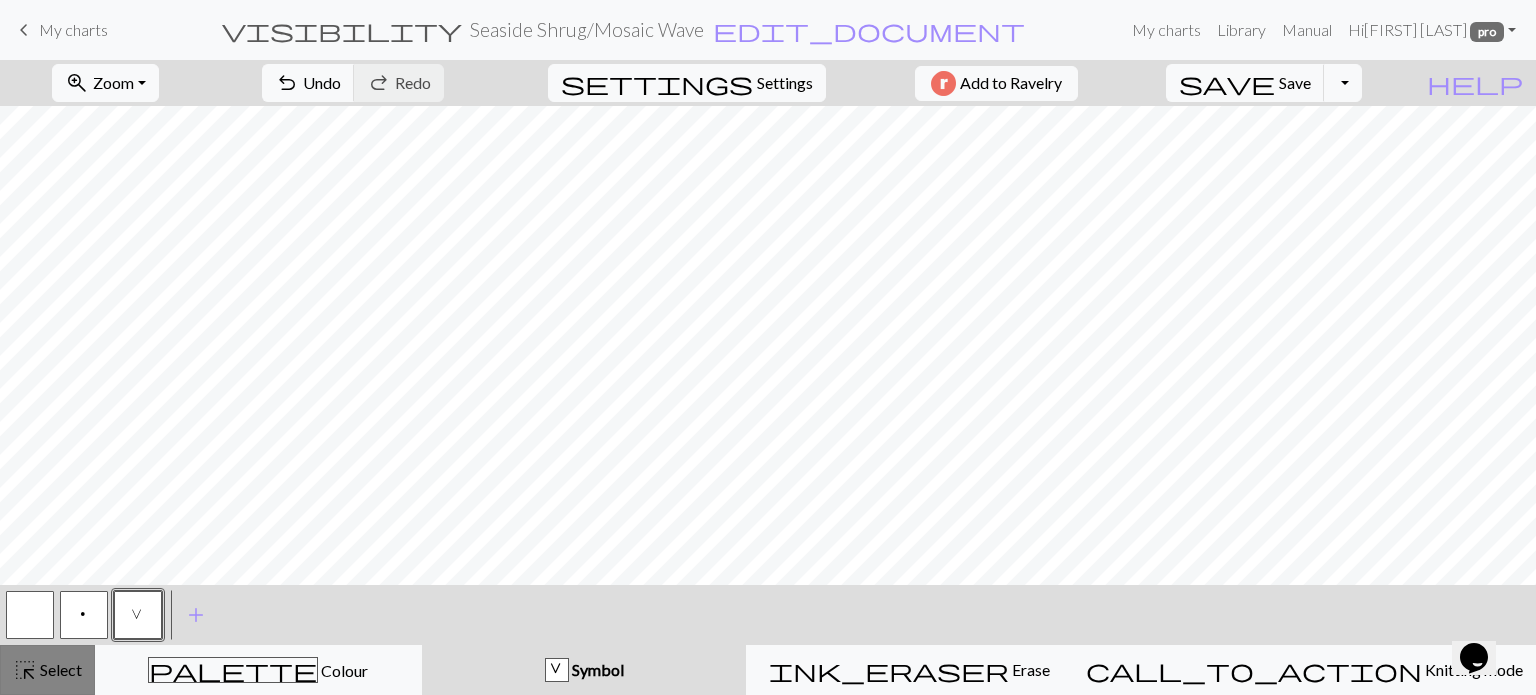 click on "Select" at bounding box center (59, 669) 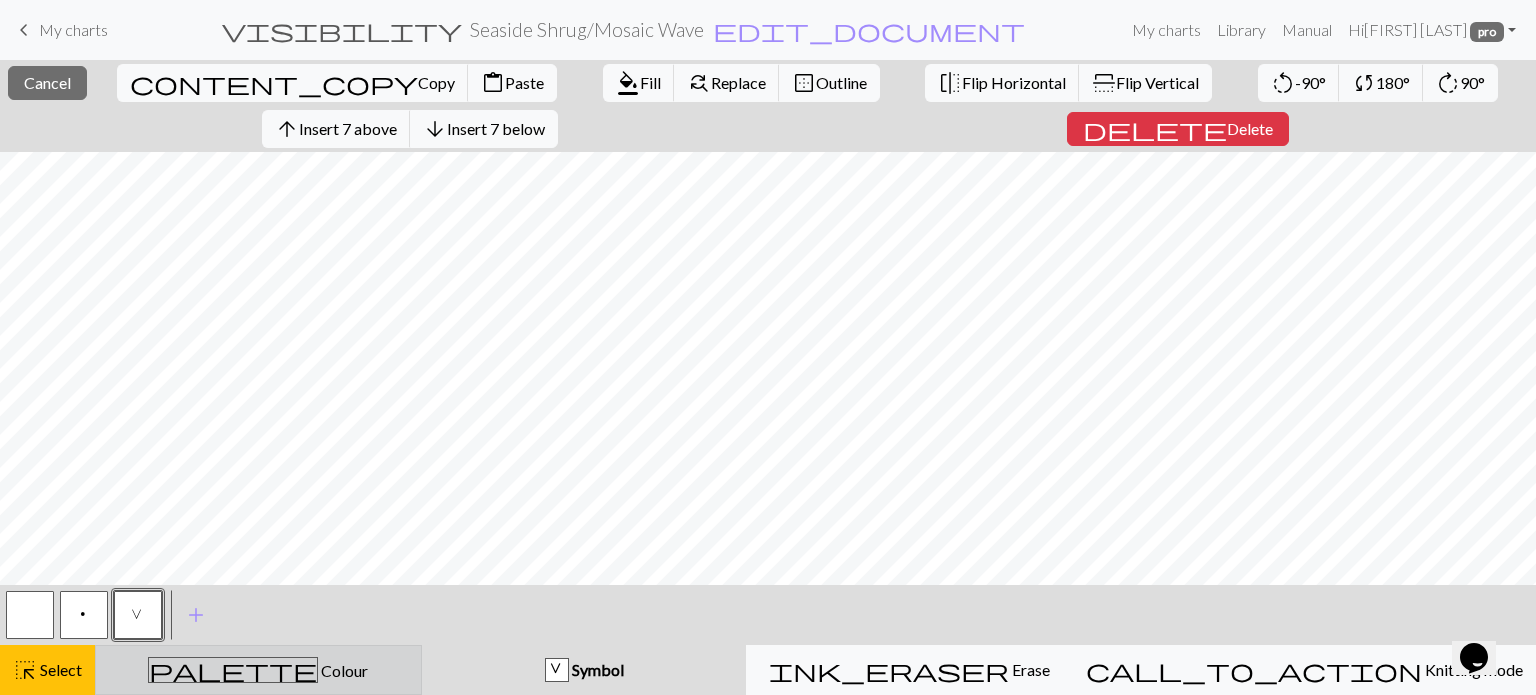 click on "palette   Colour   Colour" at bounding box center (258, 670) 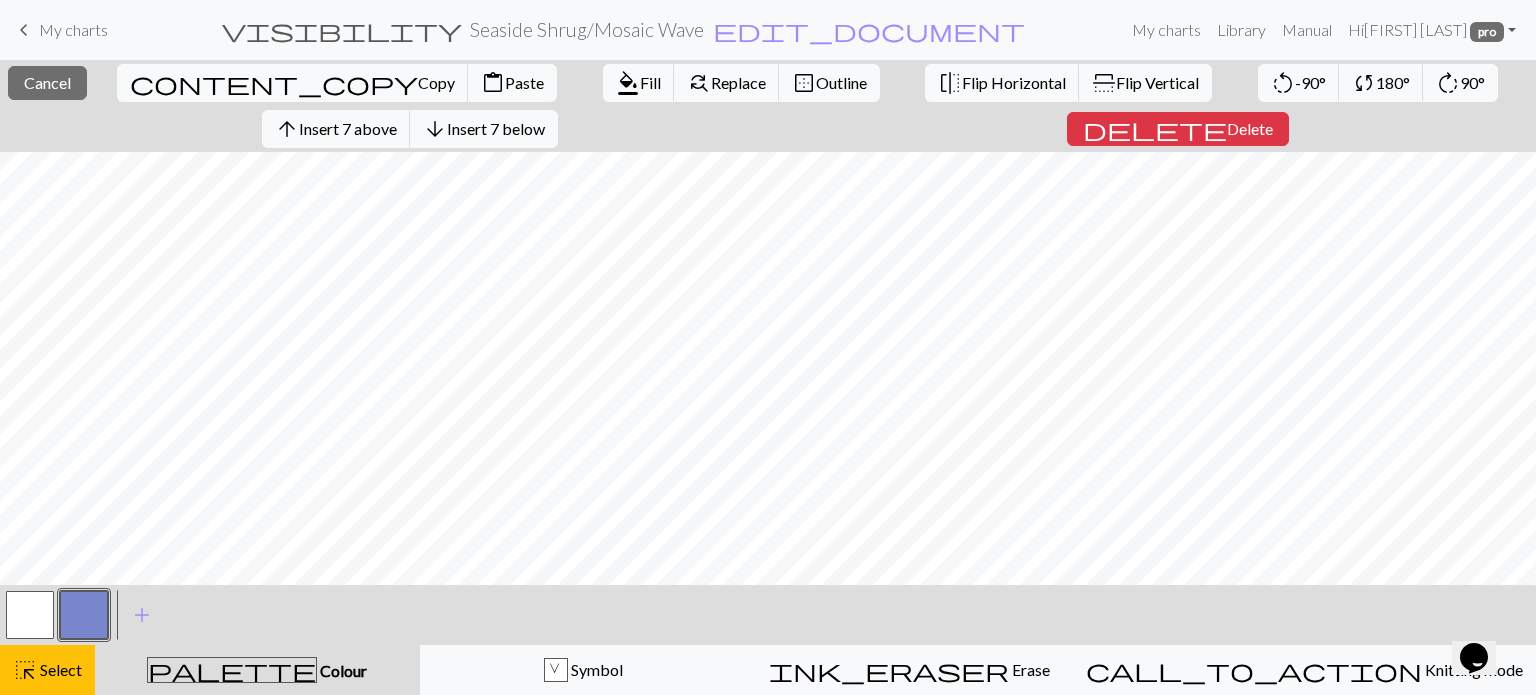 click at bounding box center (30, 615) 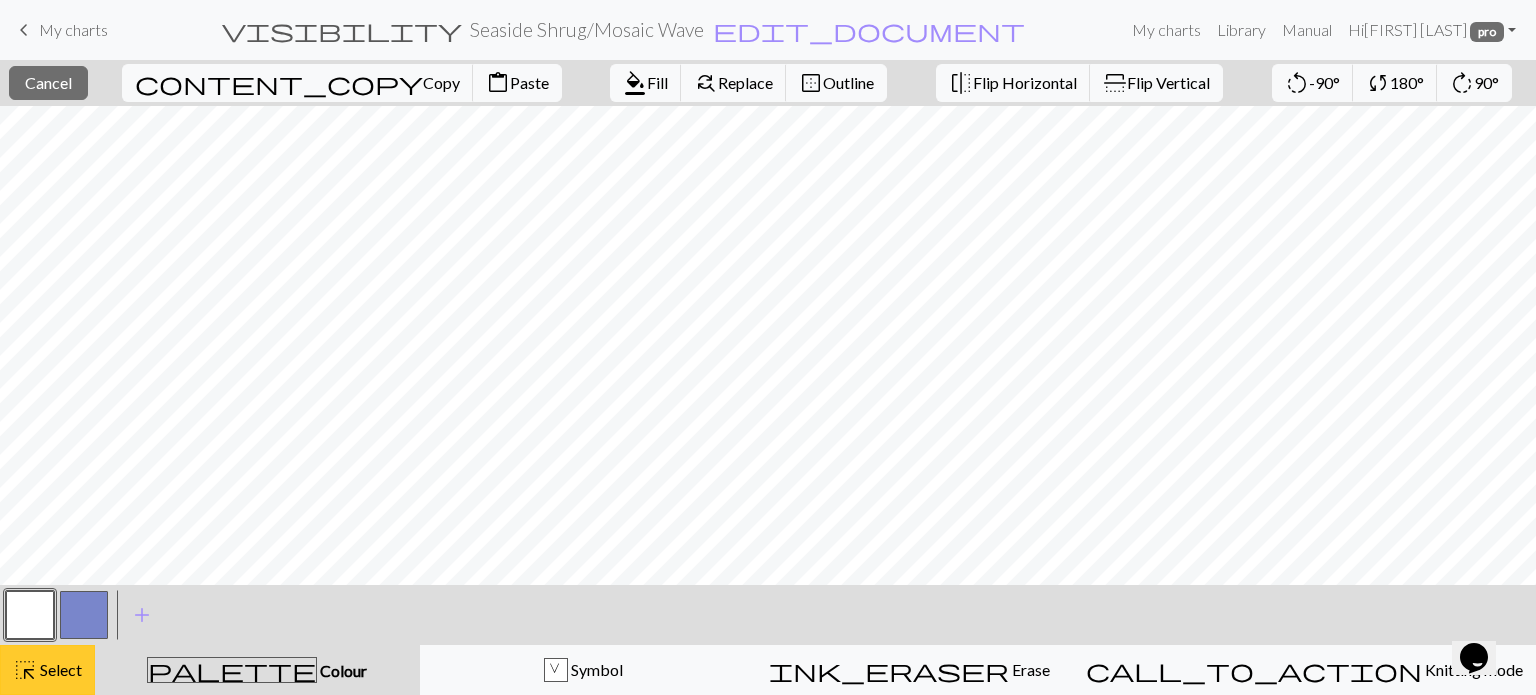 click on "Select" at bounding box center (59, 669) 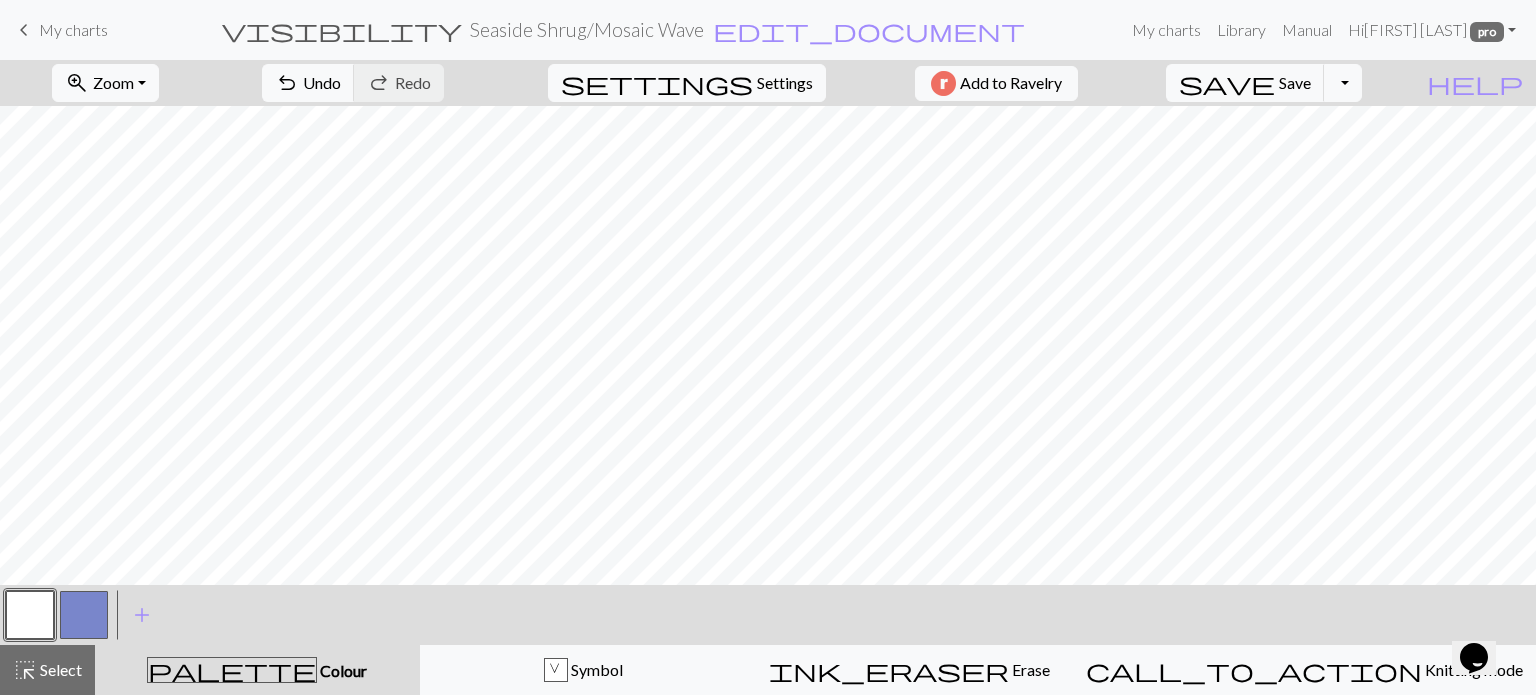 click at bounding box center (30, 615) 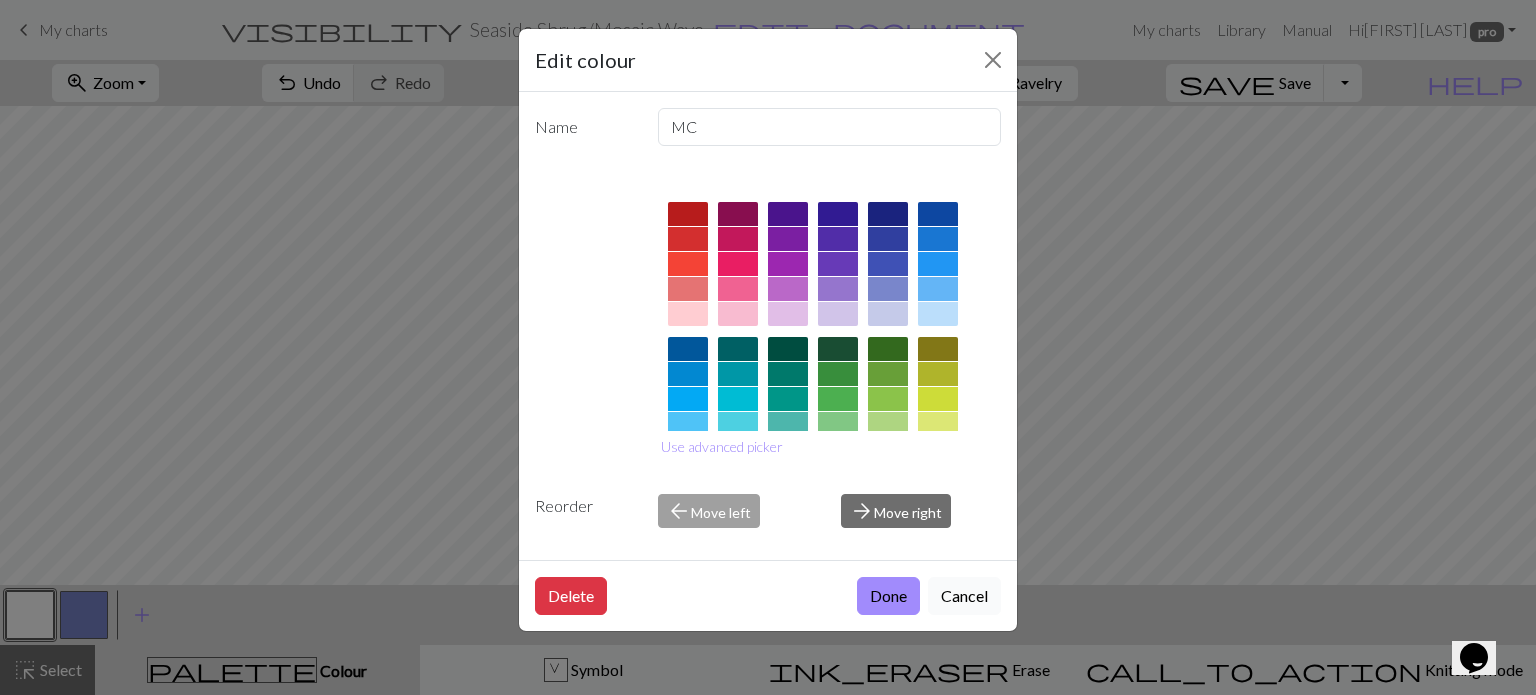 click on "Cancel" at bounding box center [964, 596] 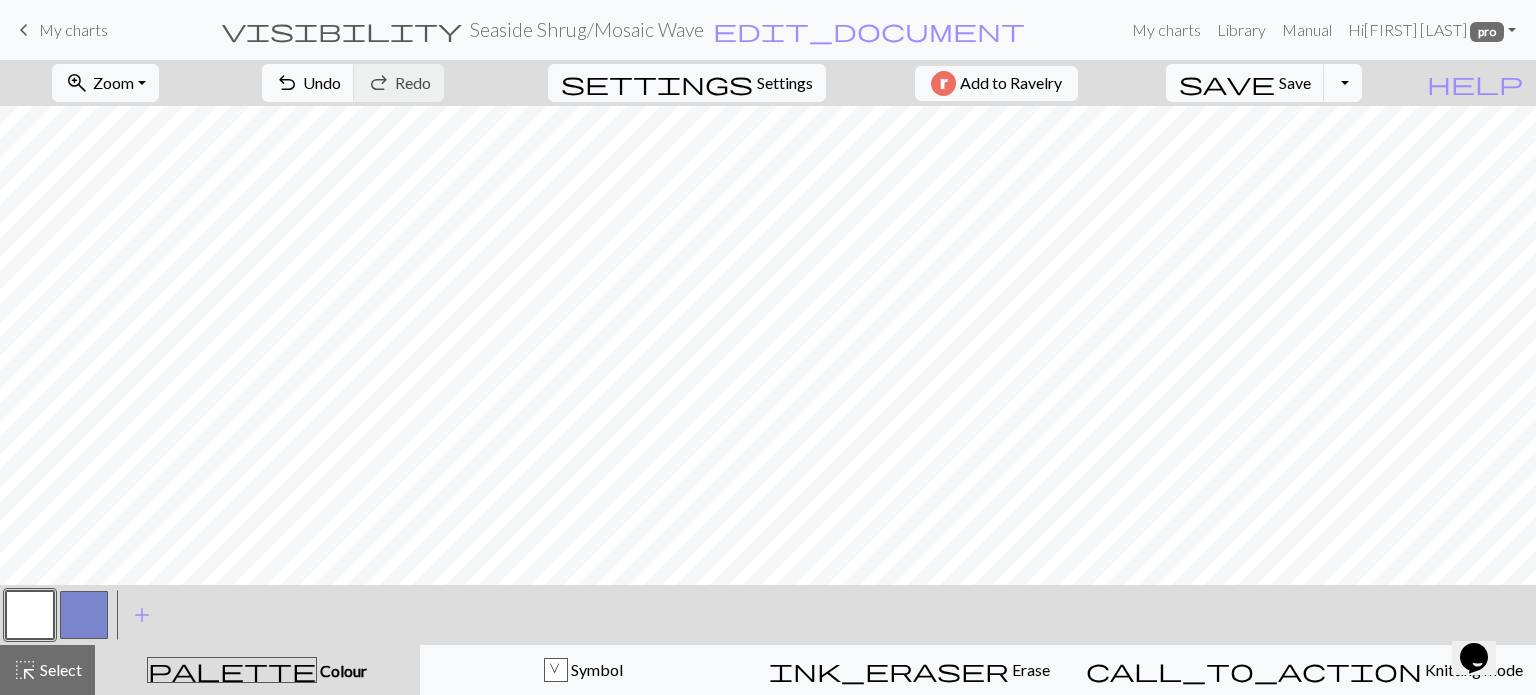 click at bounding box center [84, 615] 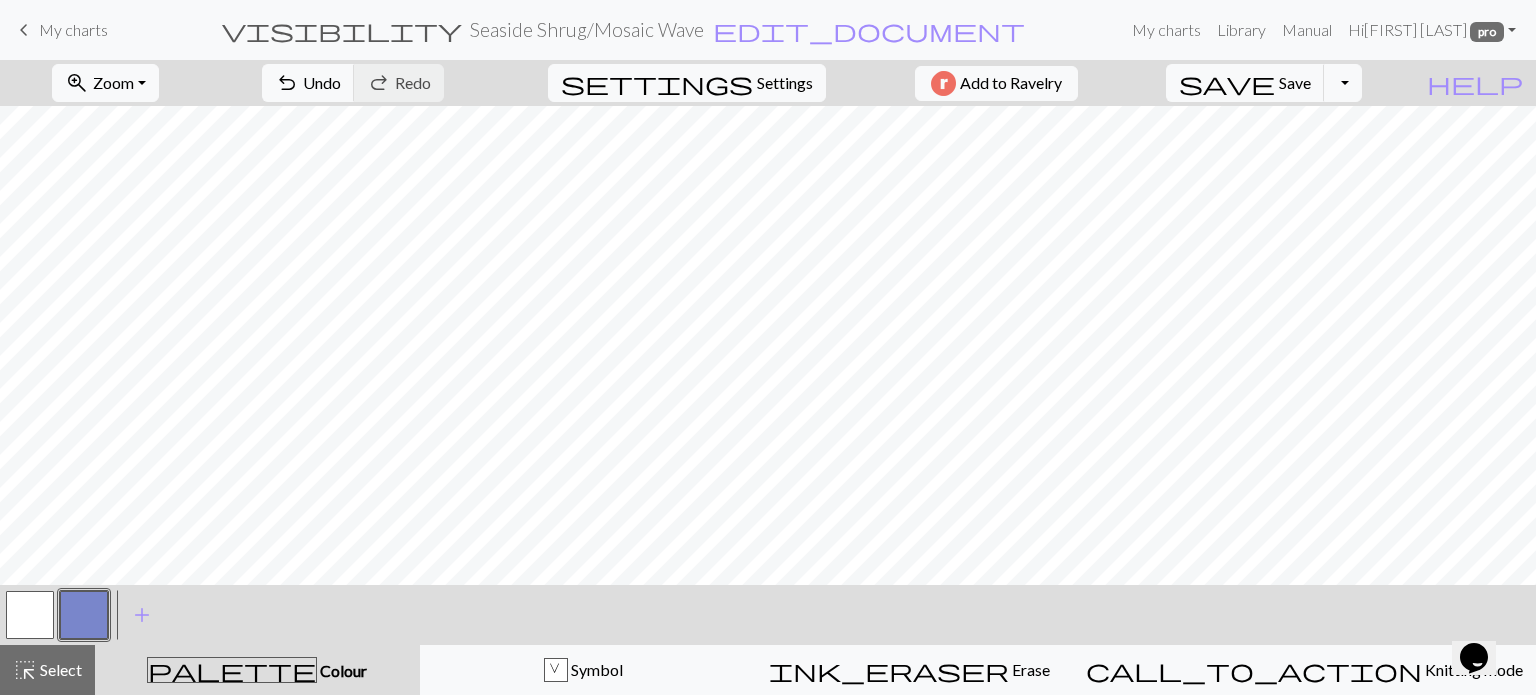 click at bounding box center (30, 615) 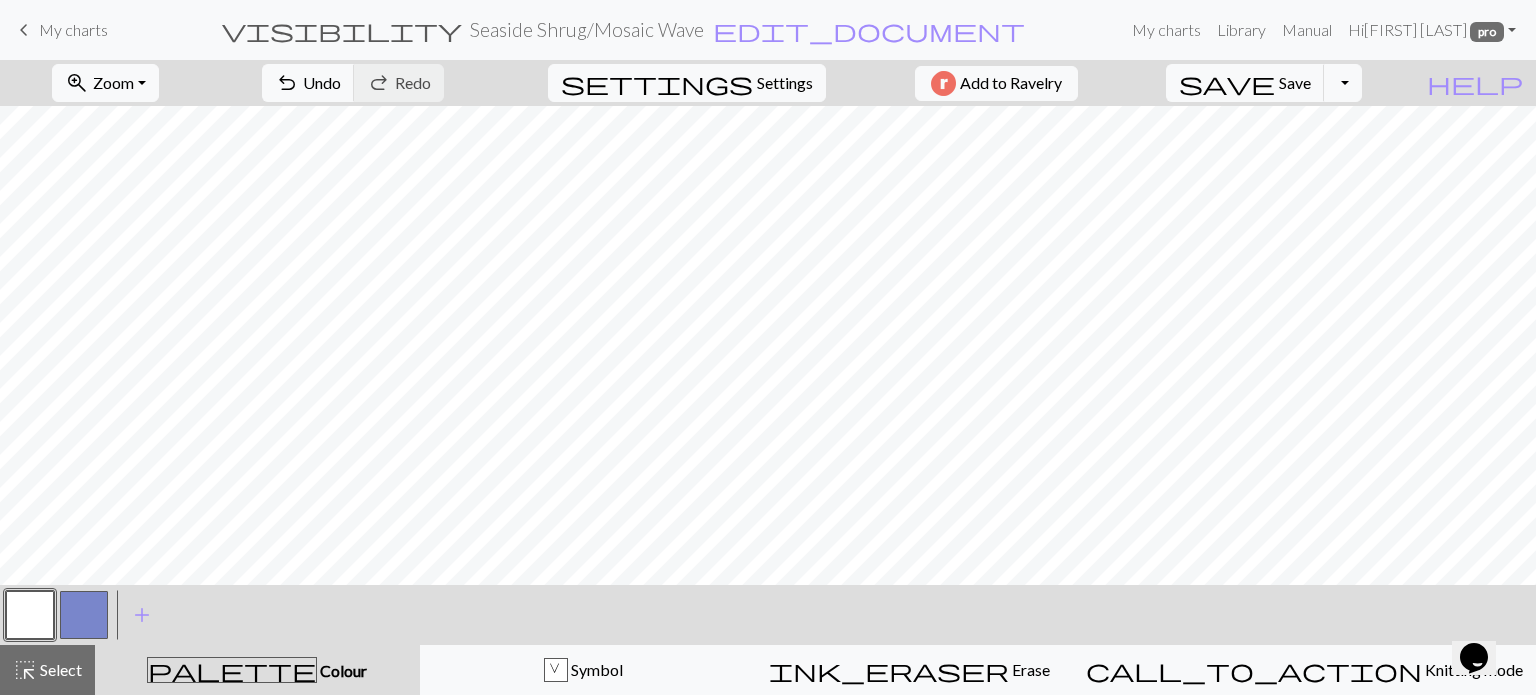 click at bounding box center (84, 615) 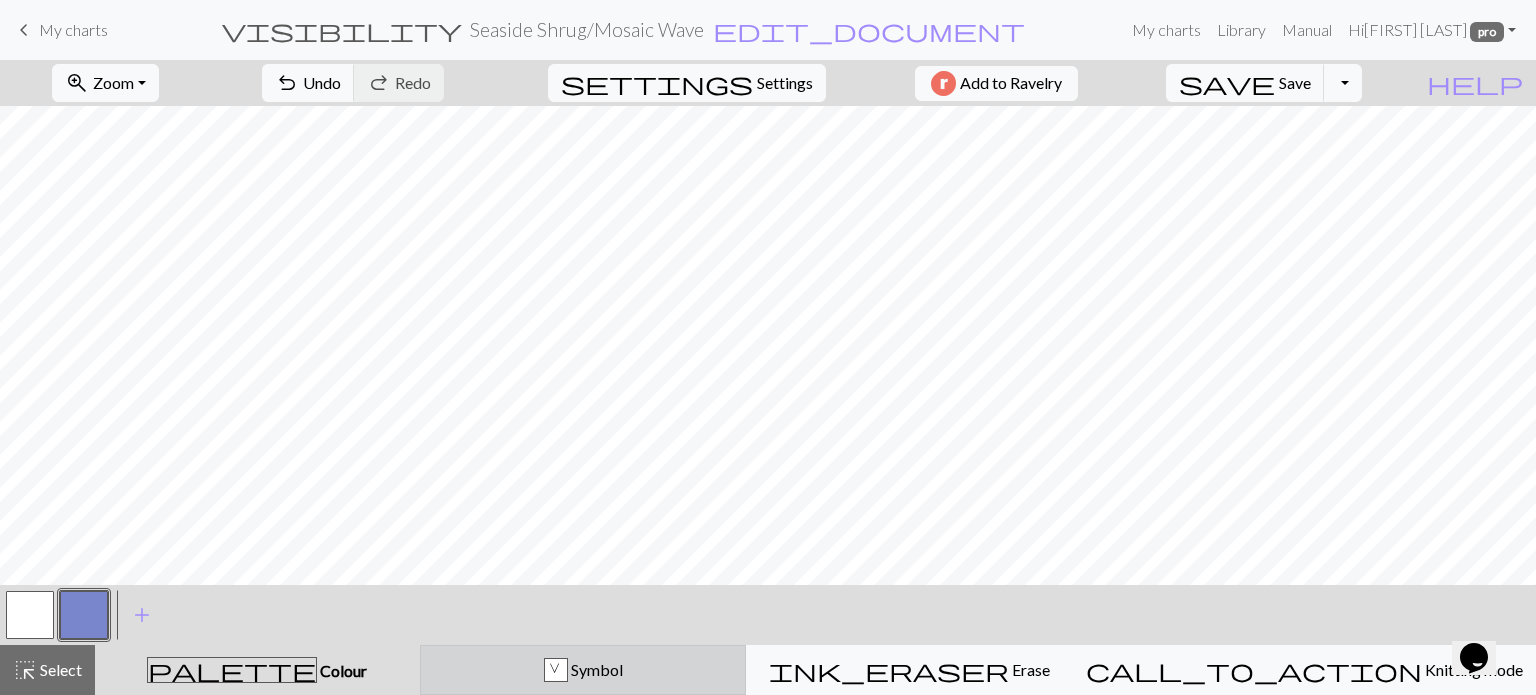 click on "V   Symbol" at bounding box center [583, 670] 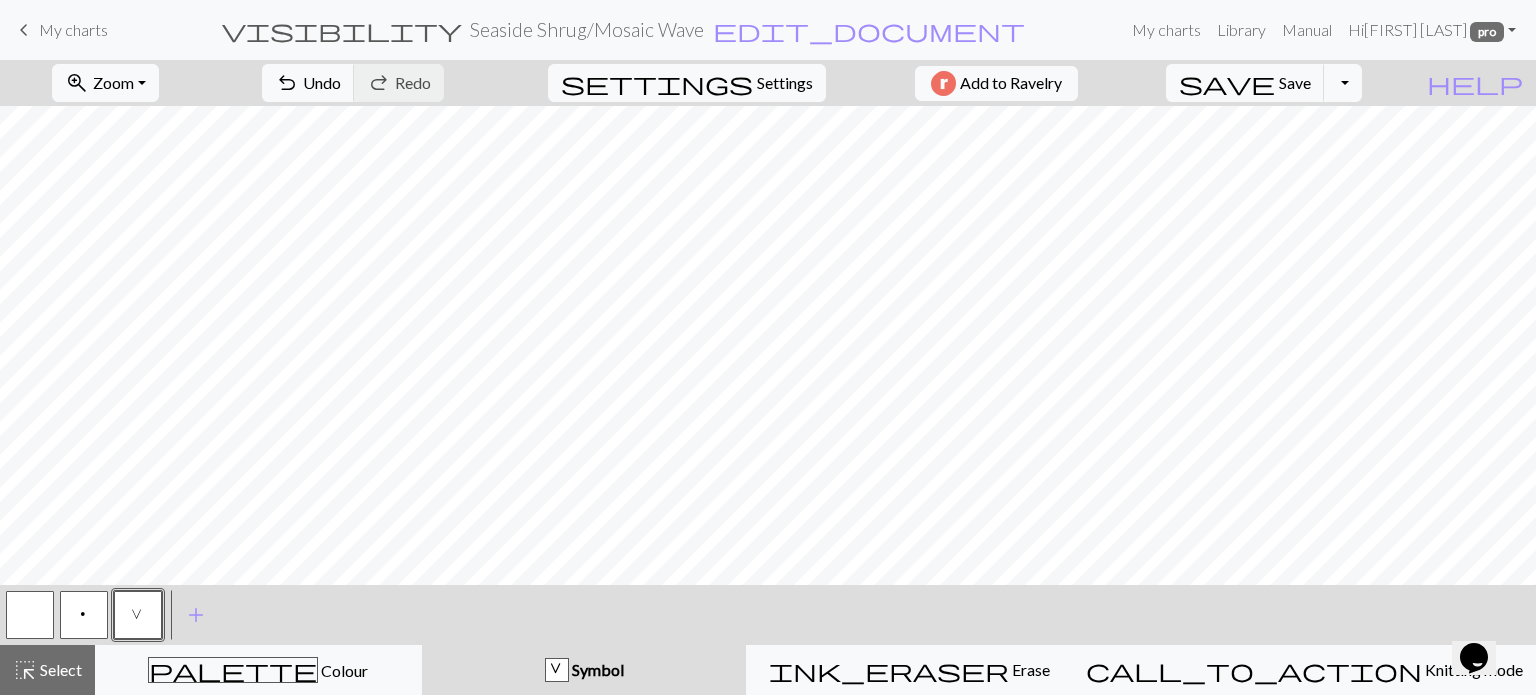 click at bounding box center [30, 615] 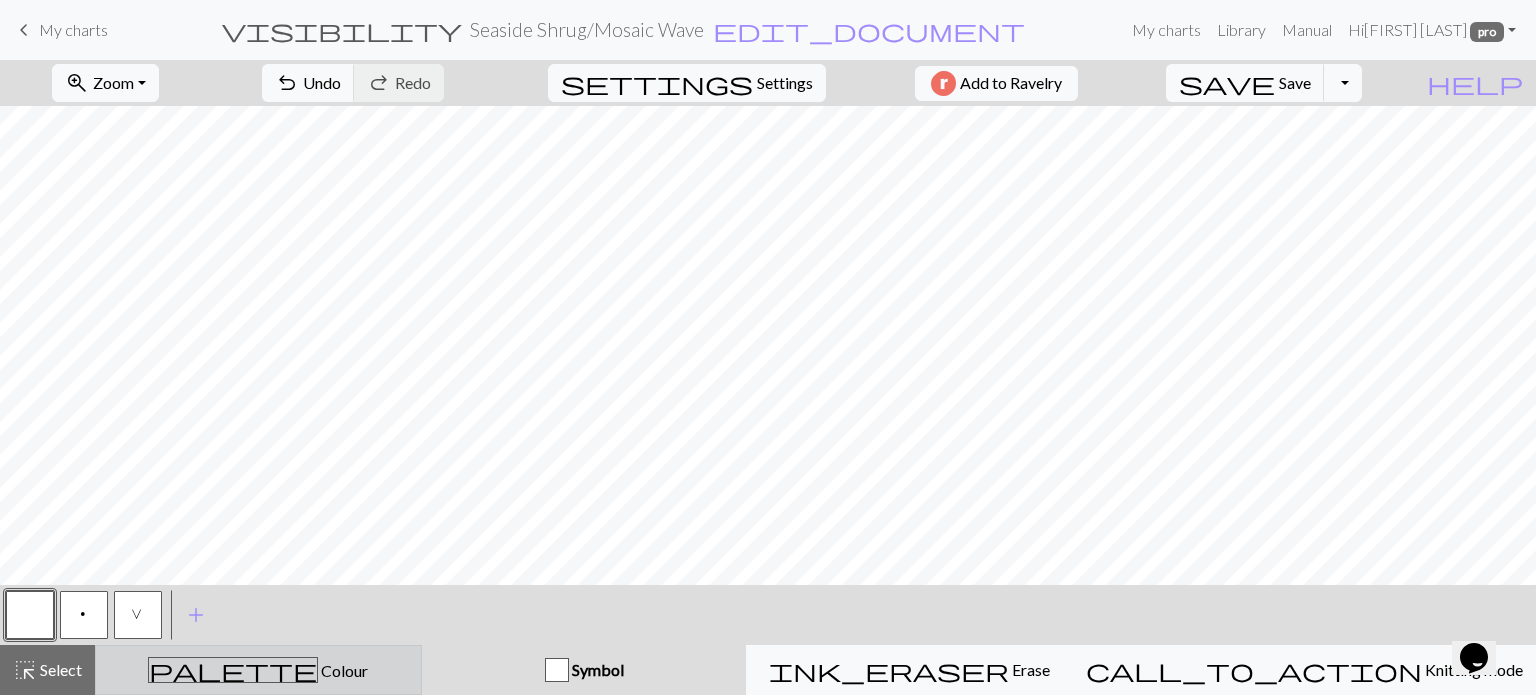click on "Colour" at bounding box center [343, 670] 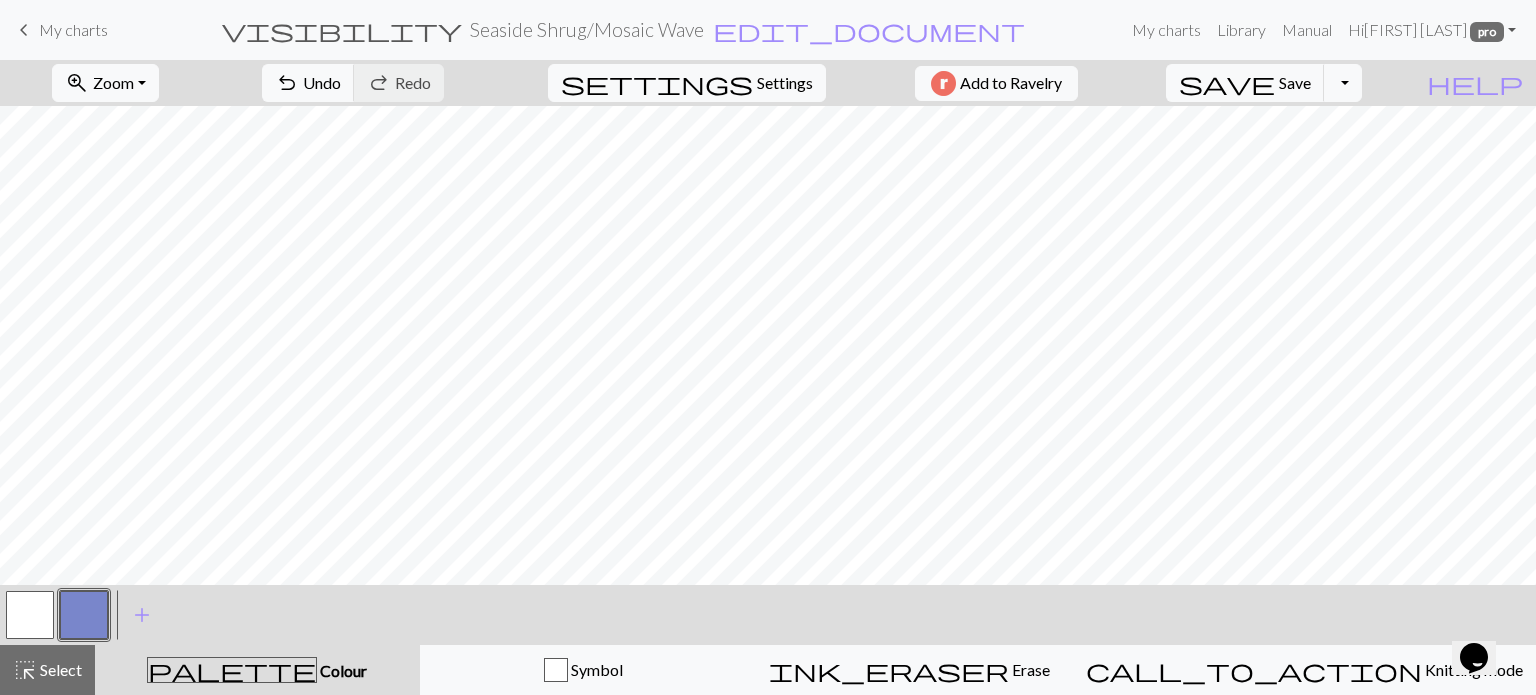 click at bounding box center [84, 615] 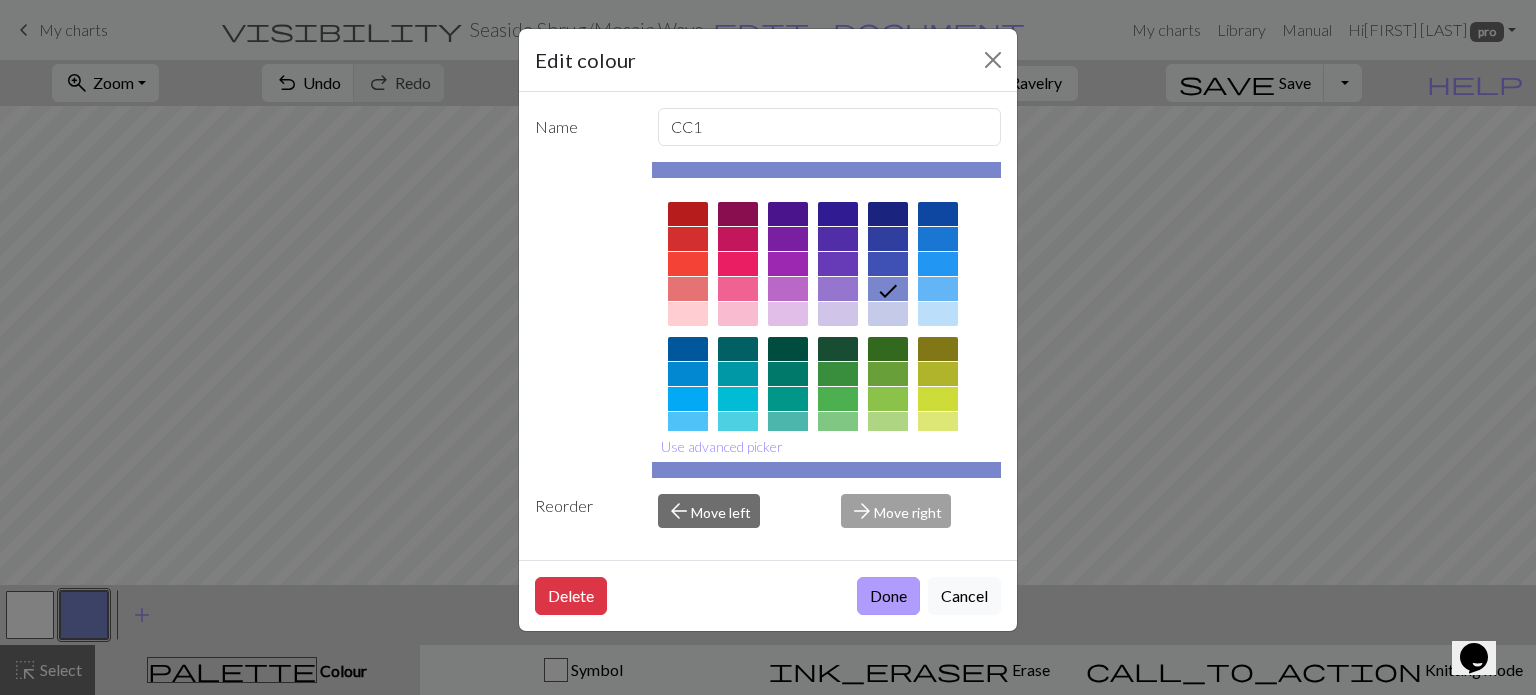 click on "Done" at bounding box center (888, 596) 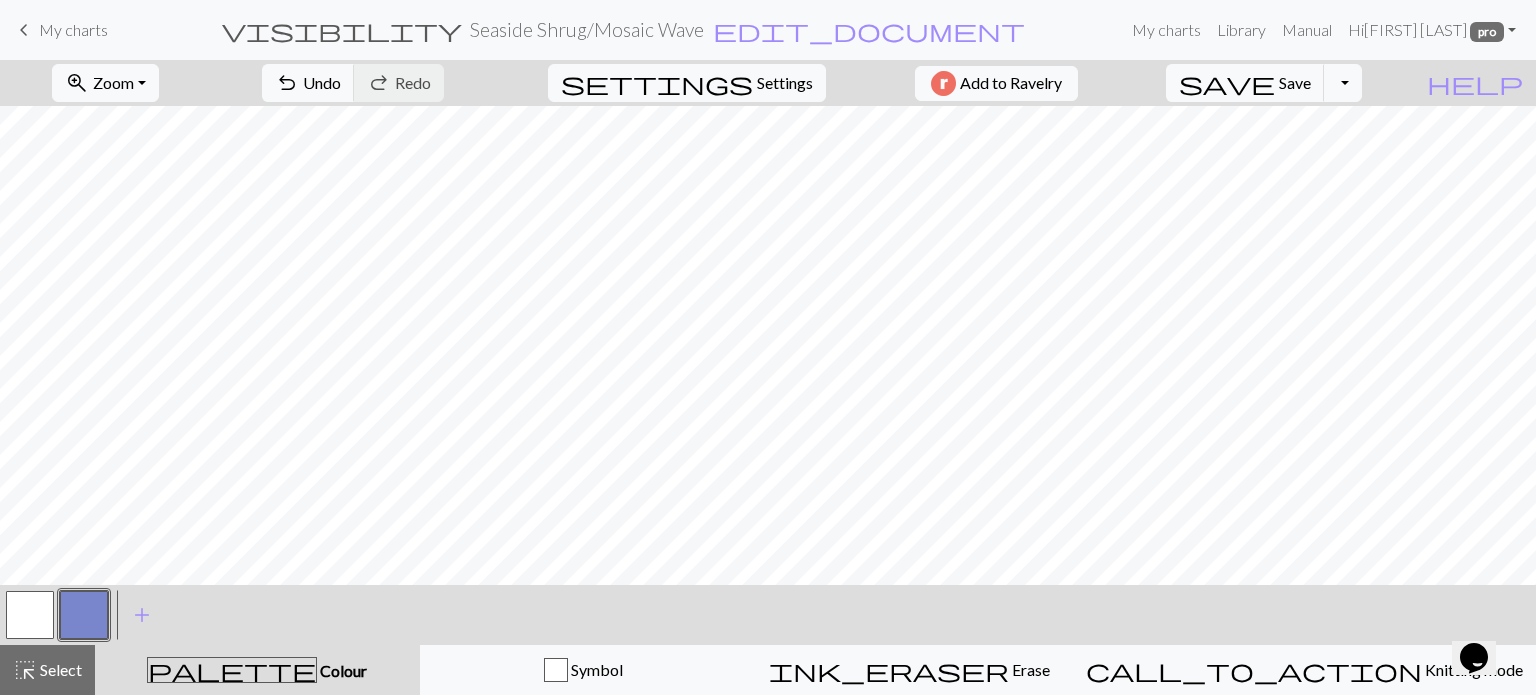 click at bounding box center (30, 615) 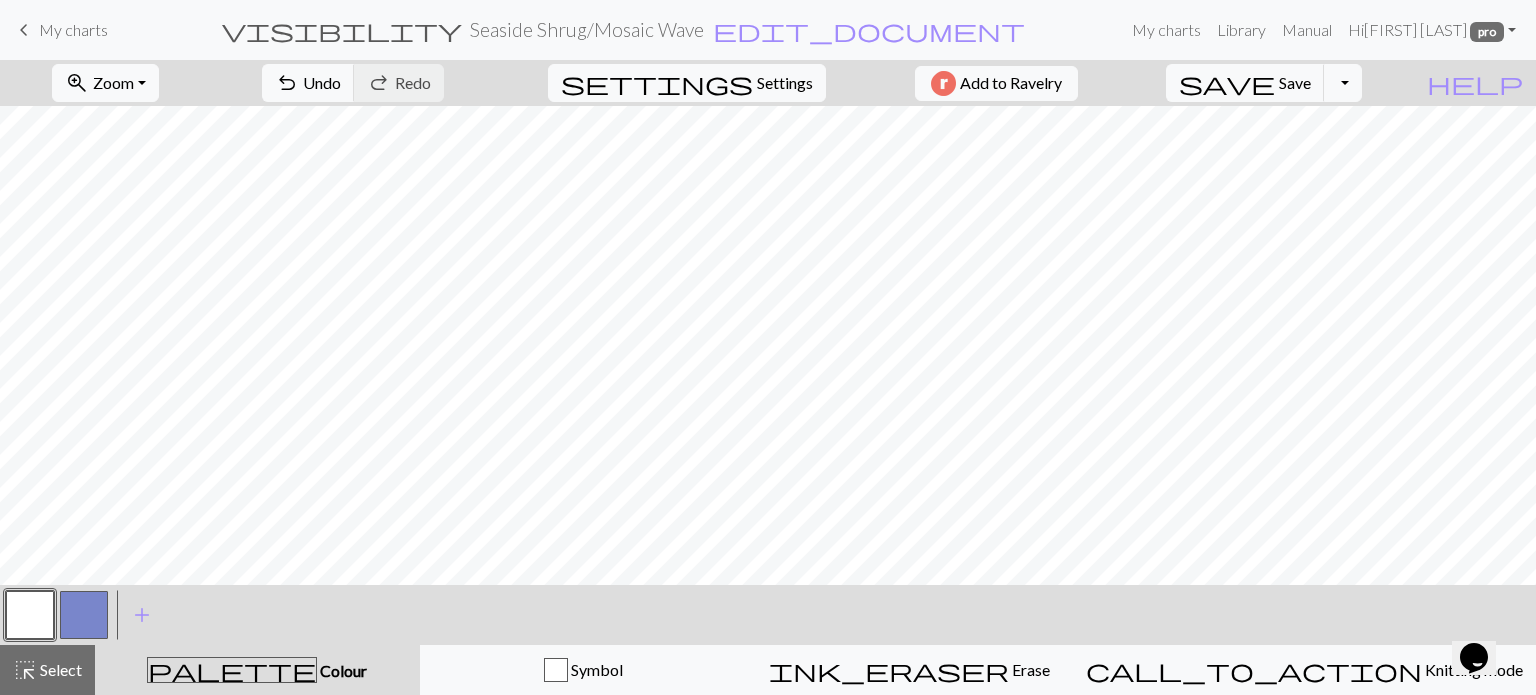 click at bounding box center (84, 615) 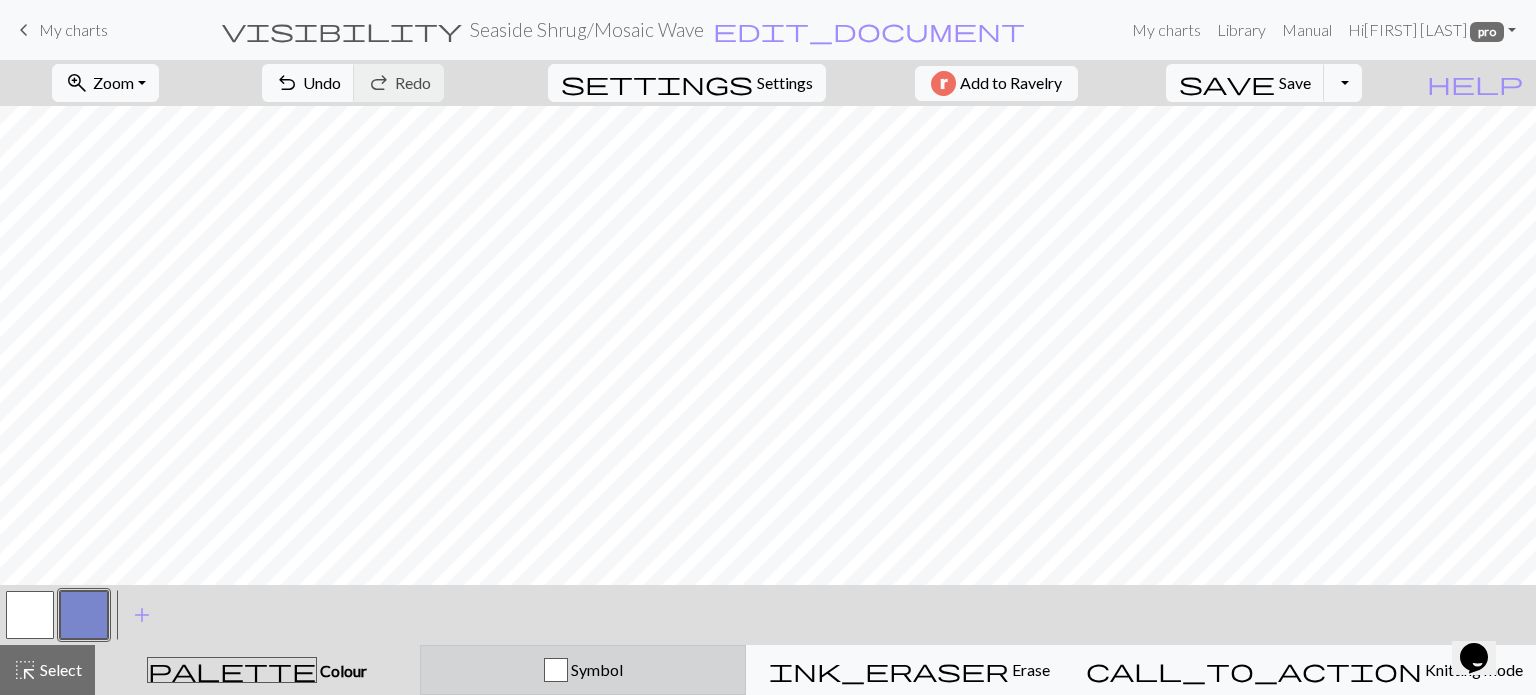 click at bounding box center (556, 670) 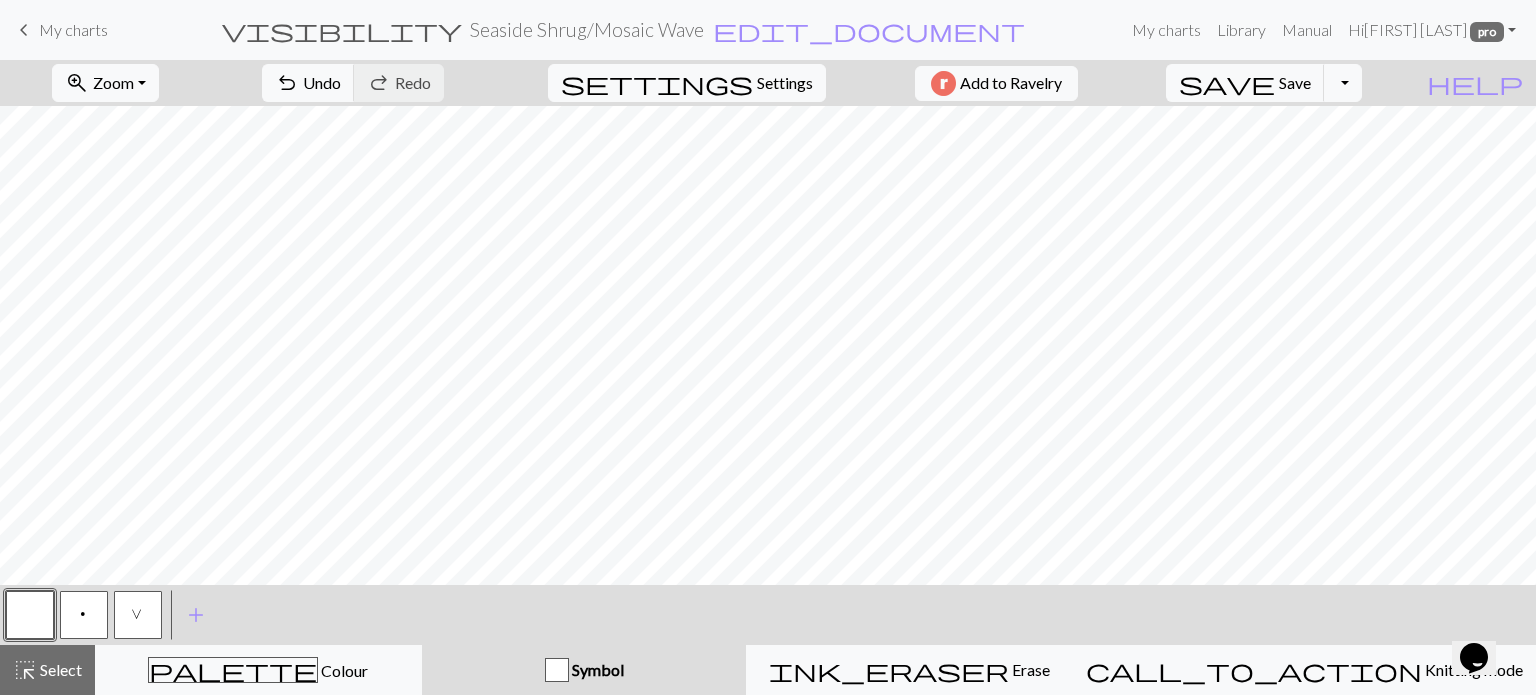 click on "V" at bounding box center [138, 617] 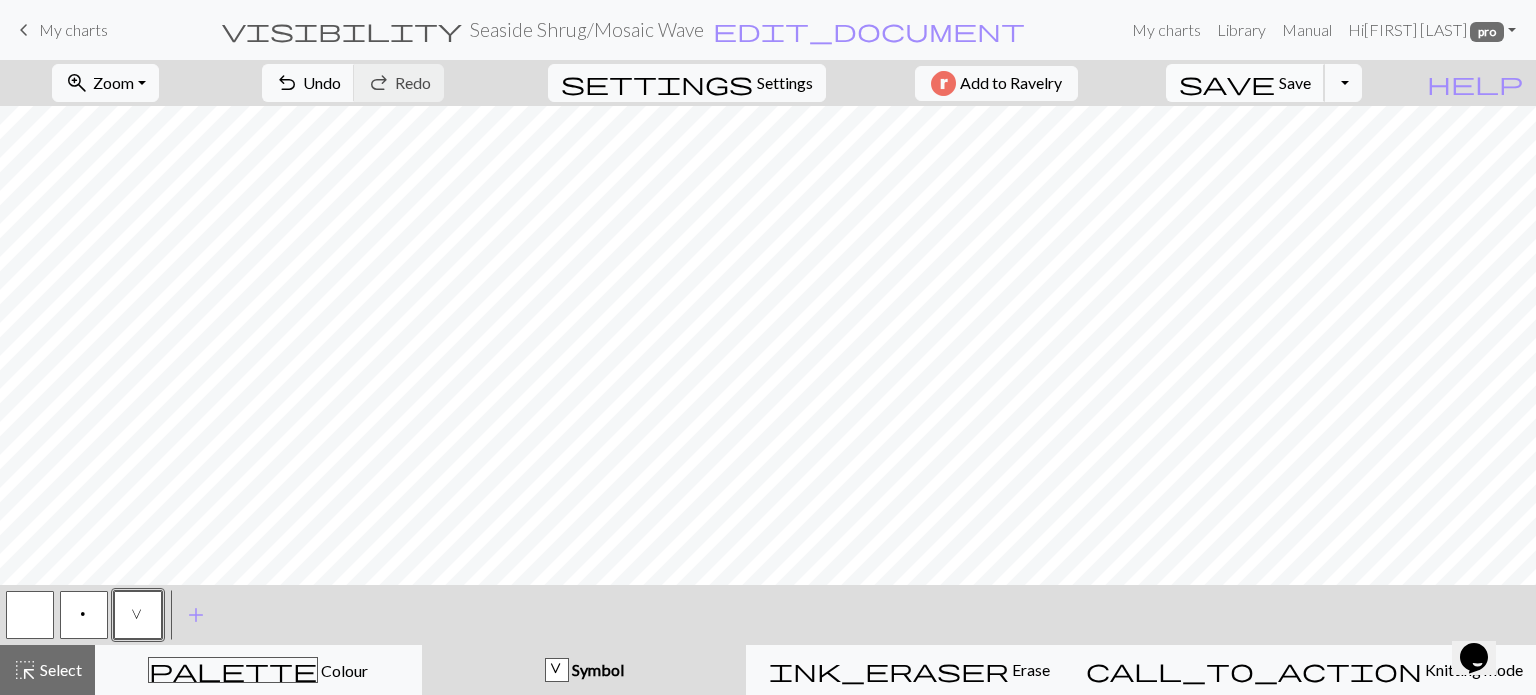 click on "Save" at bounding box center (1295, 82) 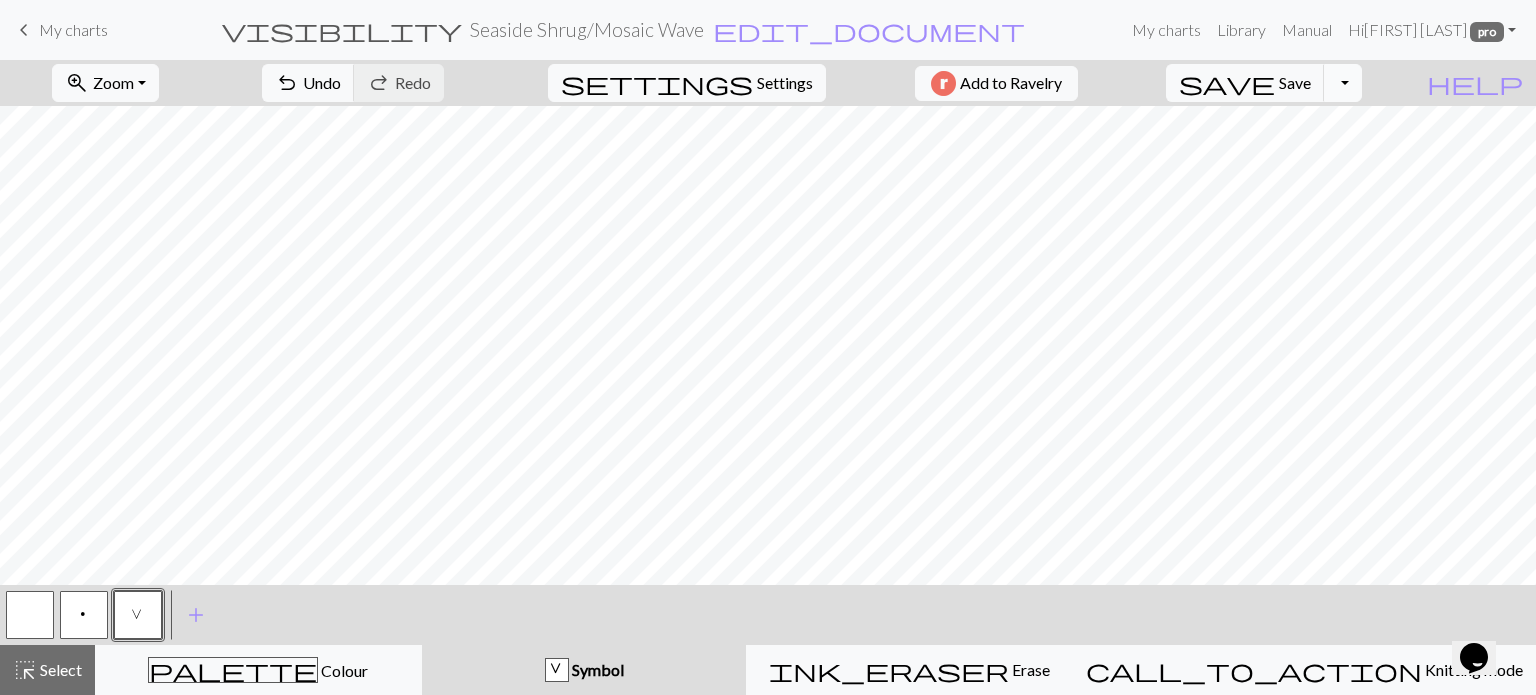 click on "Toggle Dropdown" at bounding box center [1343, 83] 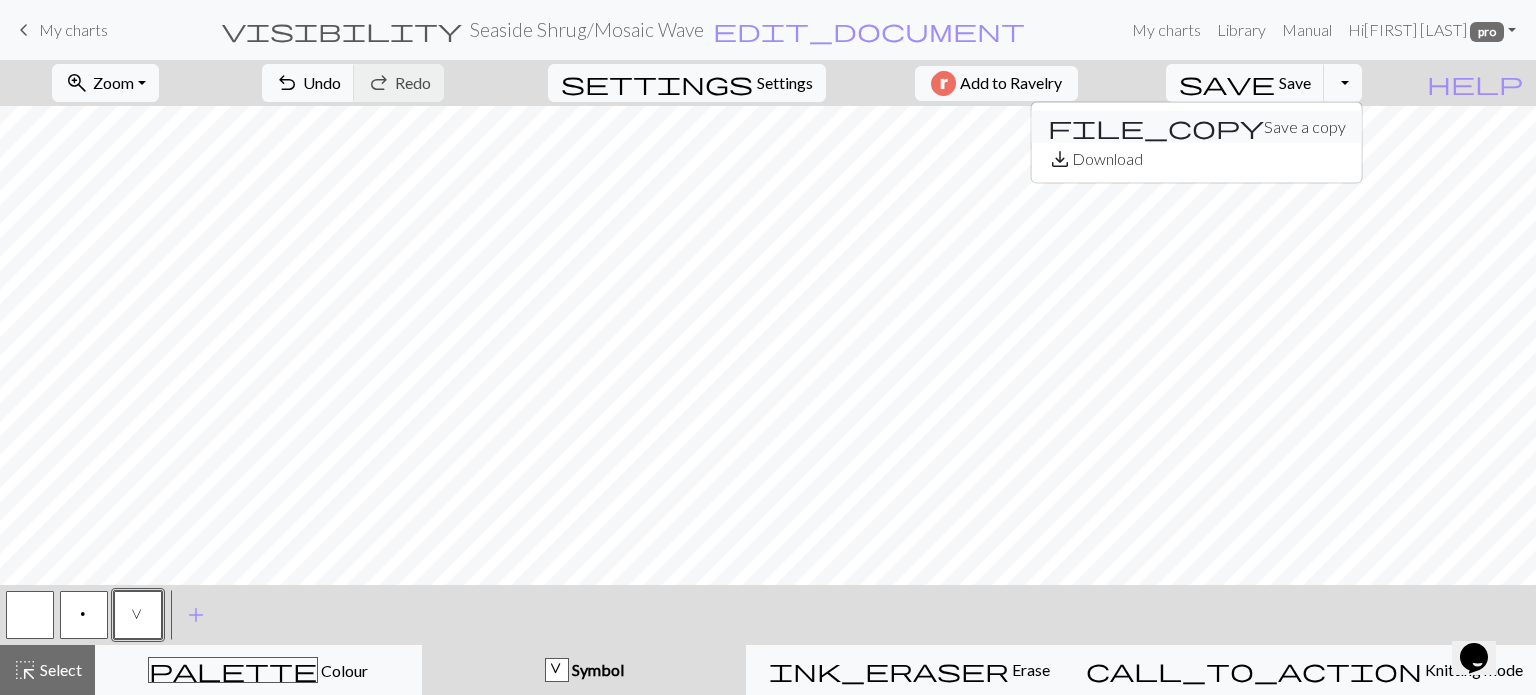 click on "file_copy  Save a copy" at bounding box center (1197, 127) 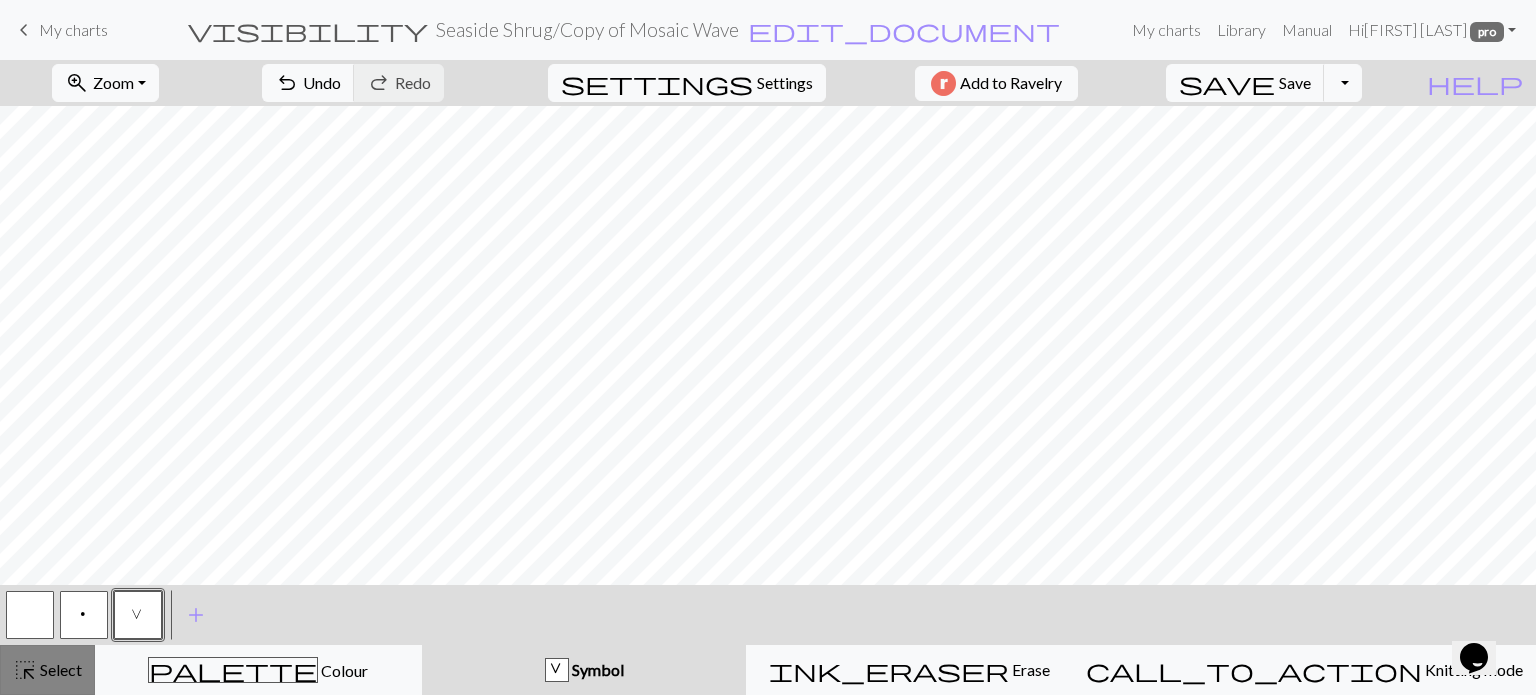 click on "highlight_alt" at bounding box center [25, 670] 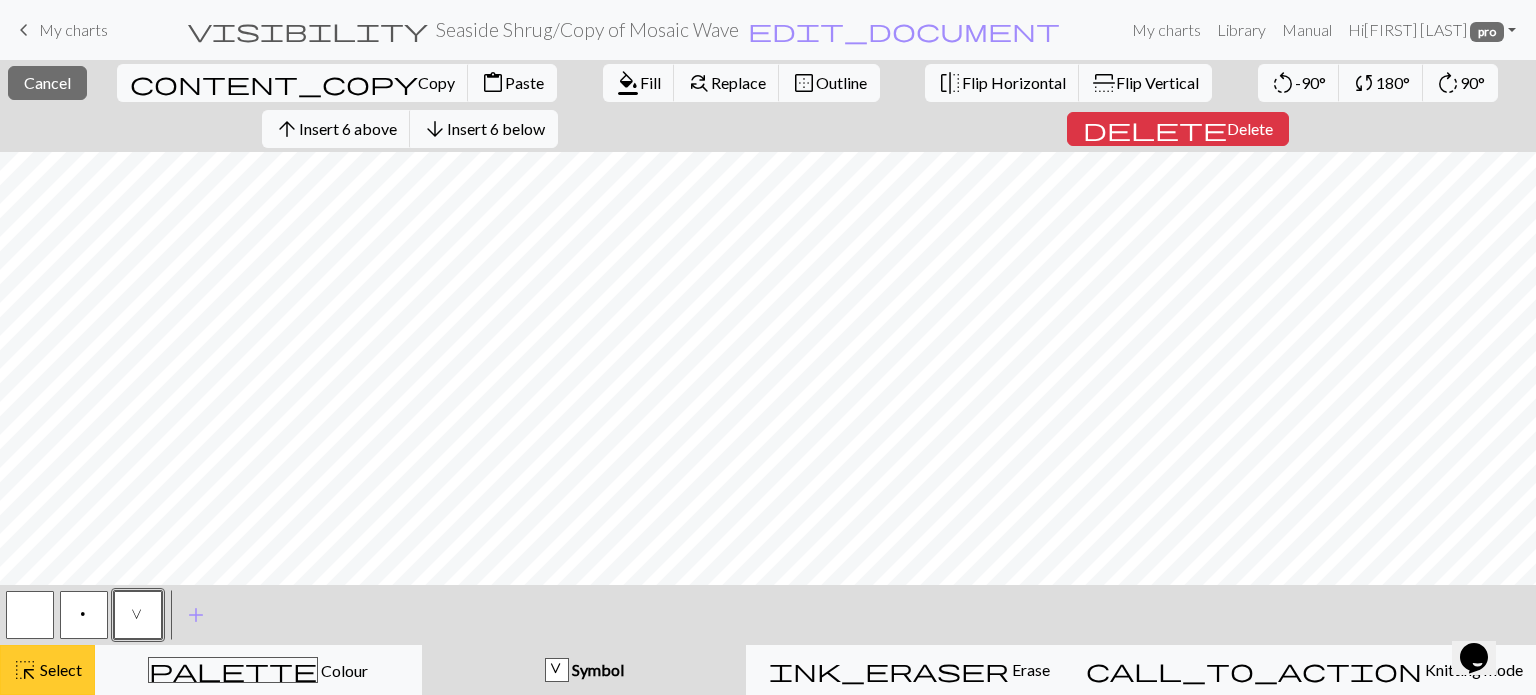 click on "highlight_alt   Select   Select" at bounding box center [47, 670] 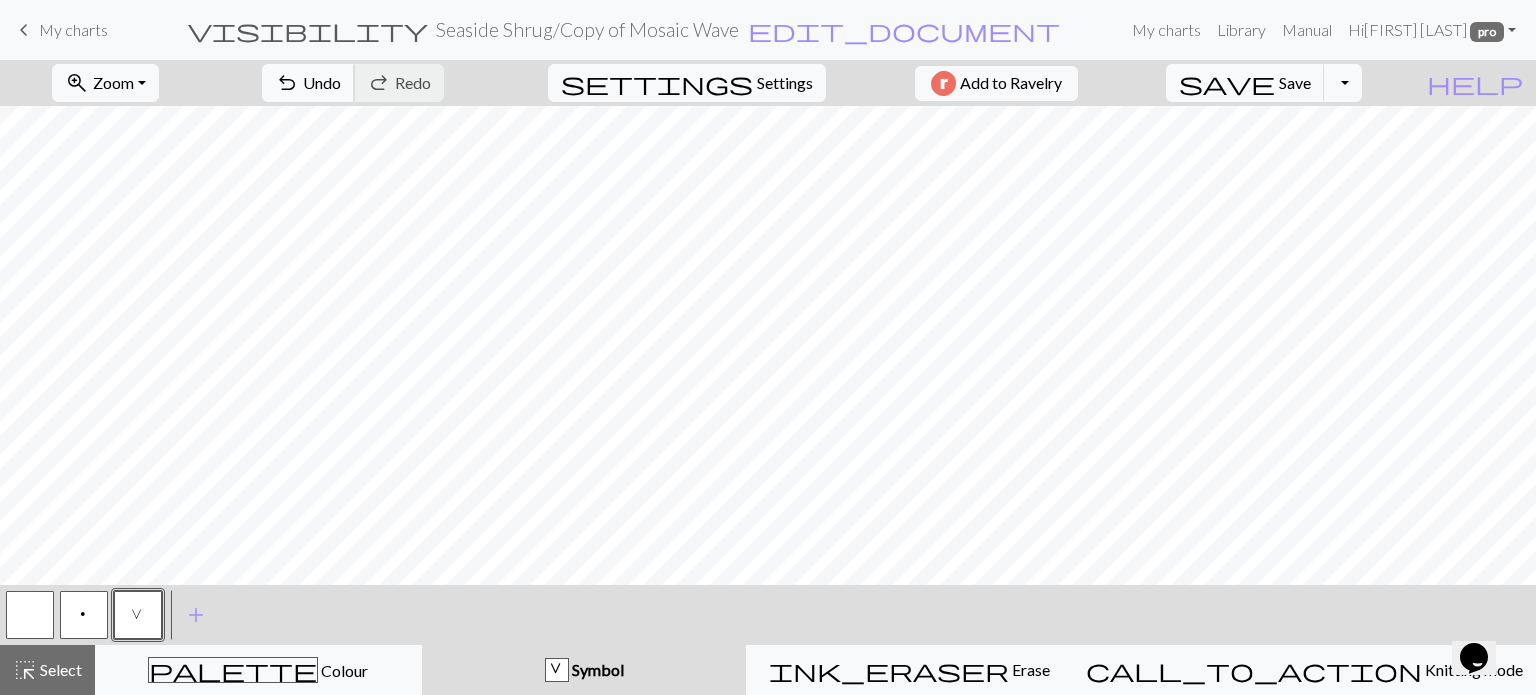 click on "undo" at bounding box center (287, 83) 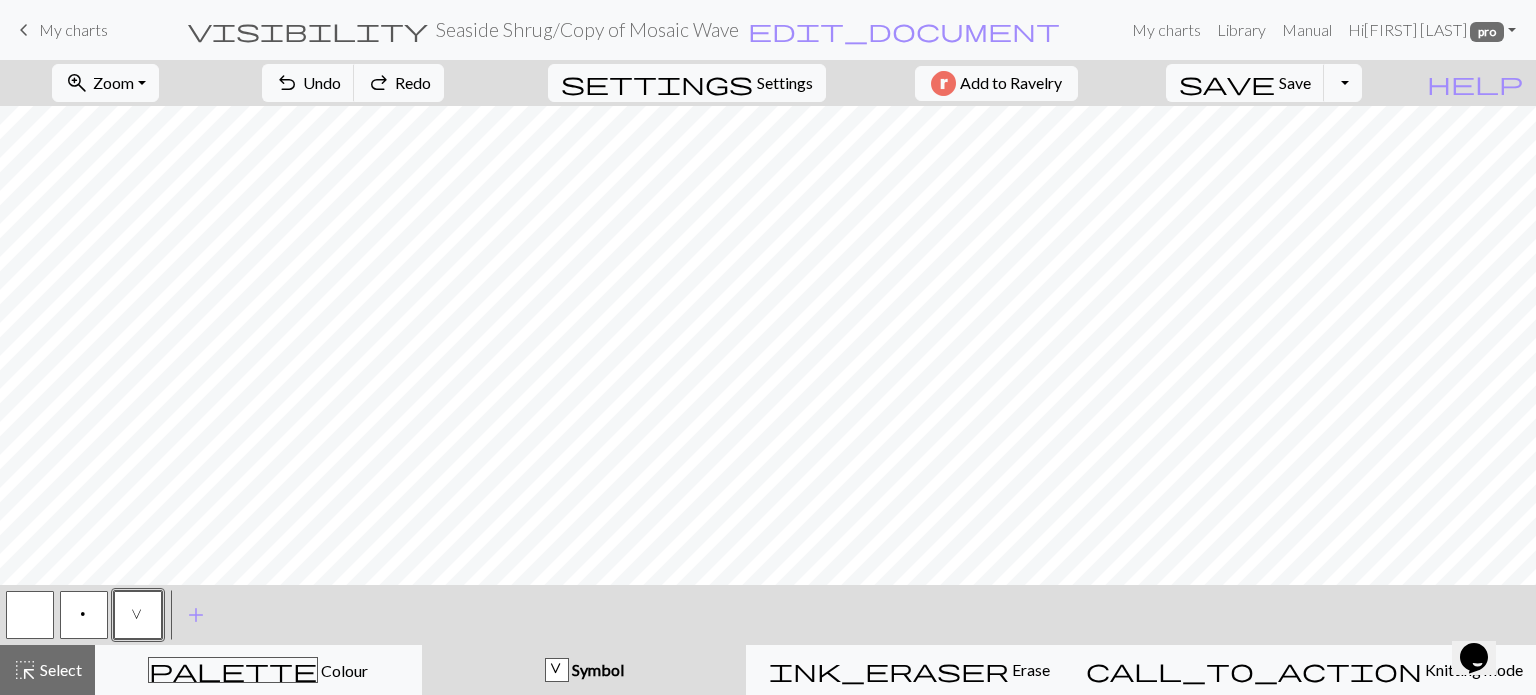 click at bounding box center (30, 615) 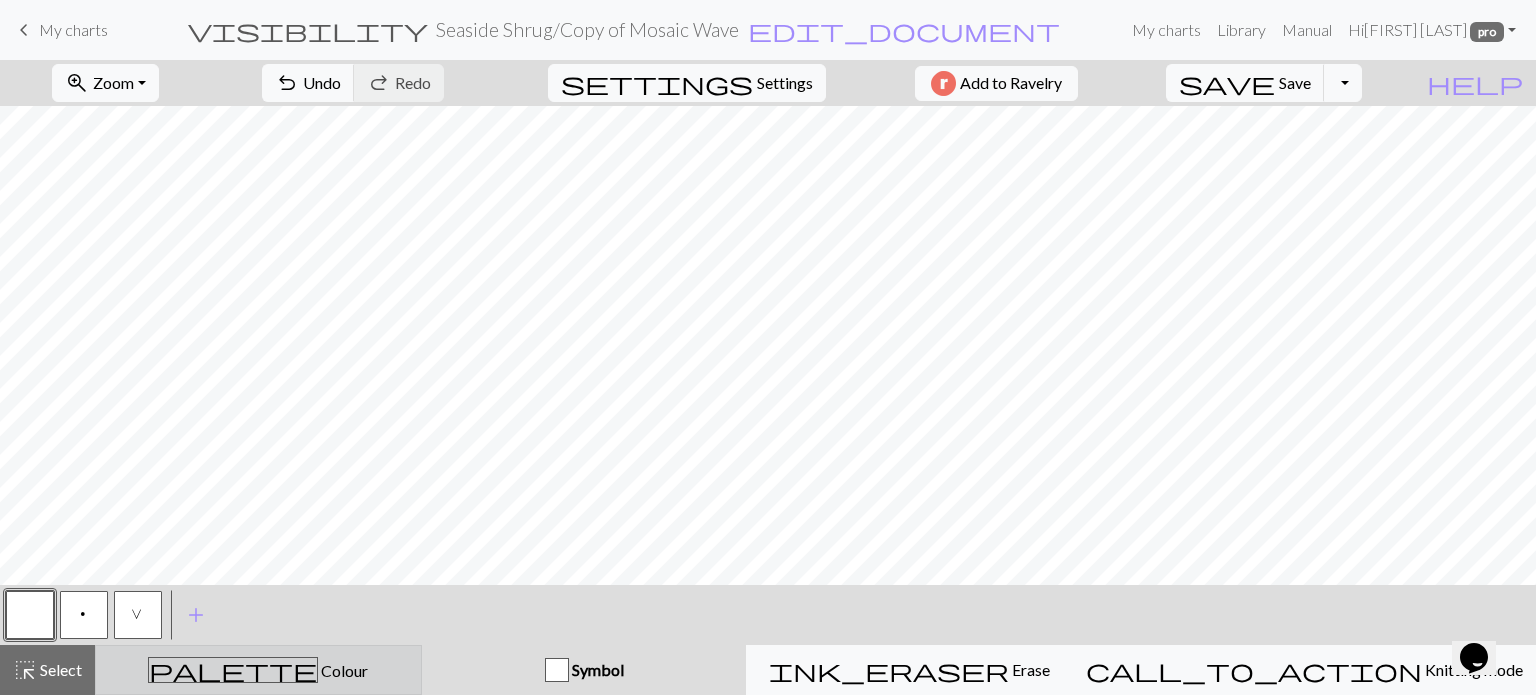 click on "Colour" at bounding box center [343, 670] 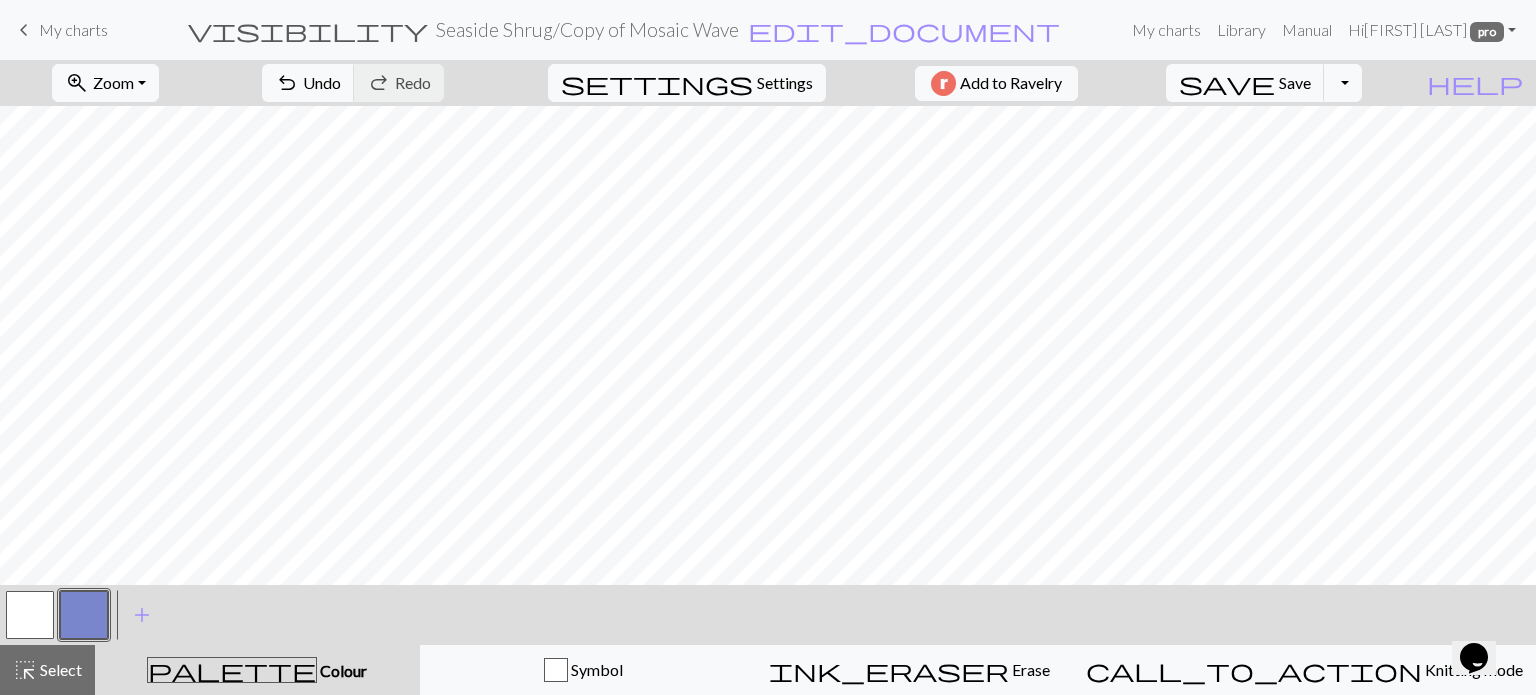 click at bounding box center (30, 615) 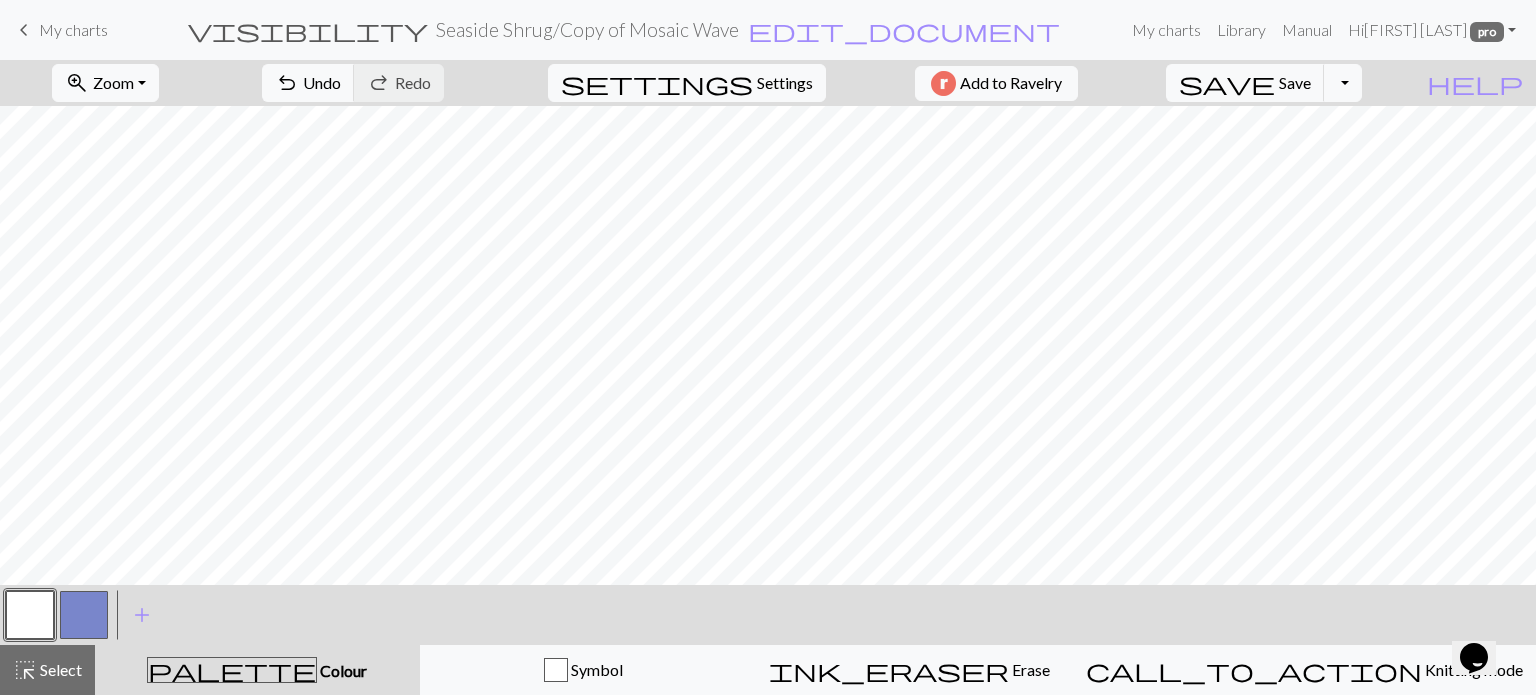 click at bounding box center [84, 615] 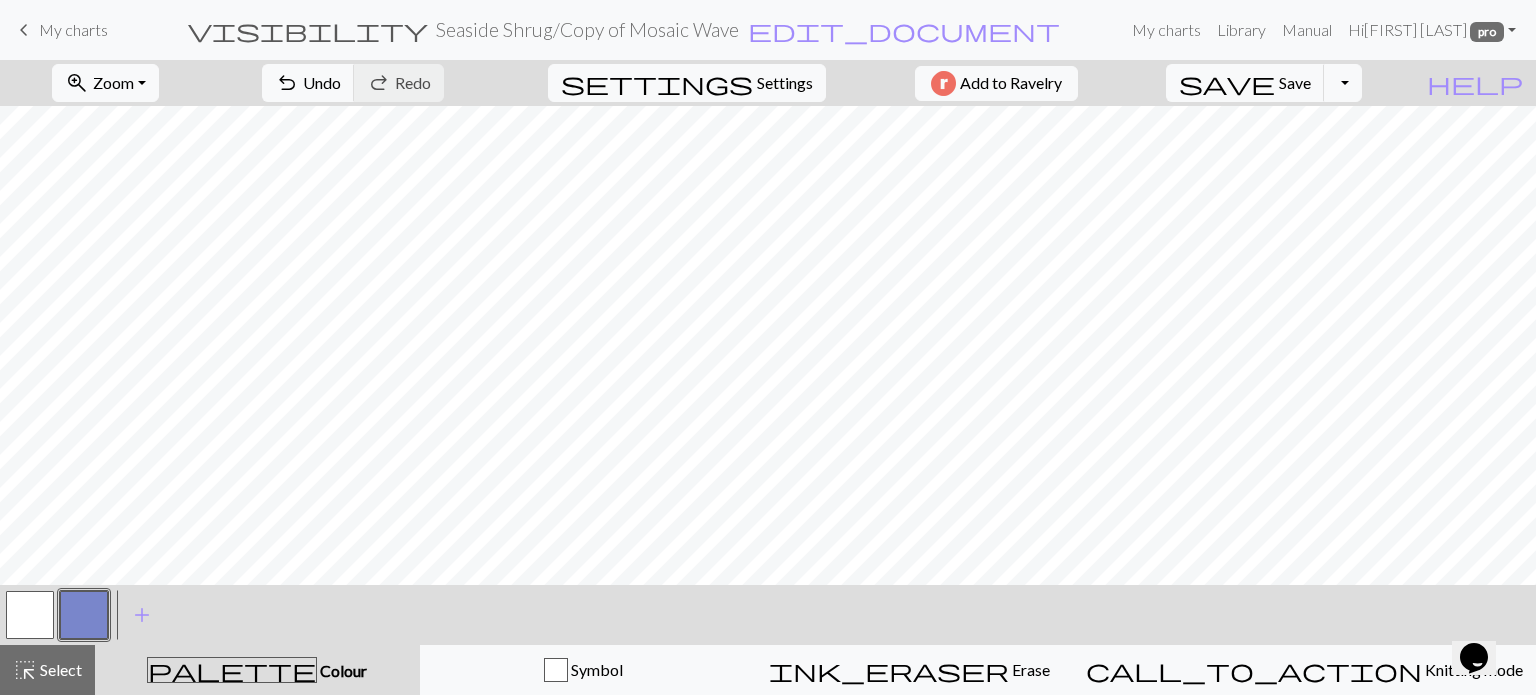 click at bounding box center (84, 615) 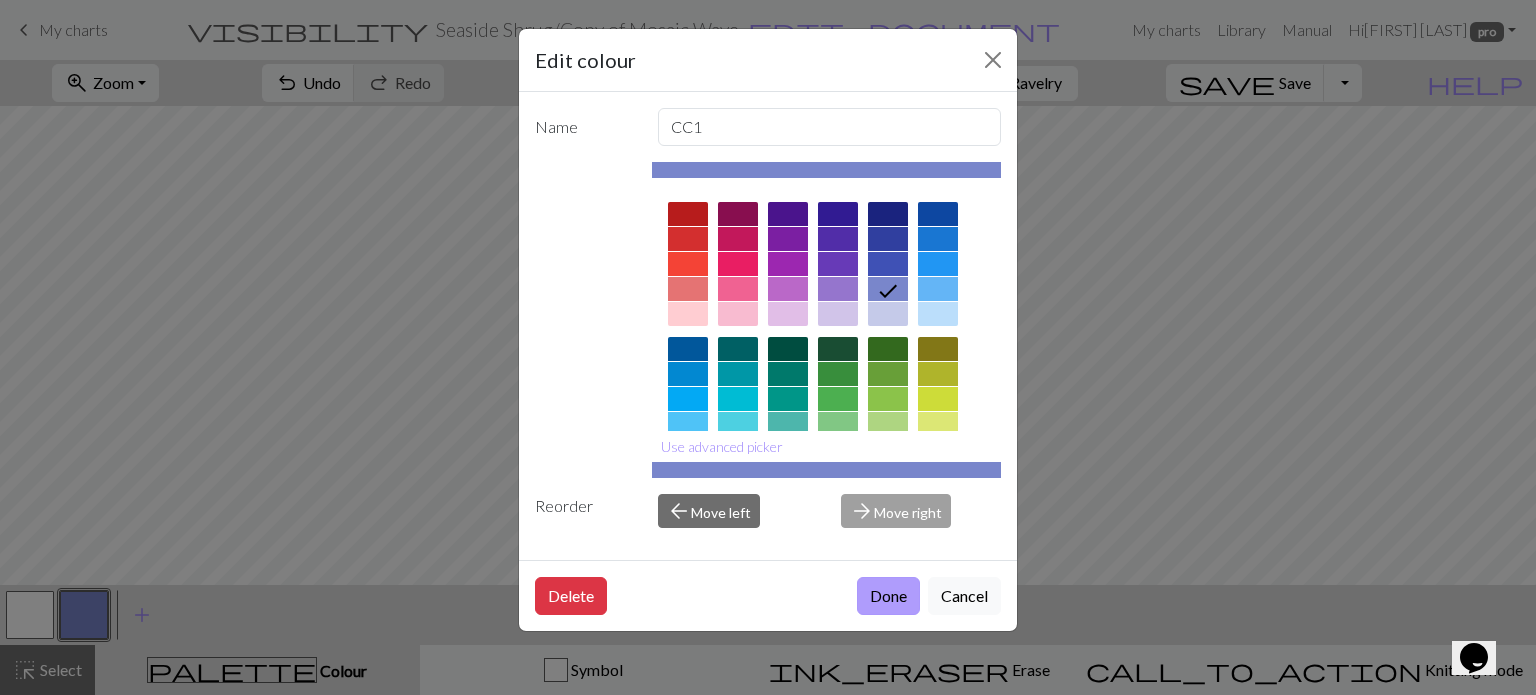 click on "Done" at bounding box center (888, 596) 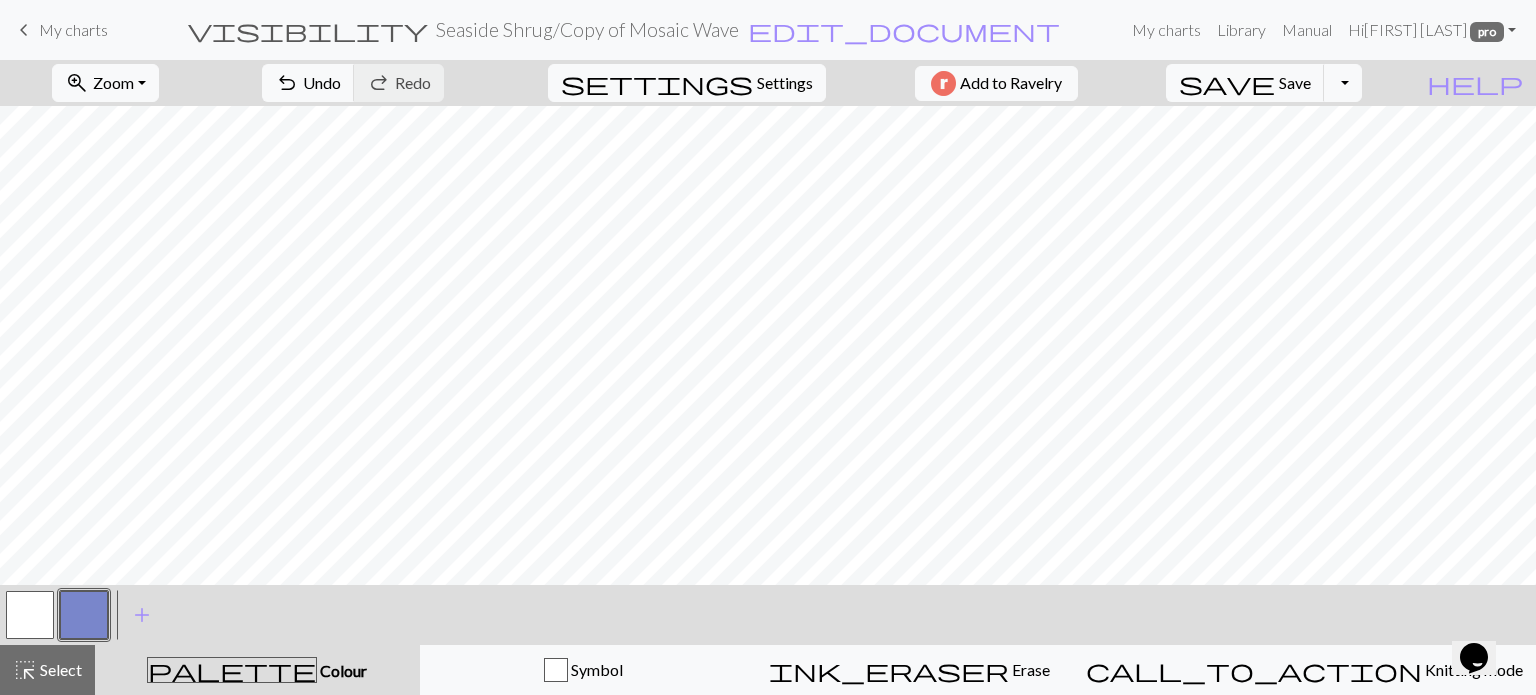 click at bounding box center (30, 615) 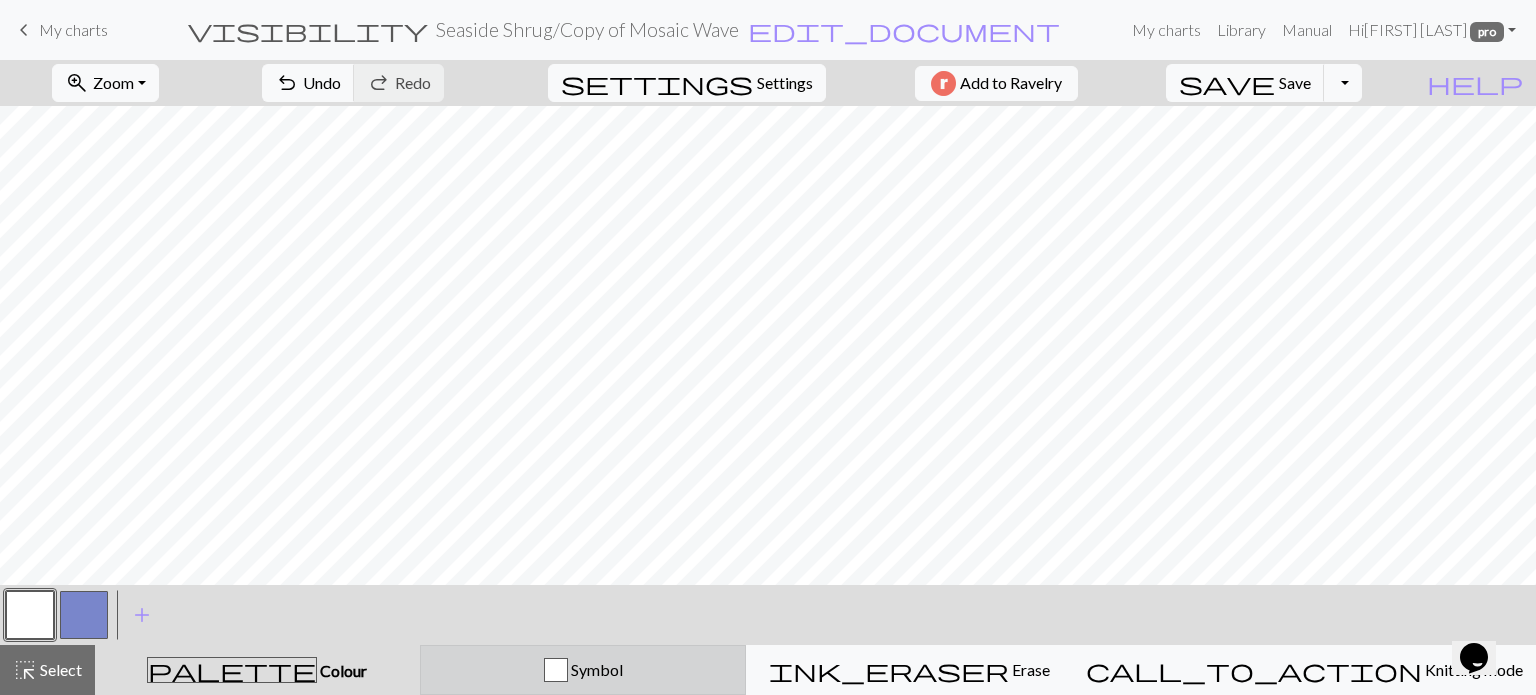 click on "Symbol" at bounding box center (595, 669) 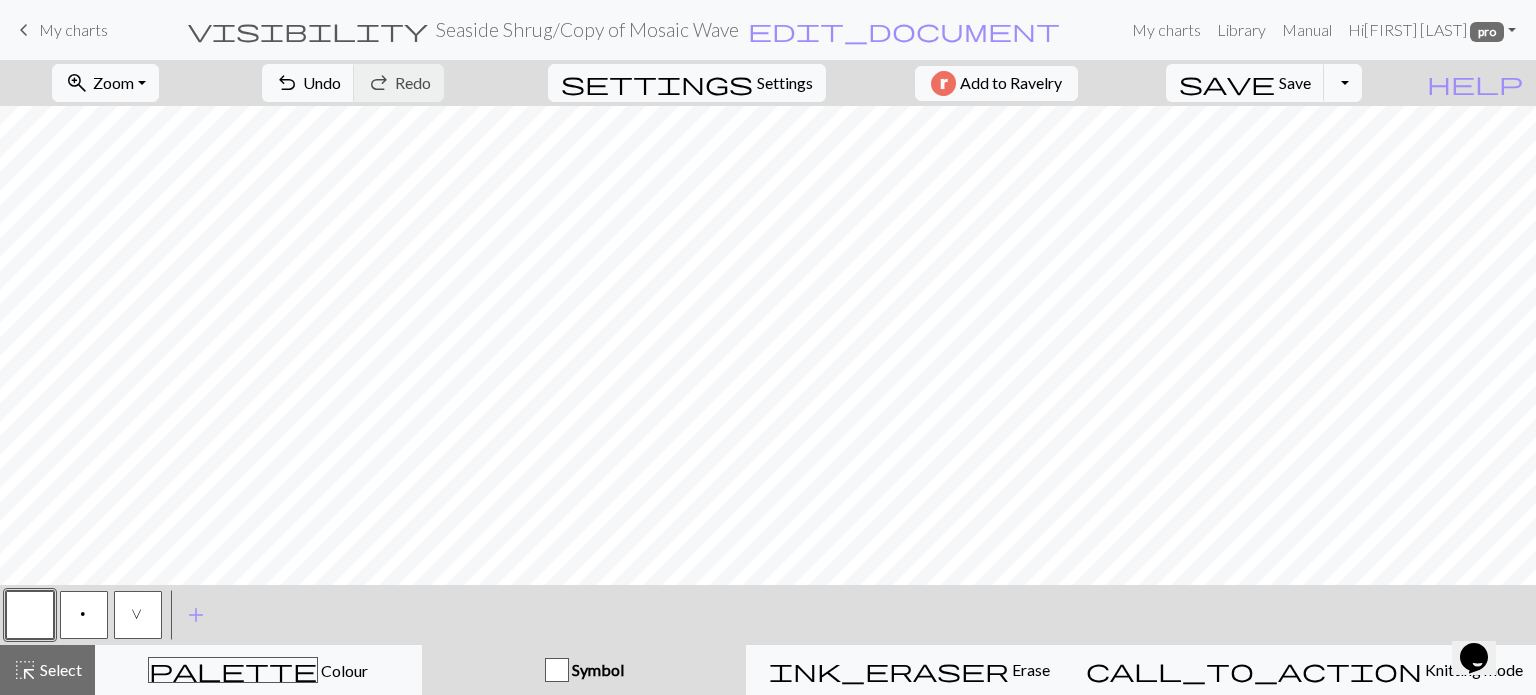 click on "V" at bounding box center [138, 615] 